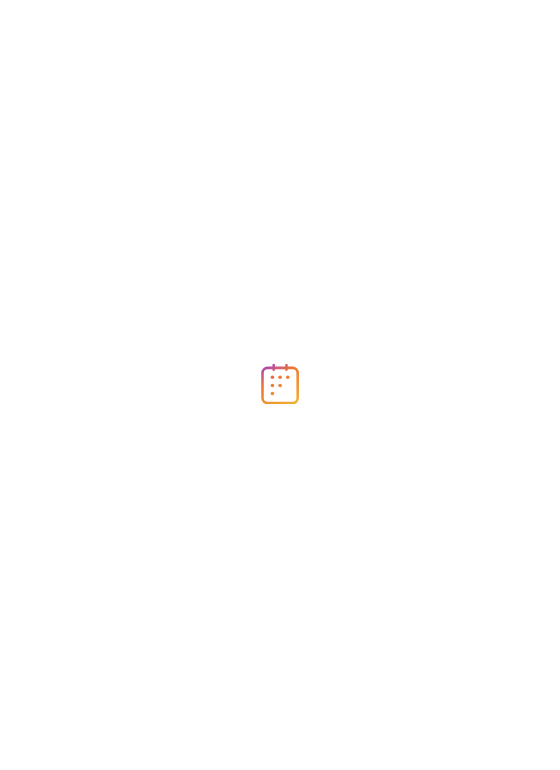 scroll, scrollTop: 0, scrollLeft: 0, axis: both 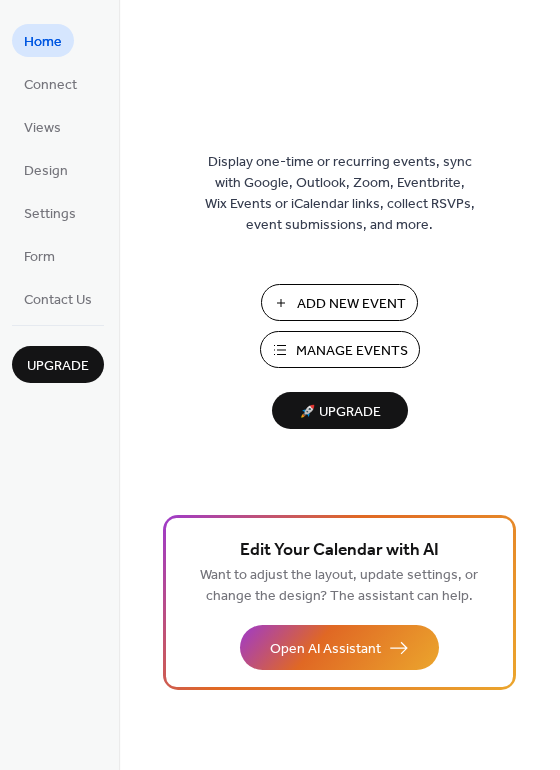 click on "Manage Events" at bounding box center (352, 351) 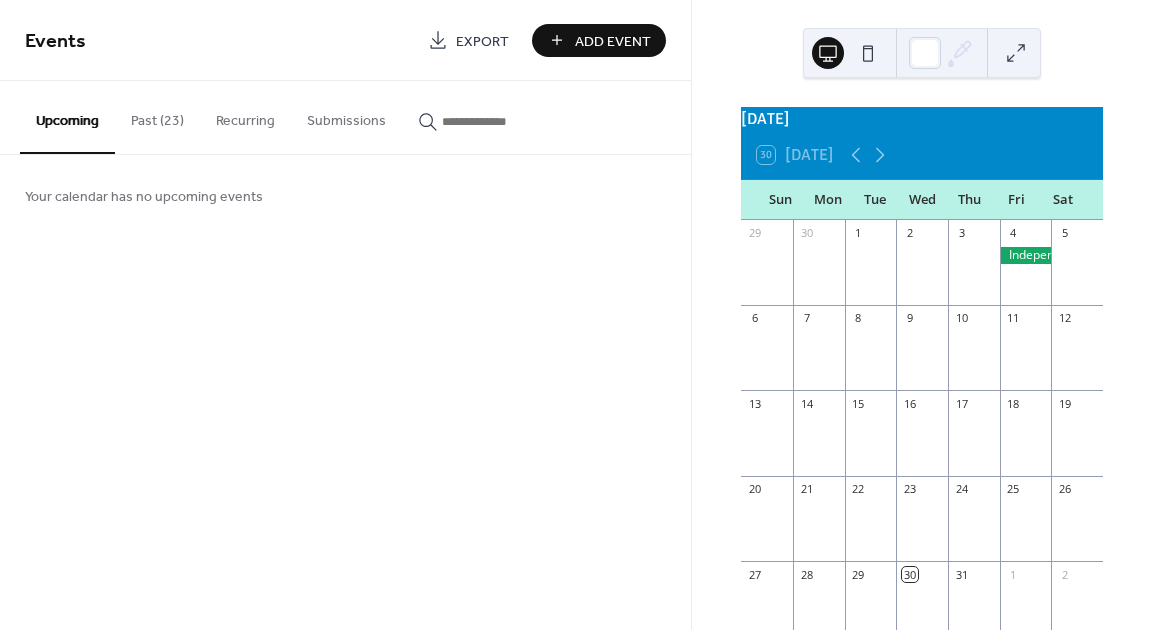 scroll, scrollTop: 0, scrollLeft: 0, axis: both 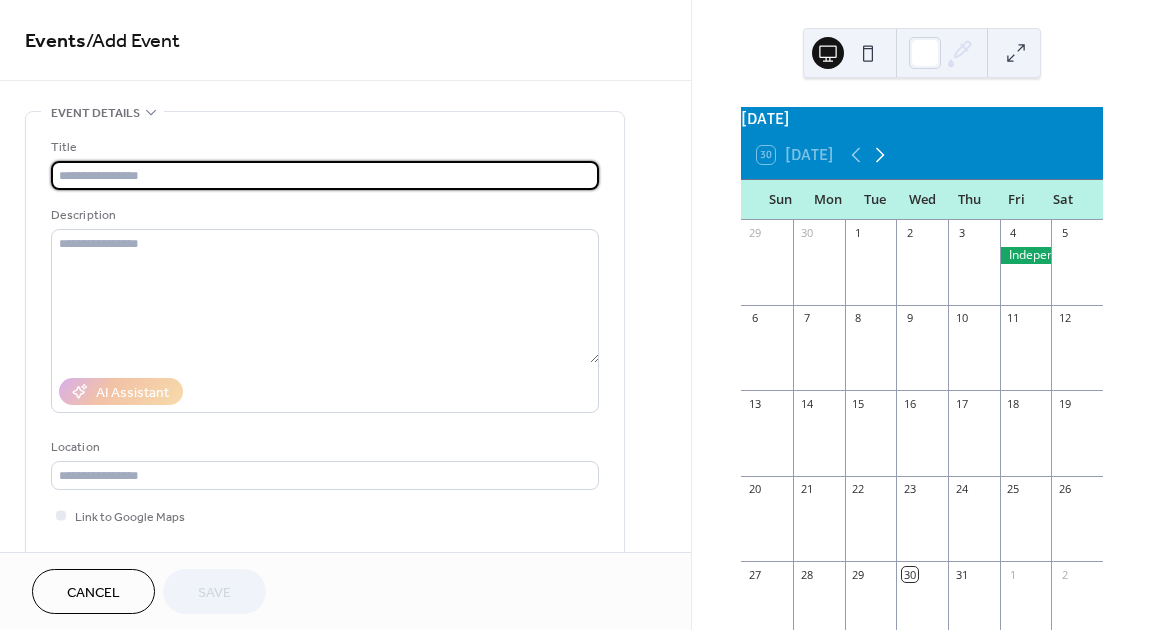 click 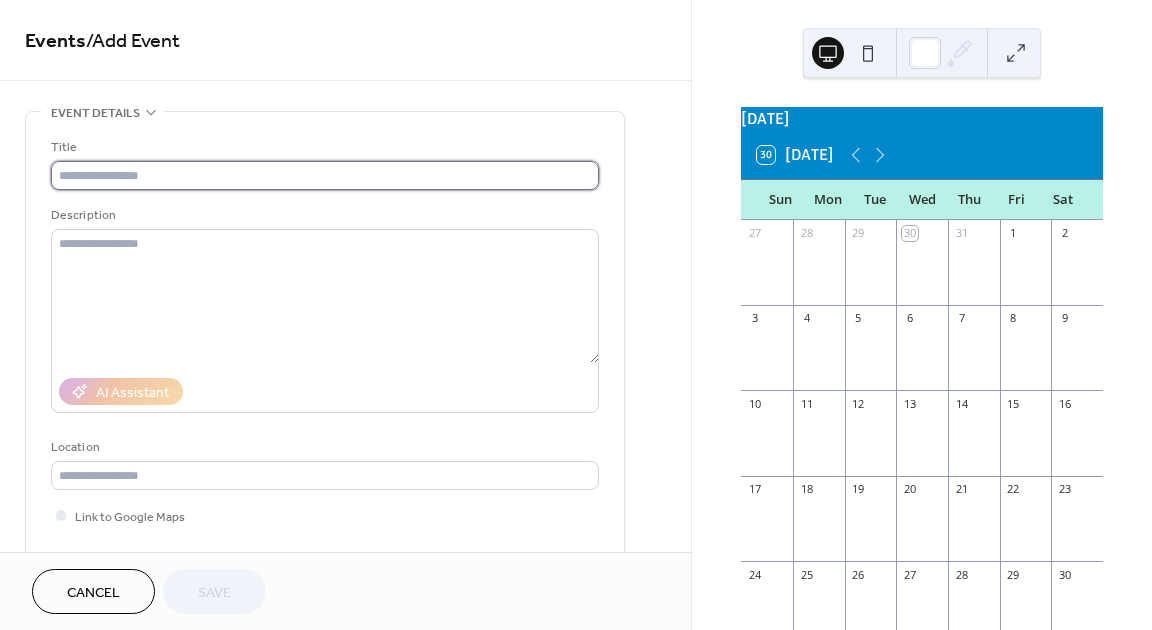 click at bounding box center (325, 175) 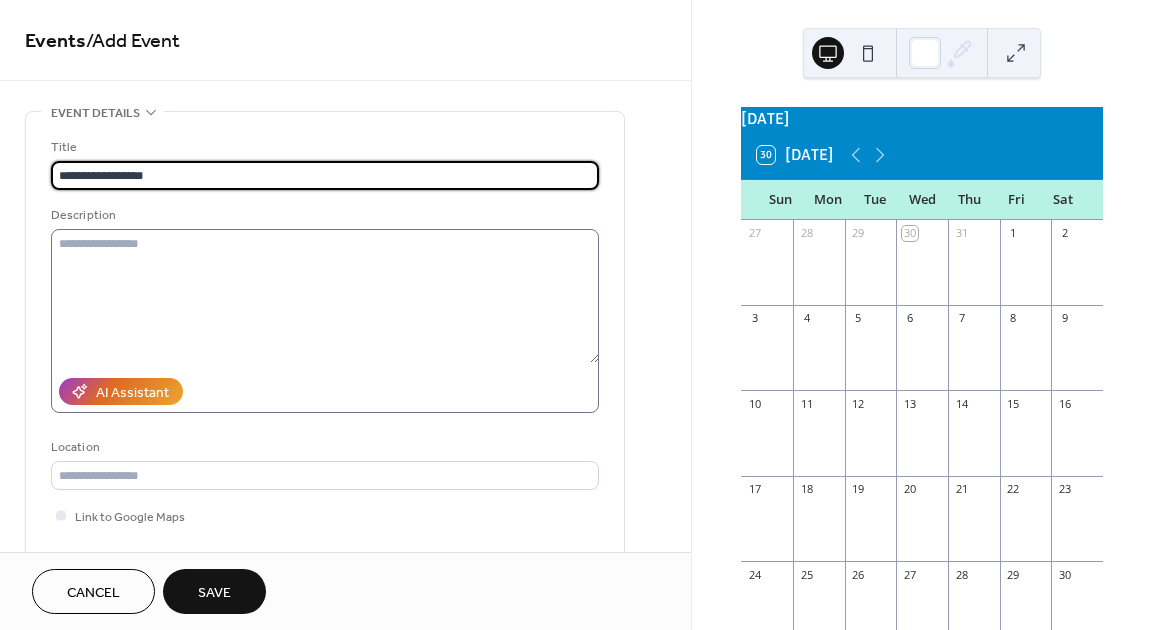 type on "**********" 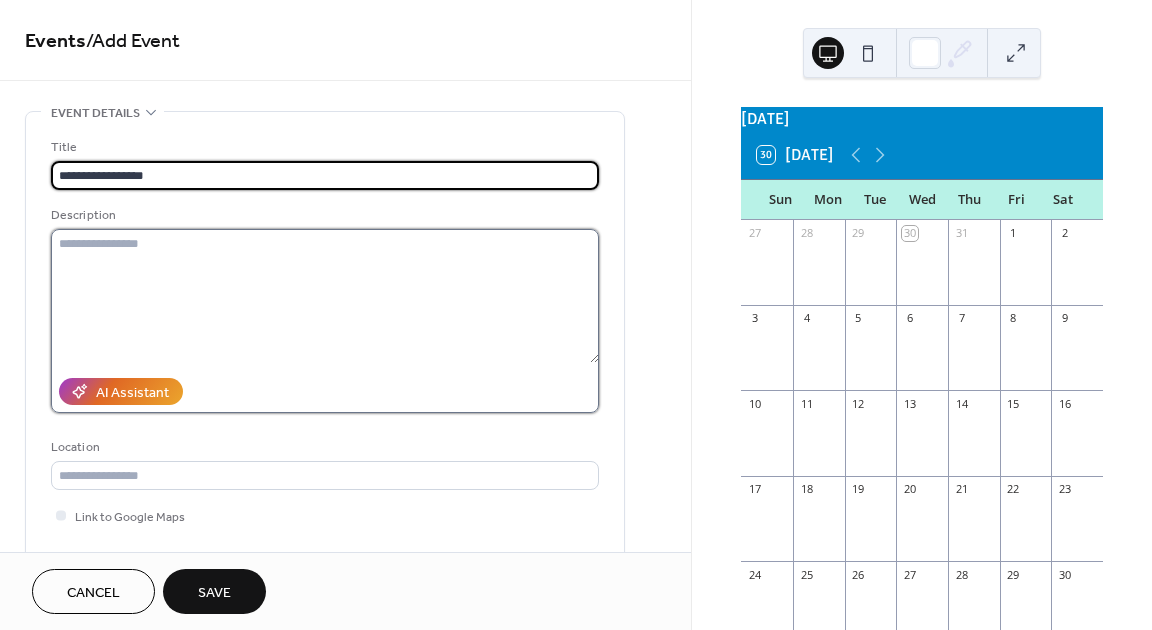 click at bounding box center [325, 296] 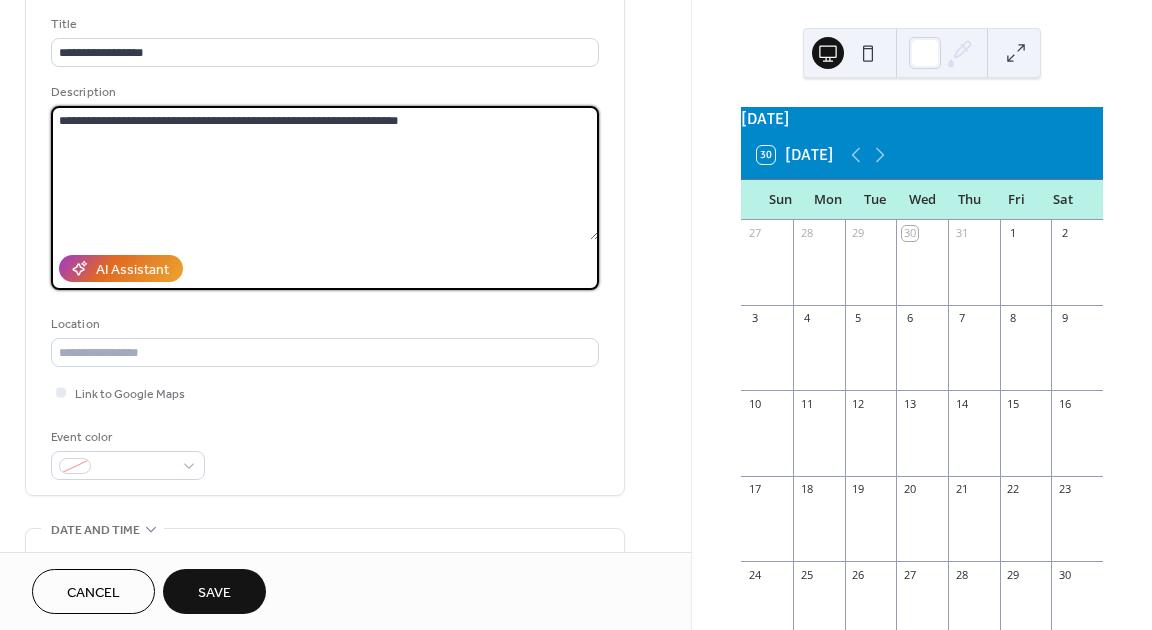 scroll, scrollTop: 186, scrollLeft: 0, axis: vertical 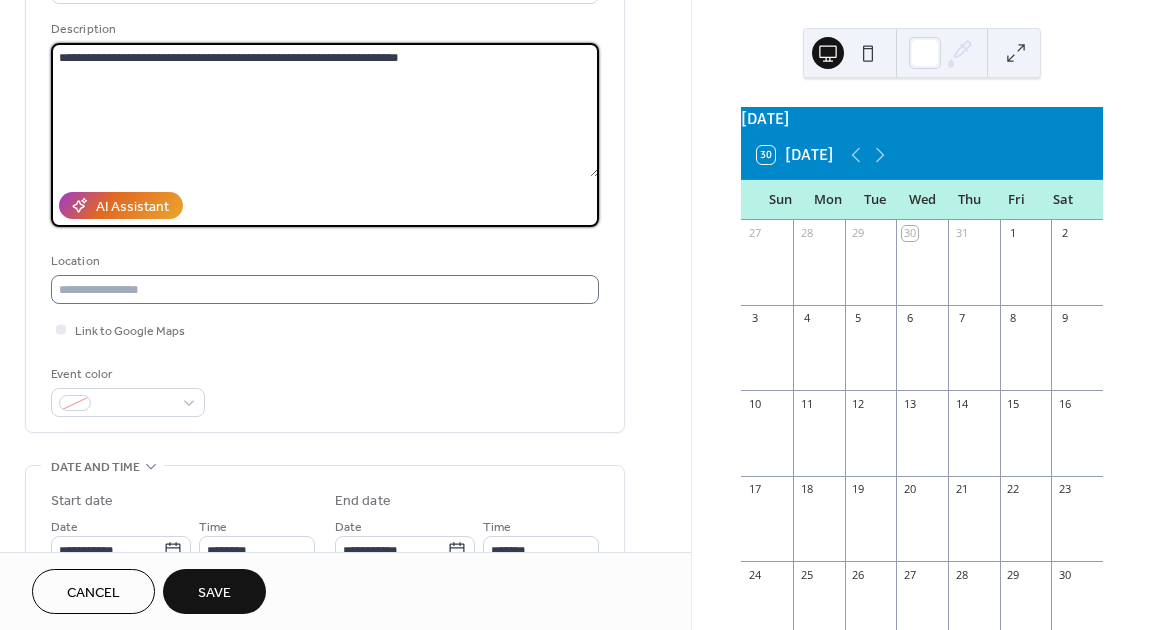 type on "**********" 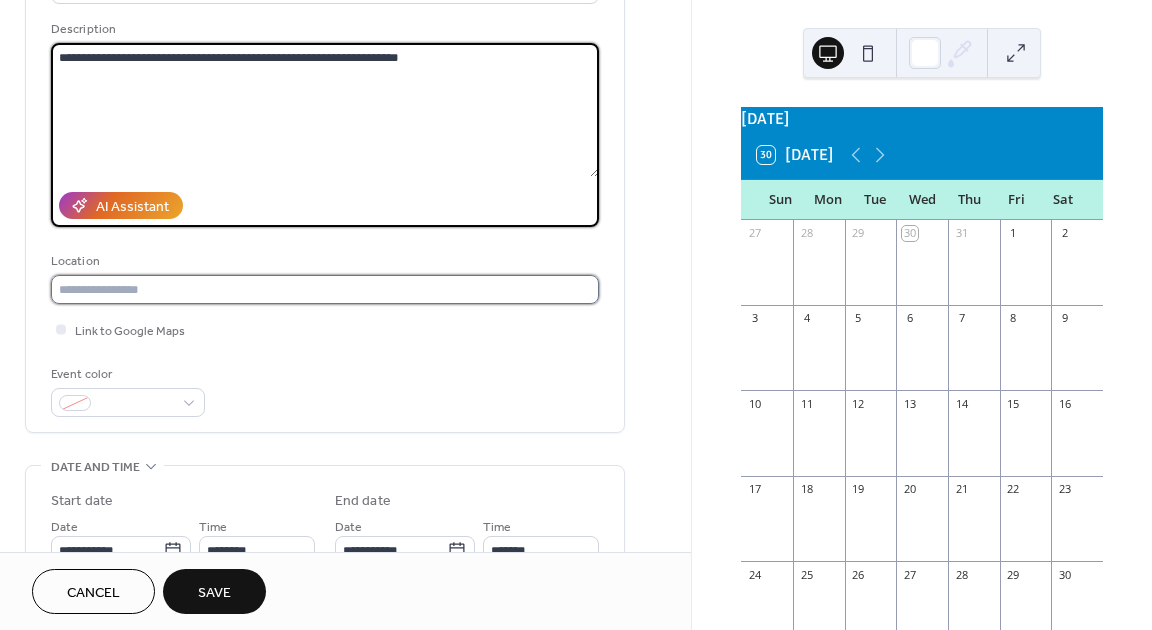 click at bounding box center [325, 289] 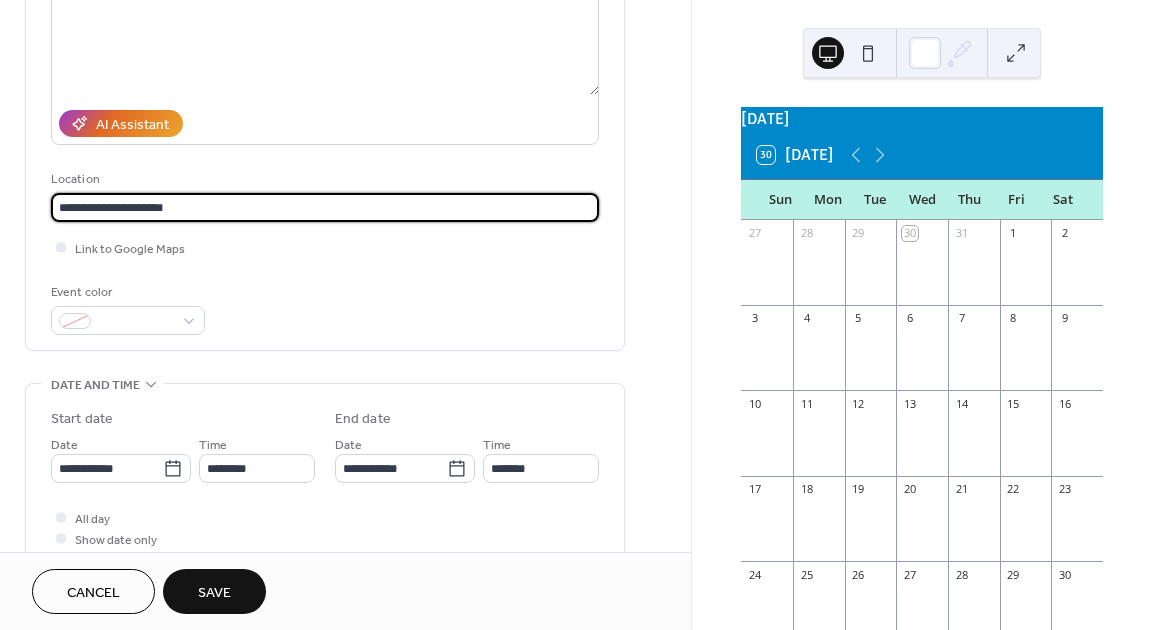 scroll, scrollTop: 280, scrollLeft: 0, axis: vertical 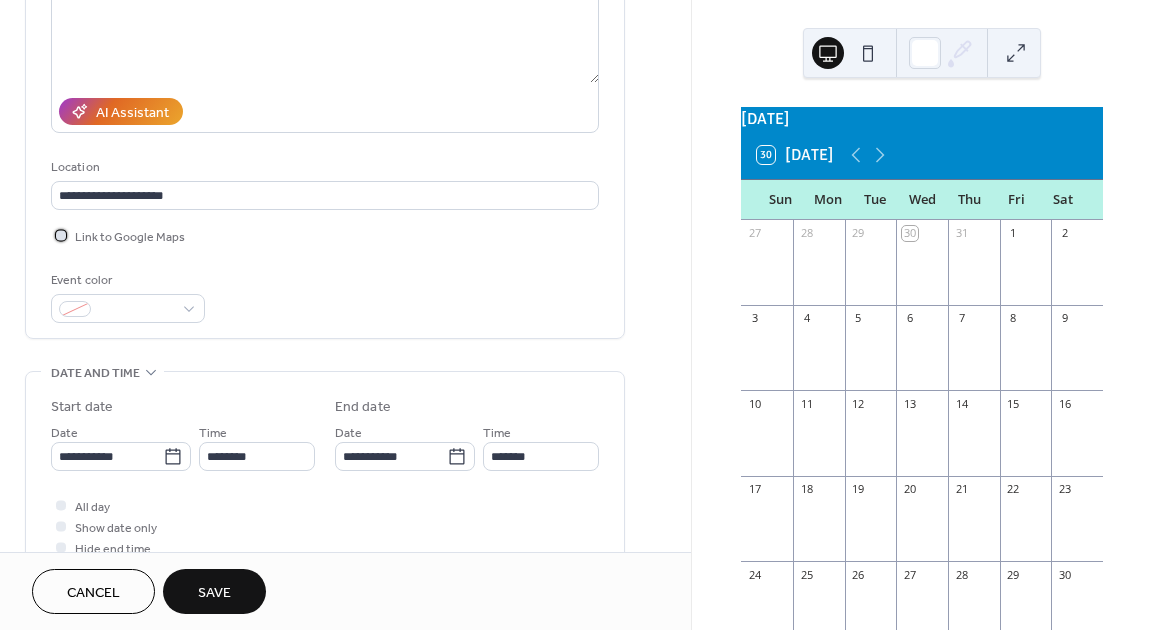 click on "Link to Google Maps" at bounding box center (130, 237) 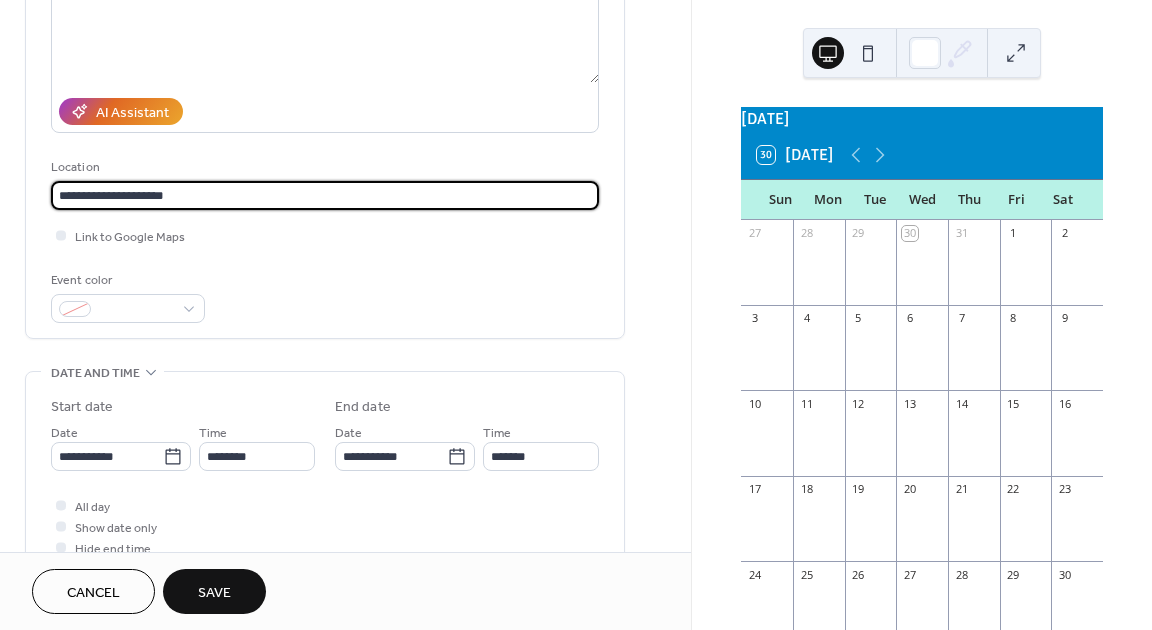 click on "**********" at bounding box center [325, 195] 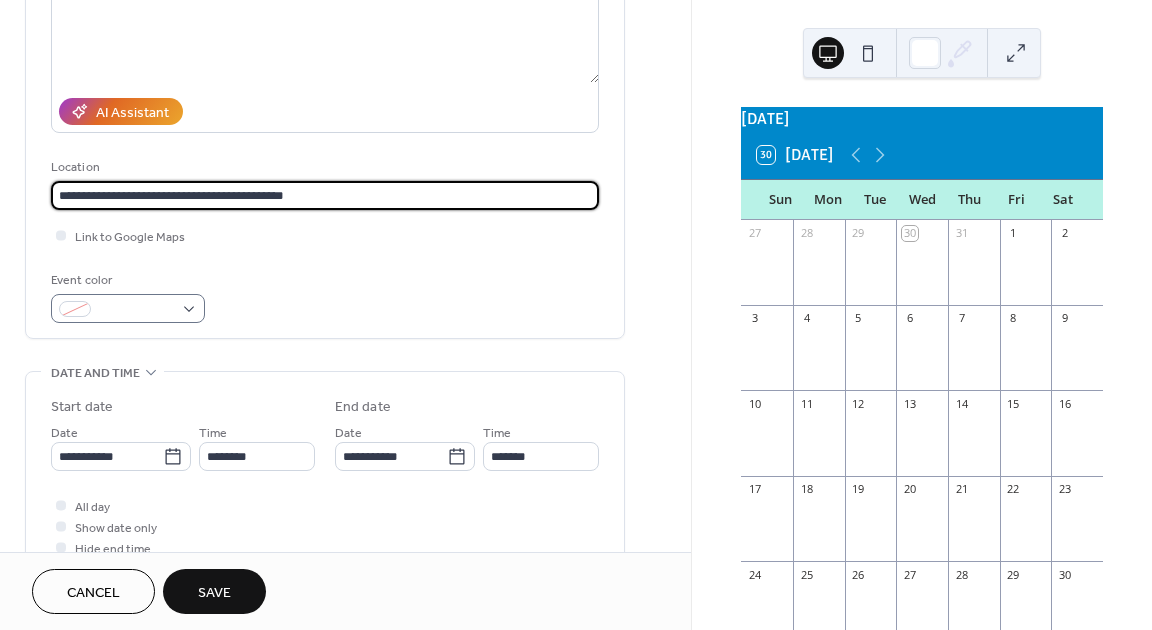 type on "**********" 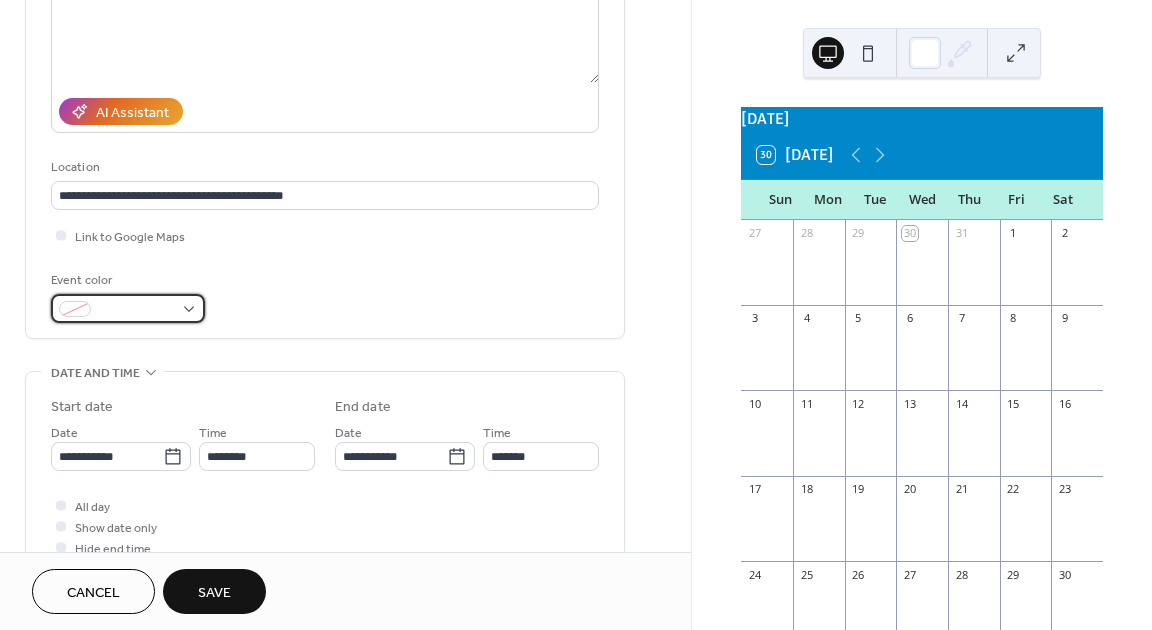 click at bounding box center (128, 308) 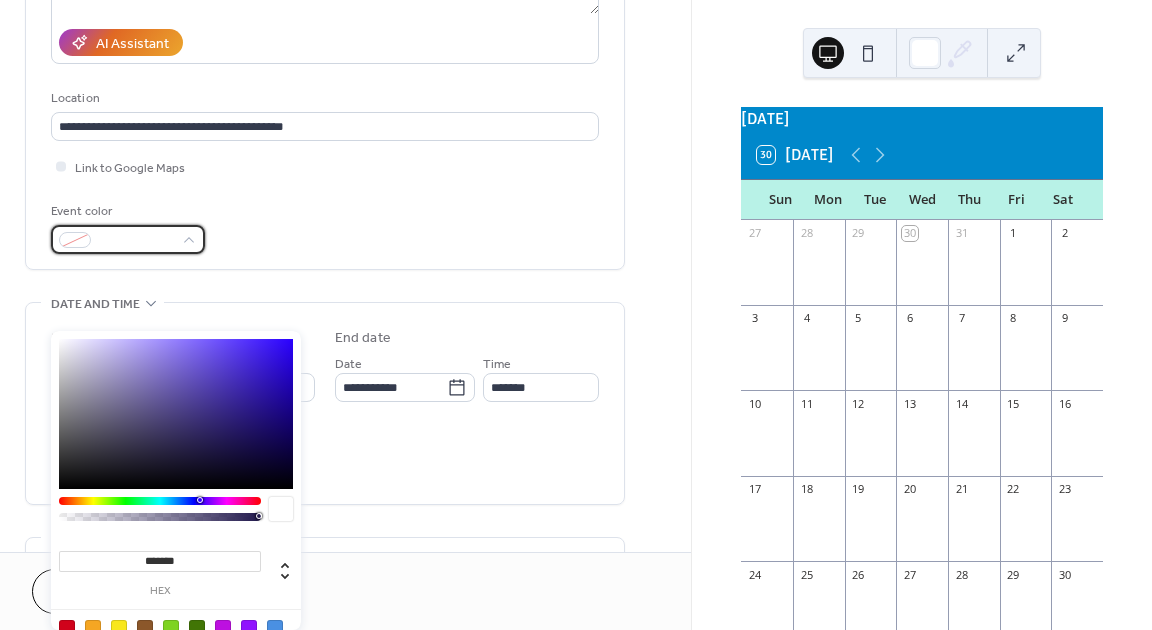 scroll, scrollTop: 408, scrollLeft: 0, axis: vertical 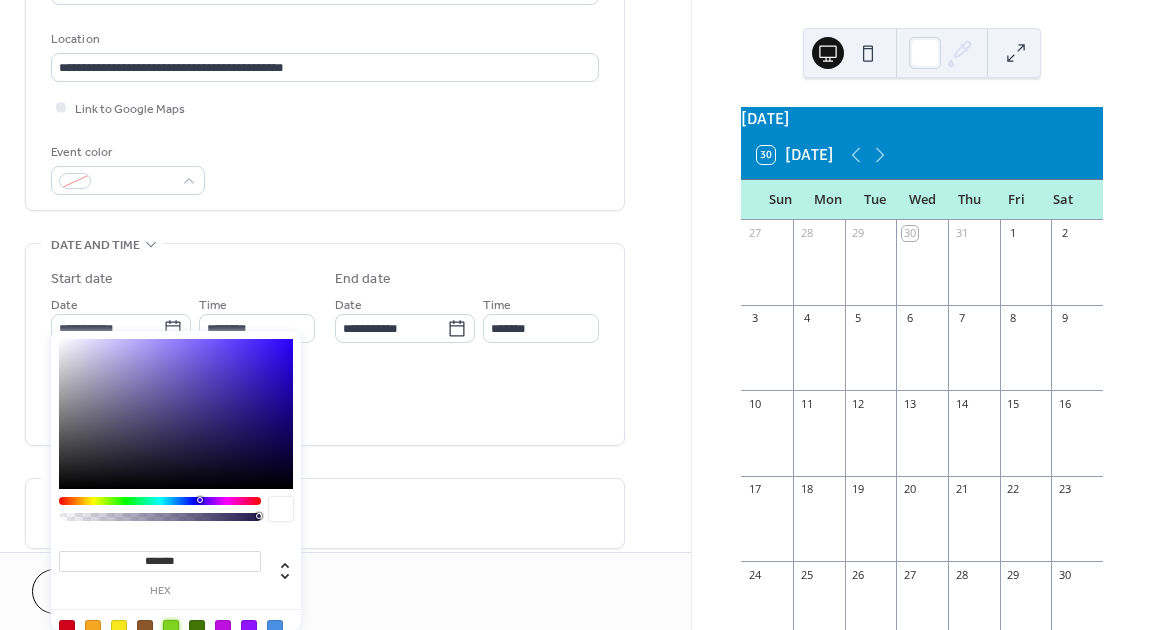 click at bounding box center (171, 628) 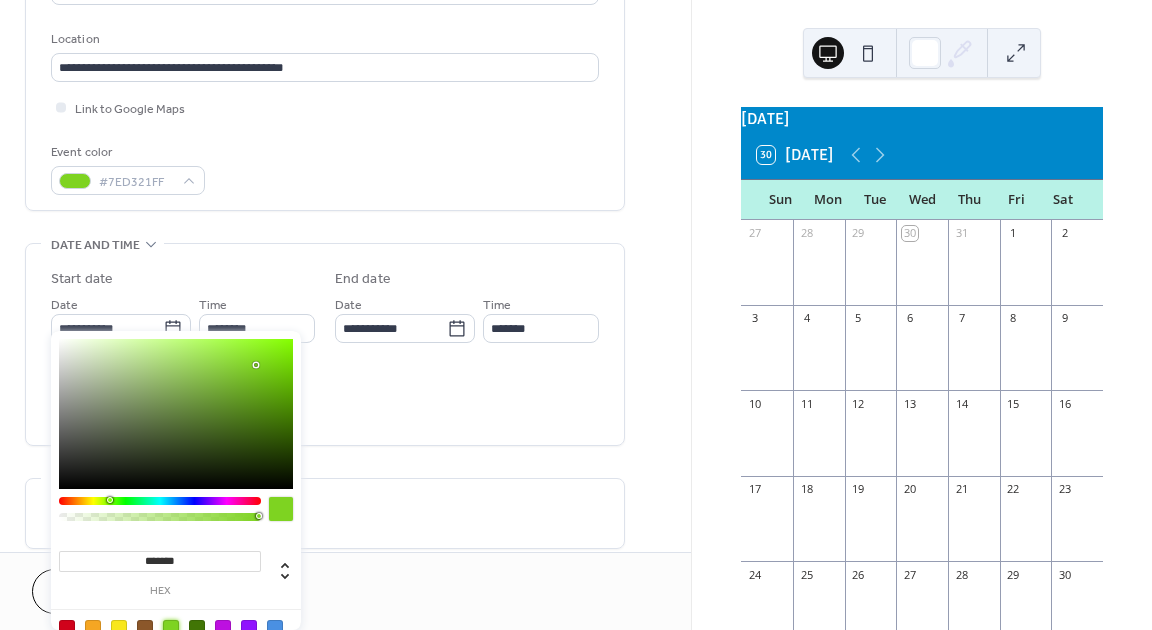 type on "*******" 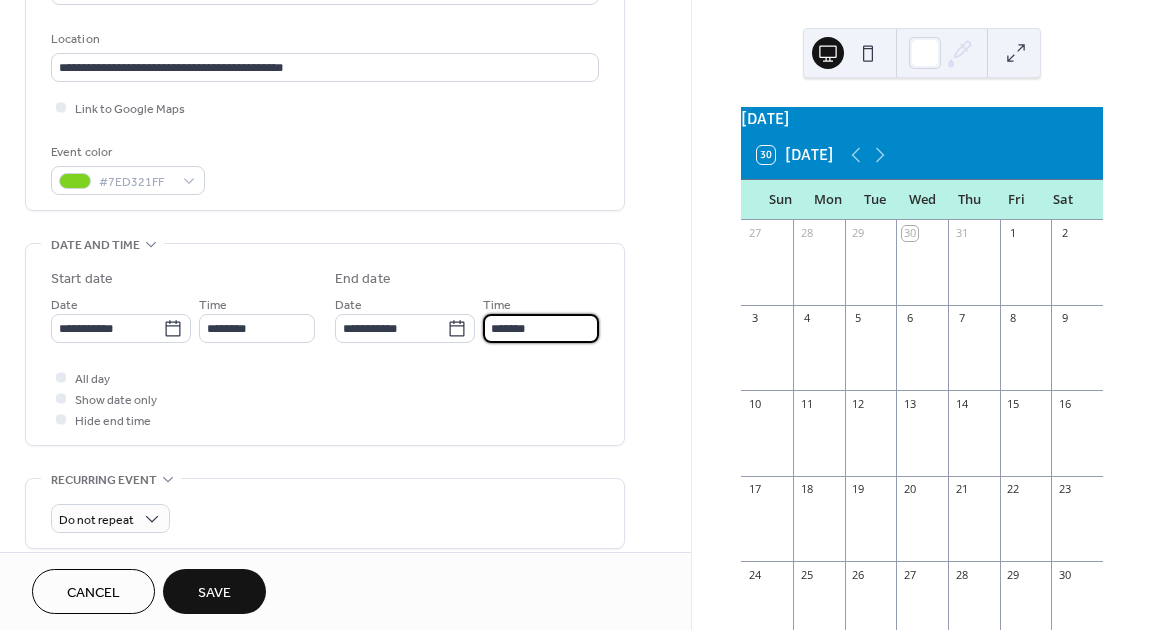 click on "*******" at bounding box center (541, 328) 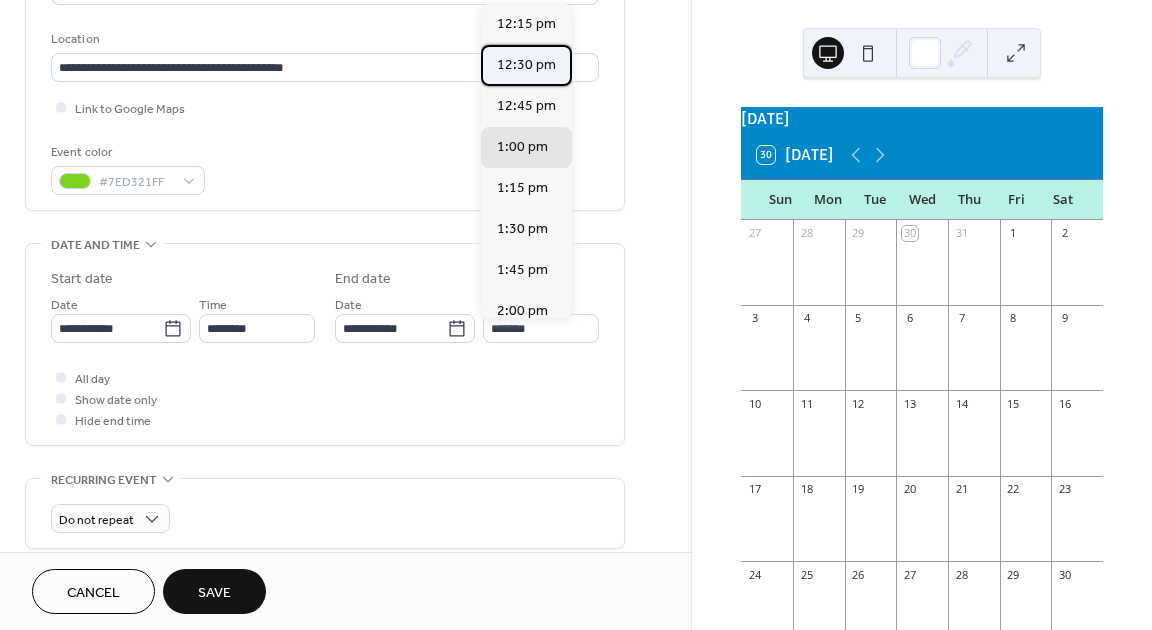 click on "12:30 pm" at bounding box center [526, 65] 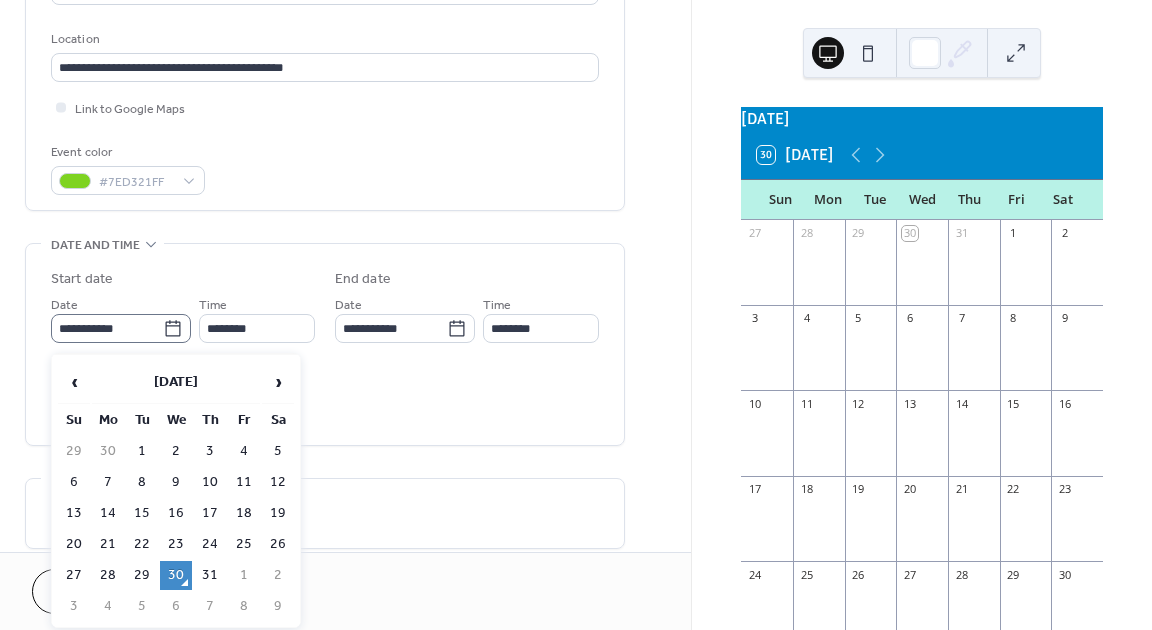 click on "**********" at bounding box center [121, 328] 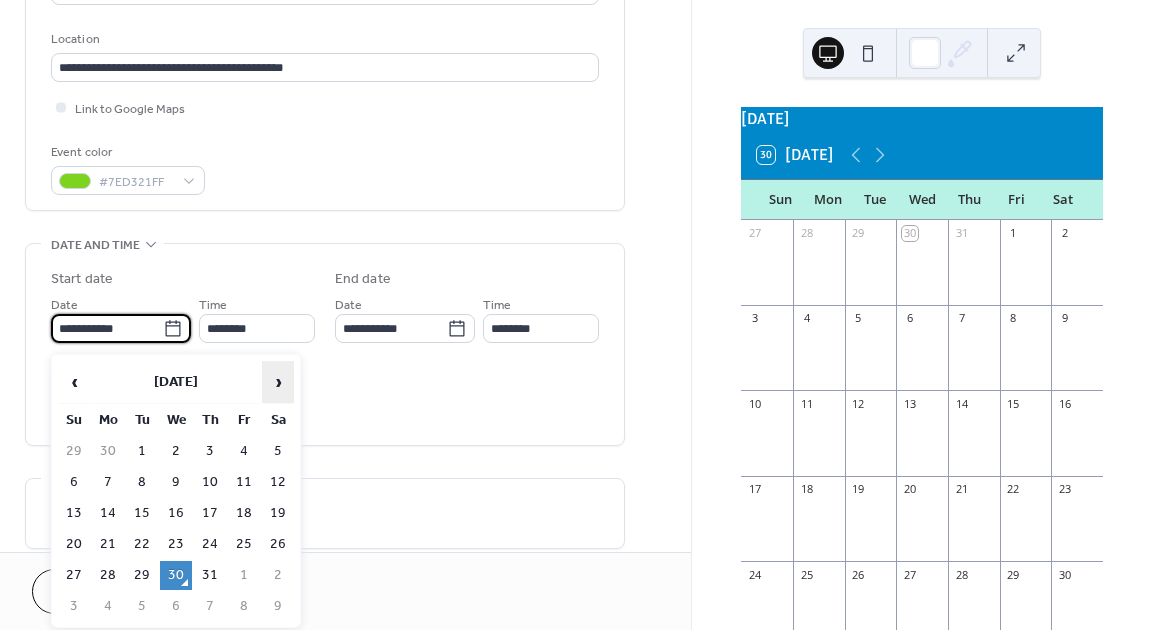 click on "›" at bounding box center (278, 382) 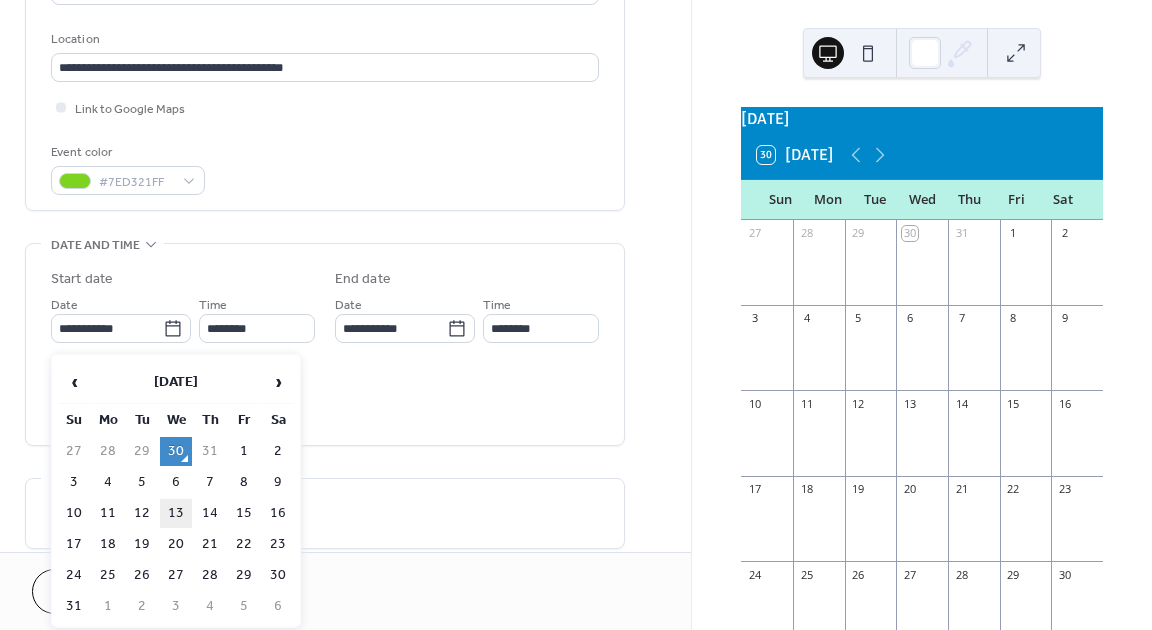 click on "13" at bounding box center [176, 513] 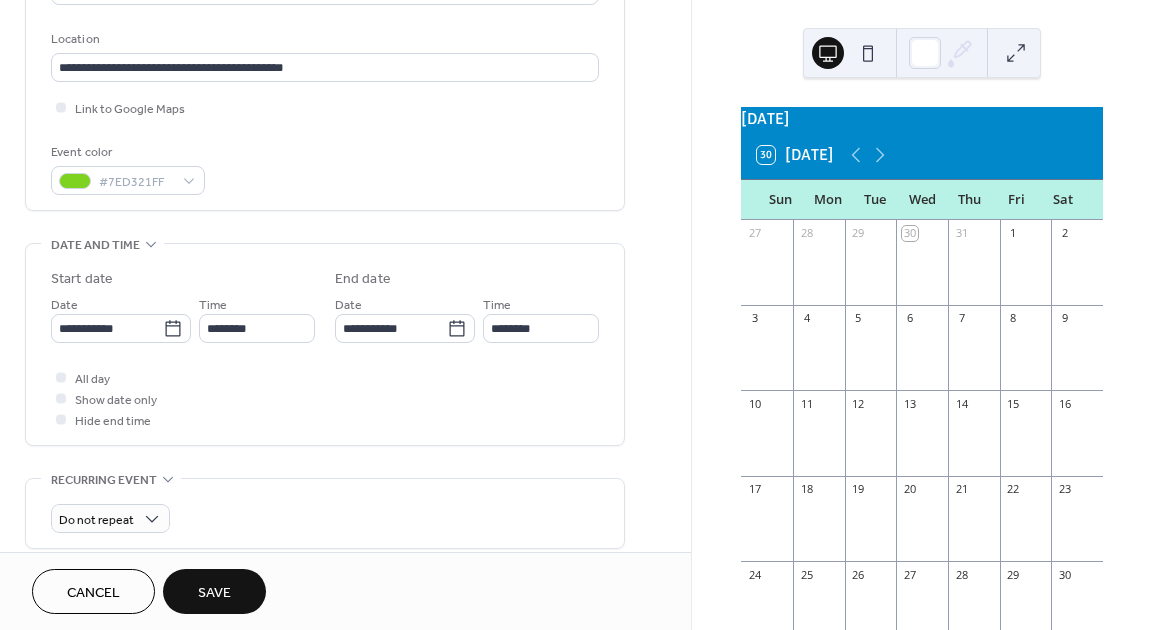 type on "**********" 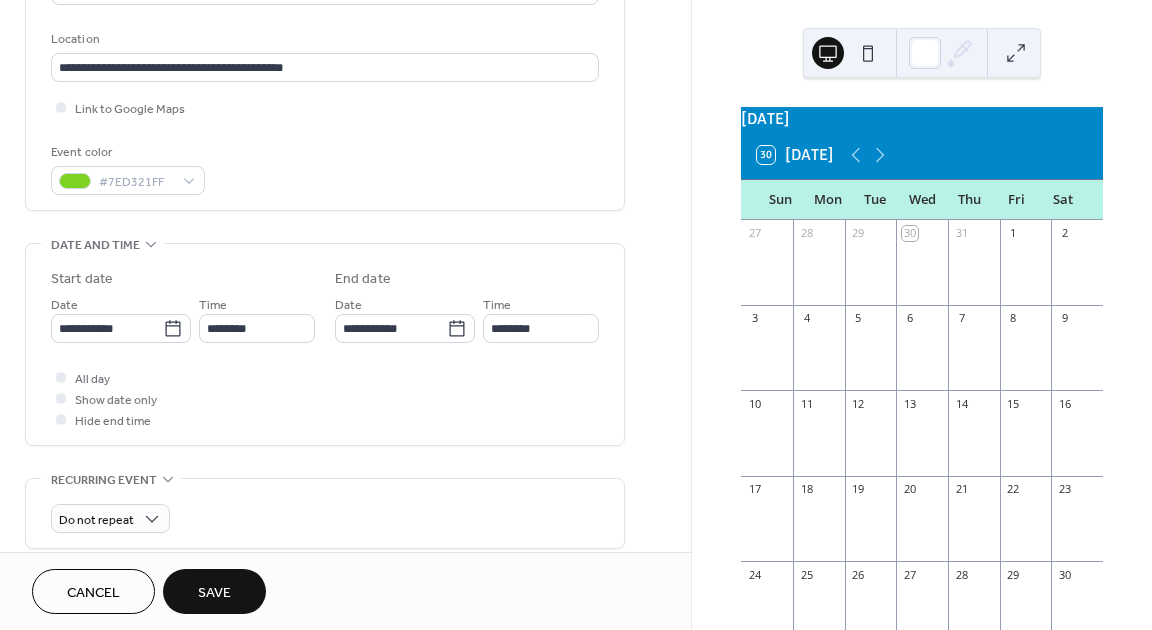 type on "**********" 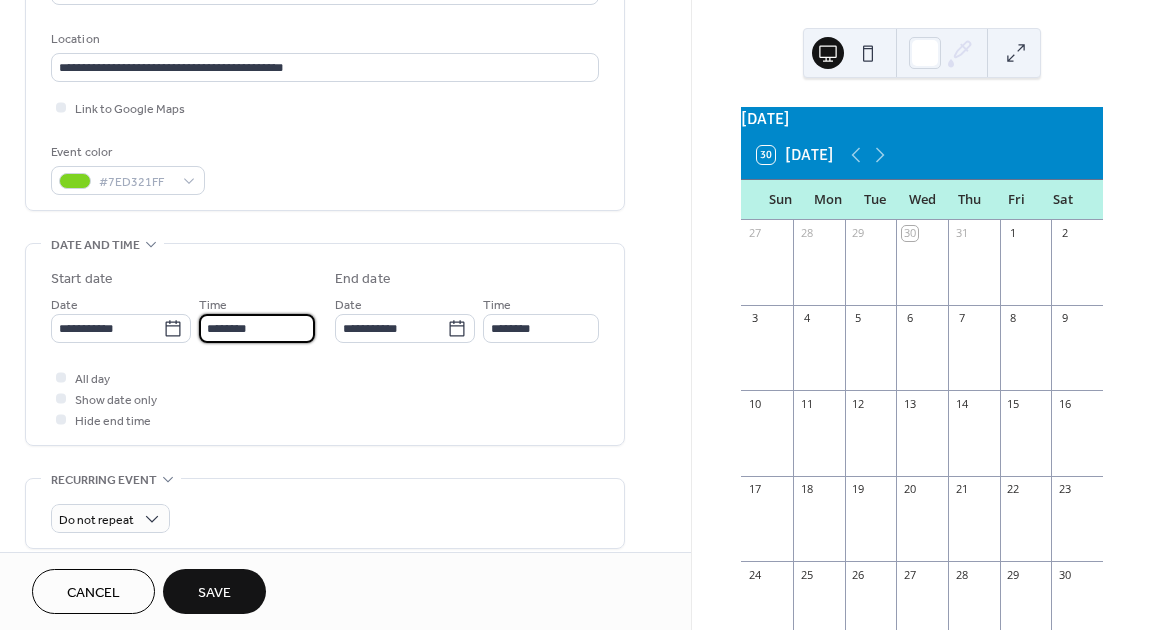 click on "********" at bounding box center [257, 328] 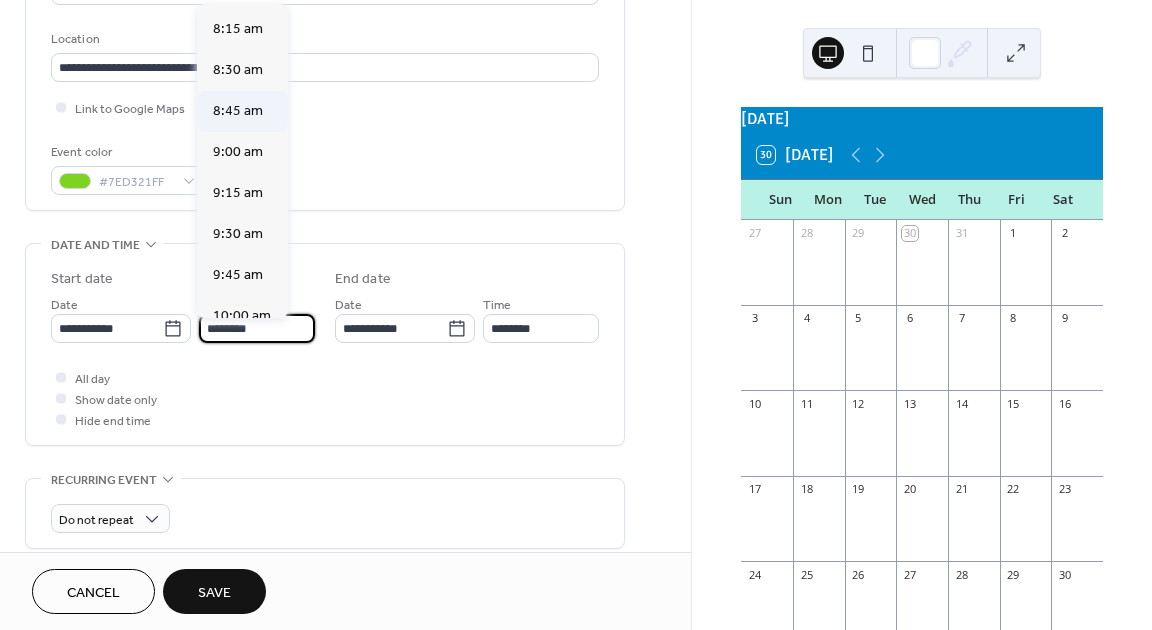 scroll, scrollTop: 1300, scrollLeft: 0, axis: vertical 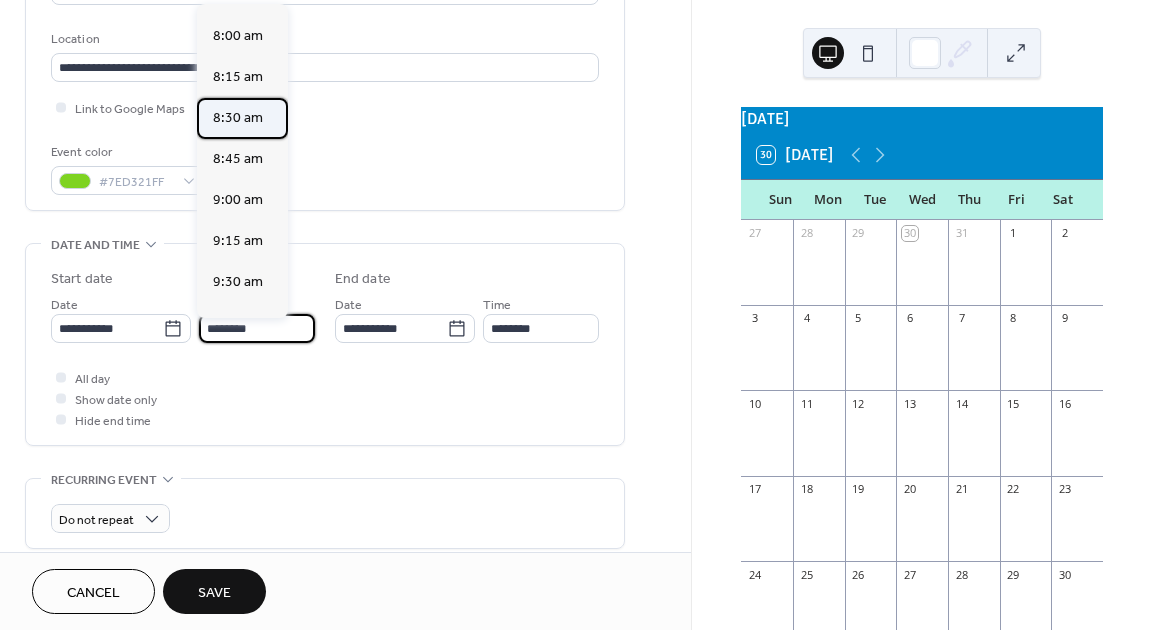click on "8:30 am" at bounding box center (238, 118) 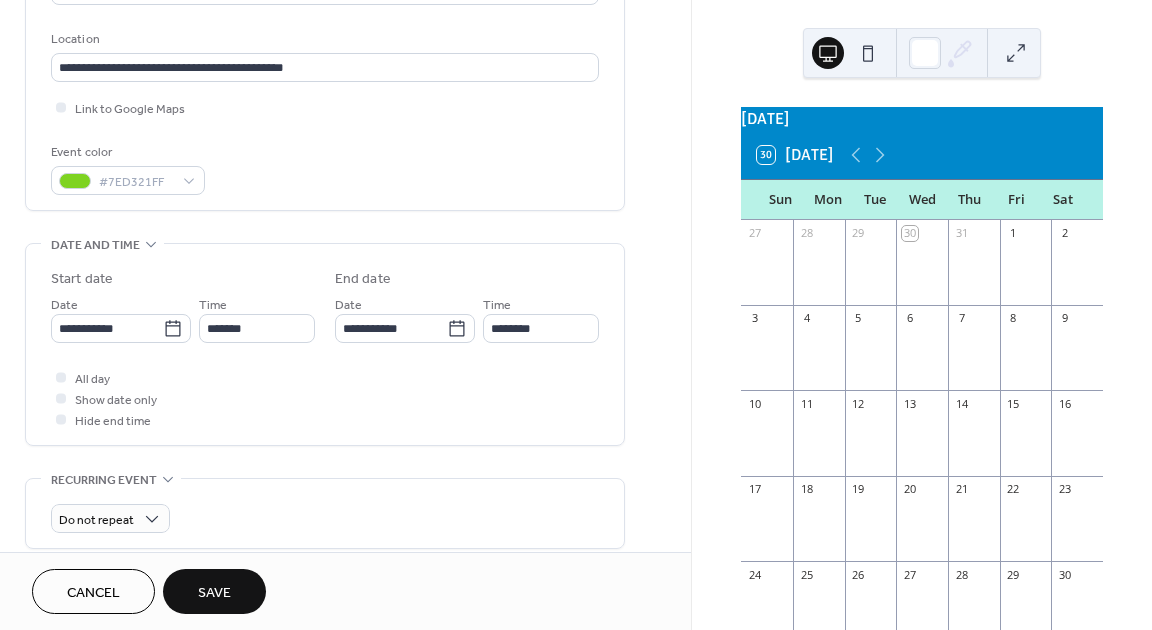 type on "*******" 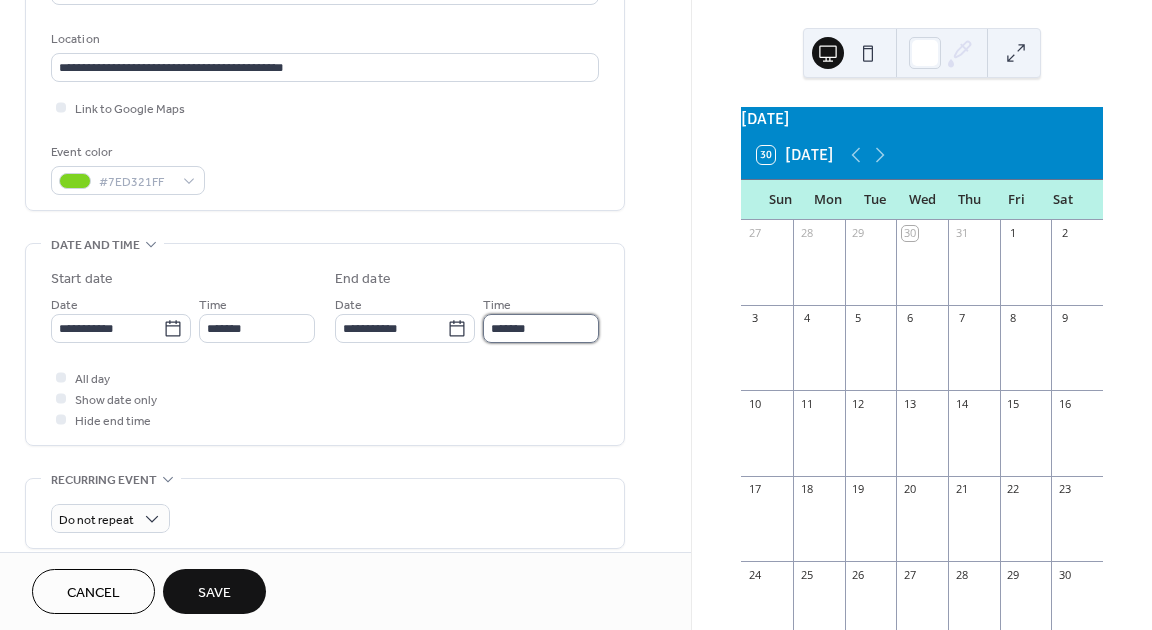click on "*******" at bounding box center [541, 328] 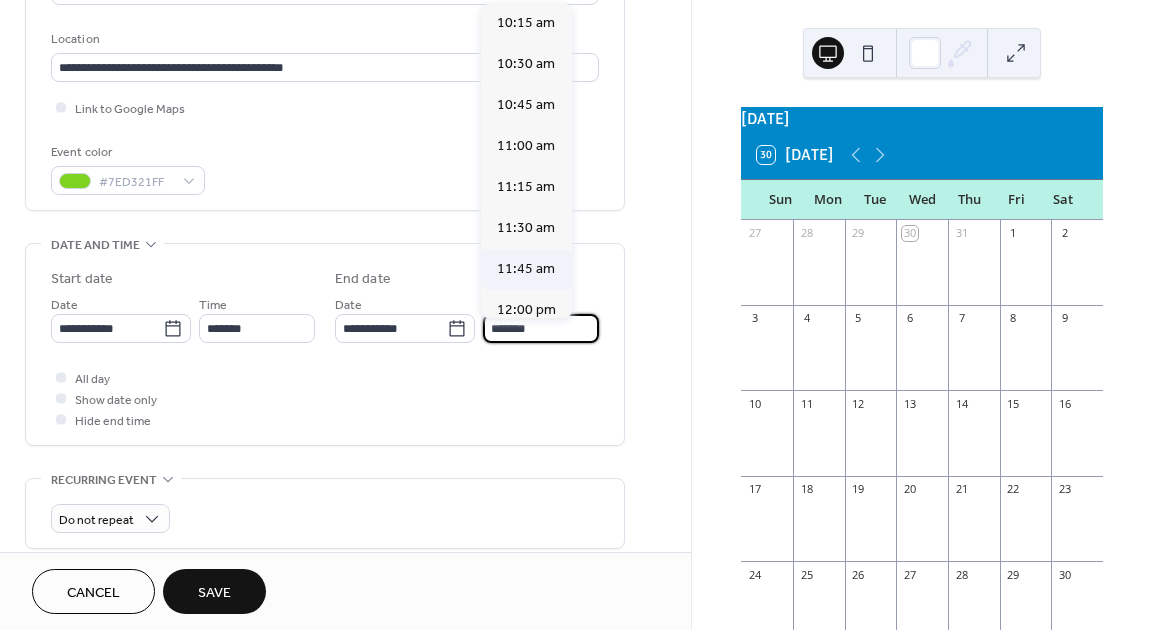 scroll, scrollTop: 376, scrollLeft: 0, axis: vertical 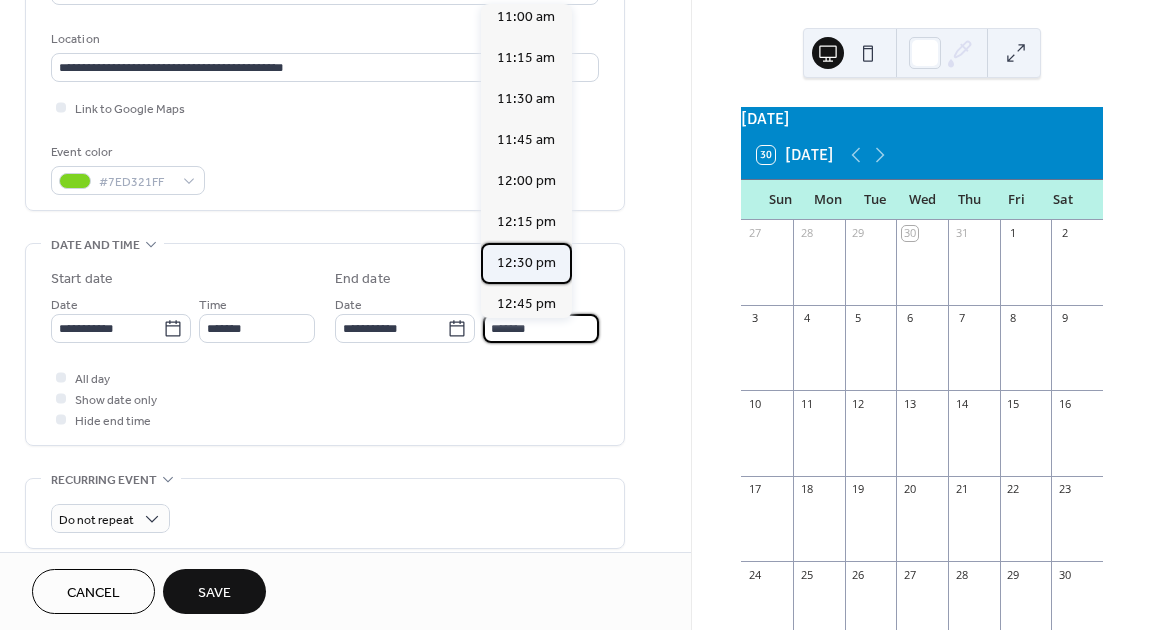 click on "12:30 pm" at bounding box center [526, 263] 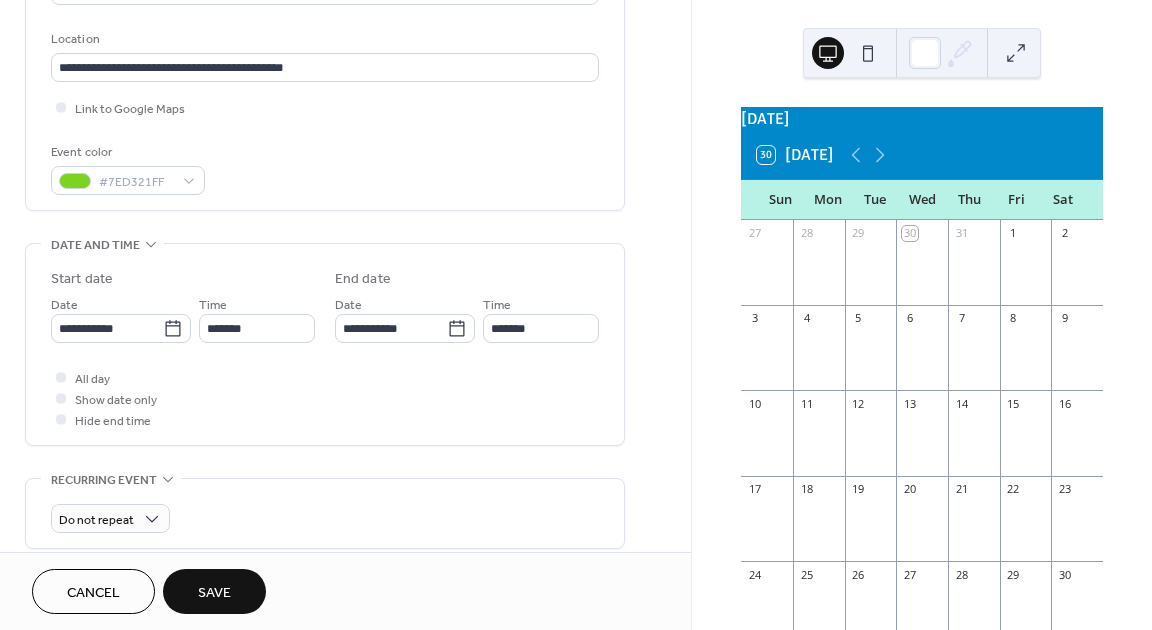 type on "********" 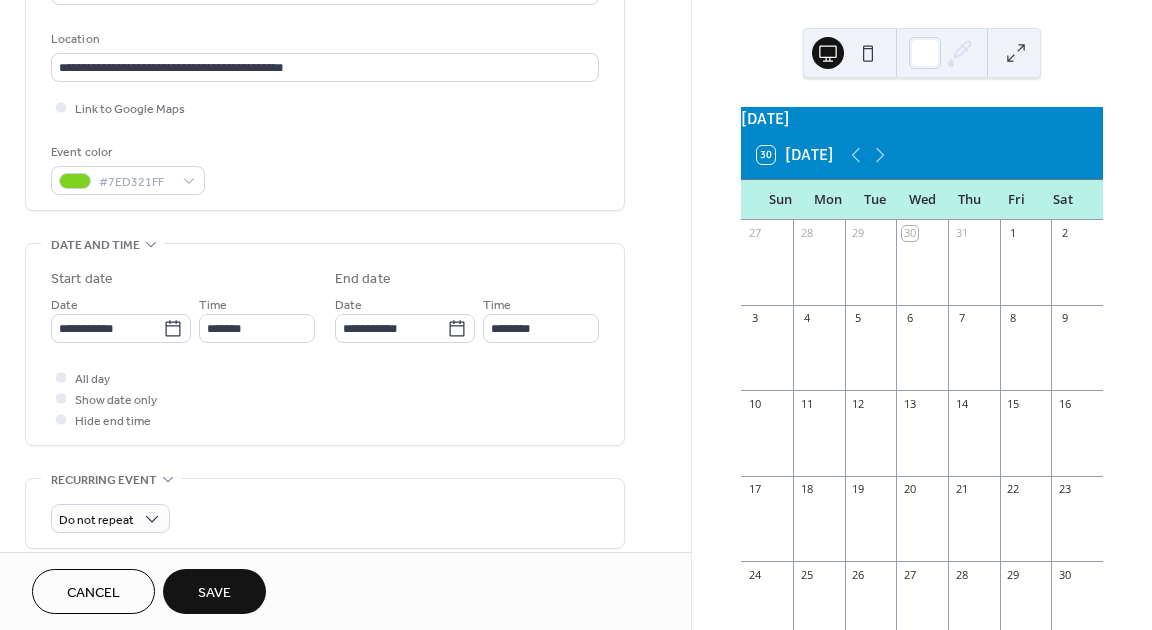 click on "**********" at bounding box center (325, 302) 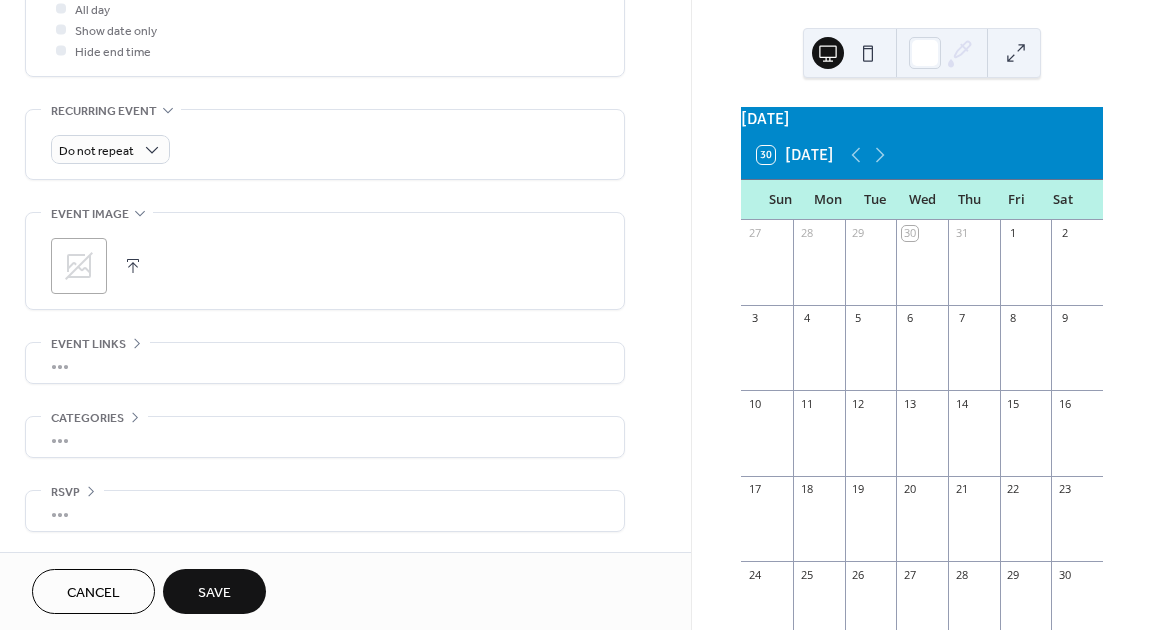 scroll, scrollTop: 783, scrollLeft: 0, axis: vertical 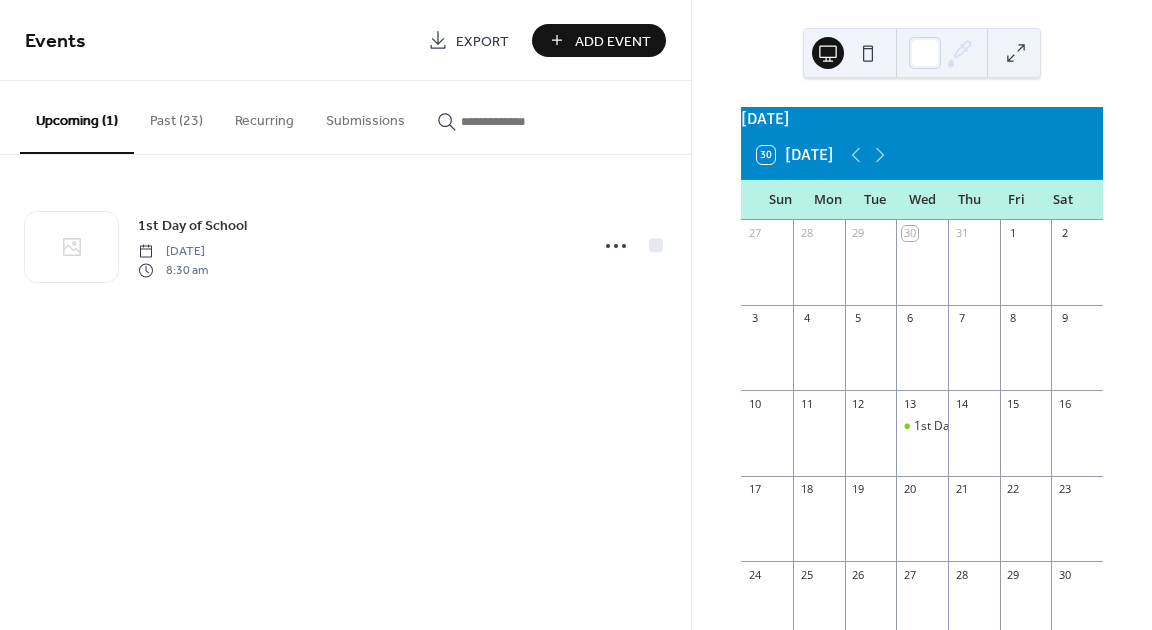 click on "Add Event" at bounding box center [613, 41] 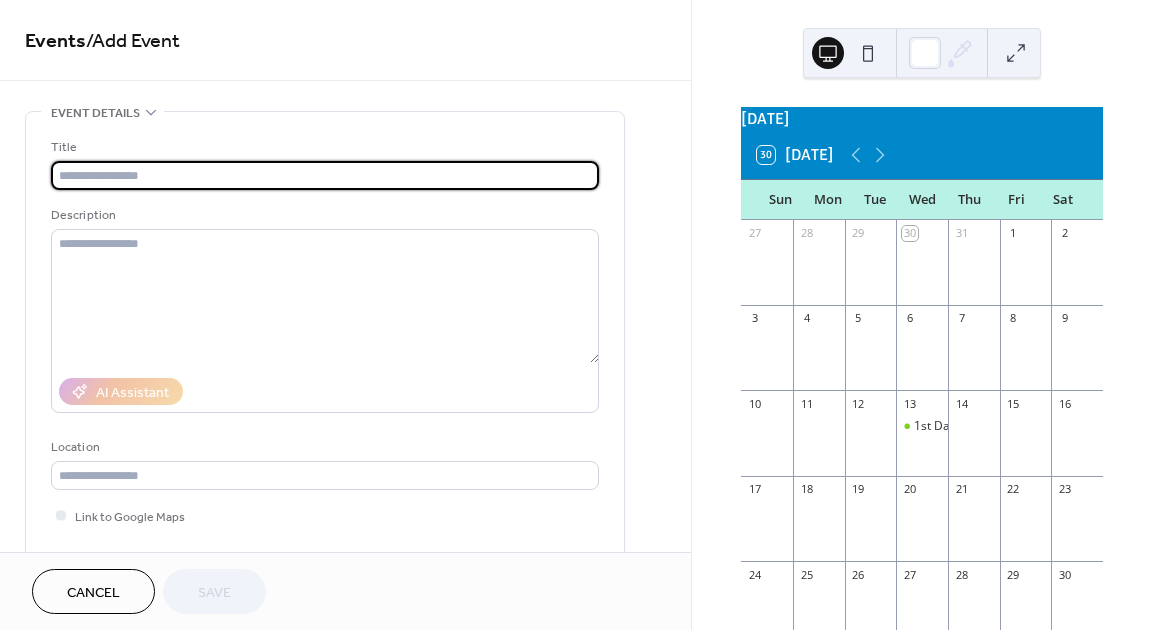 type on "*" 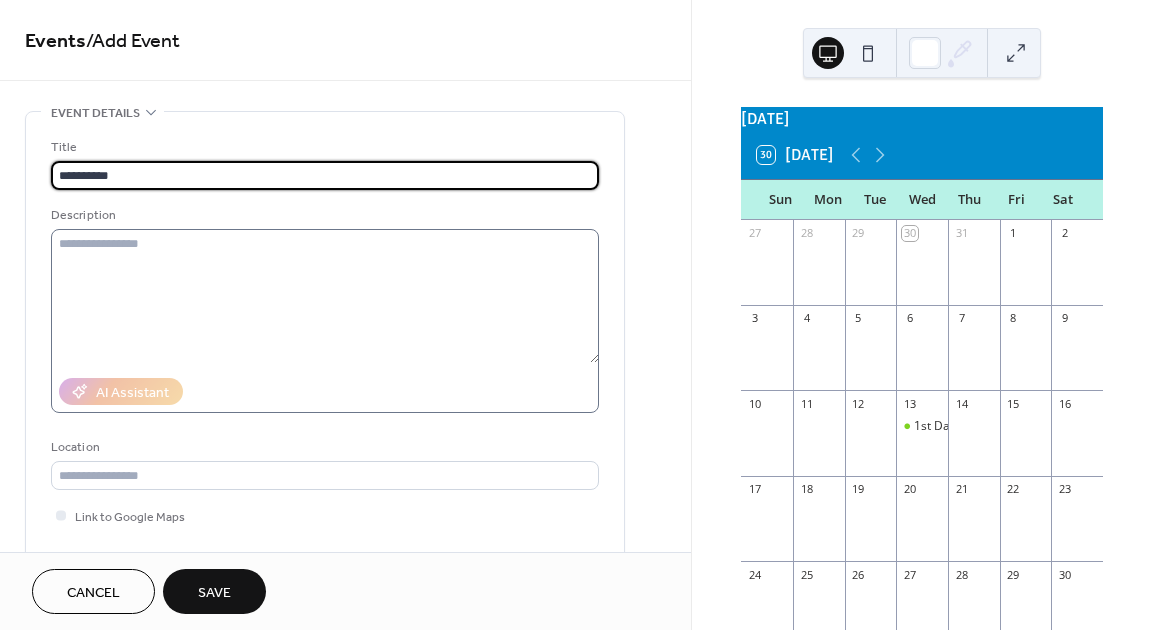 type on "**********" 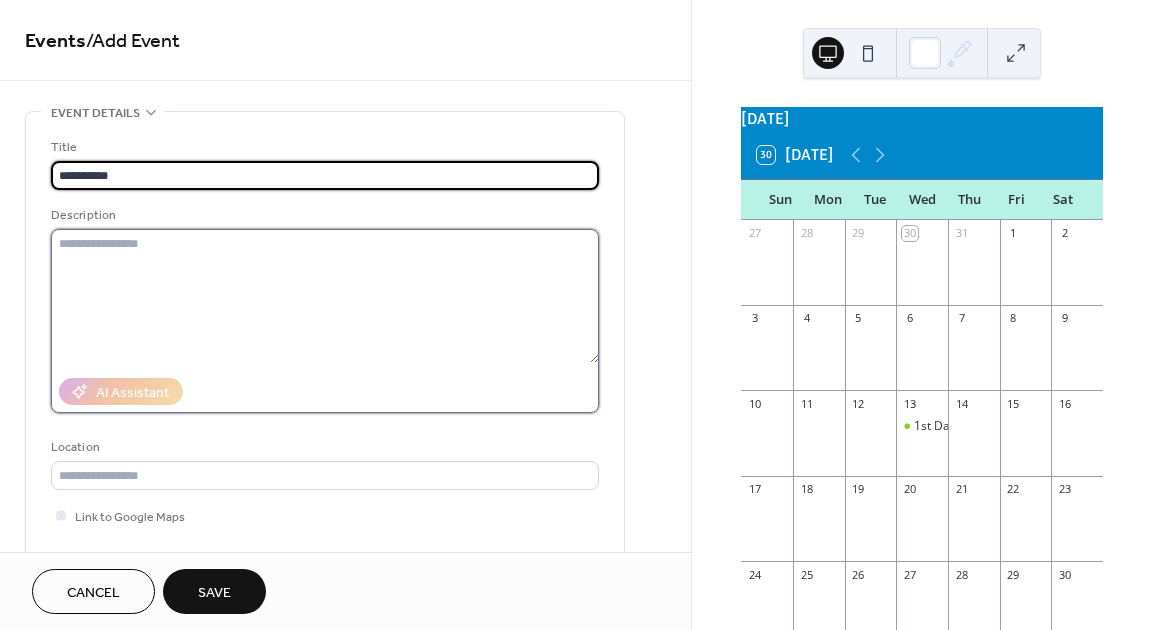 click at bounding box center [325, 296] 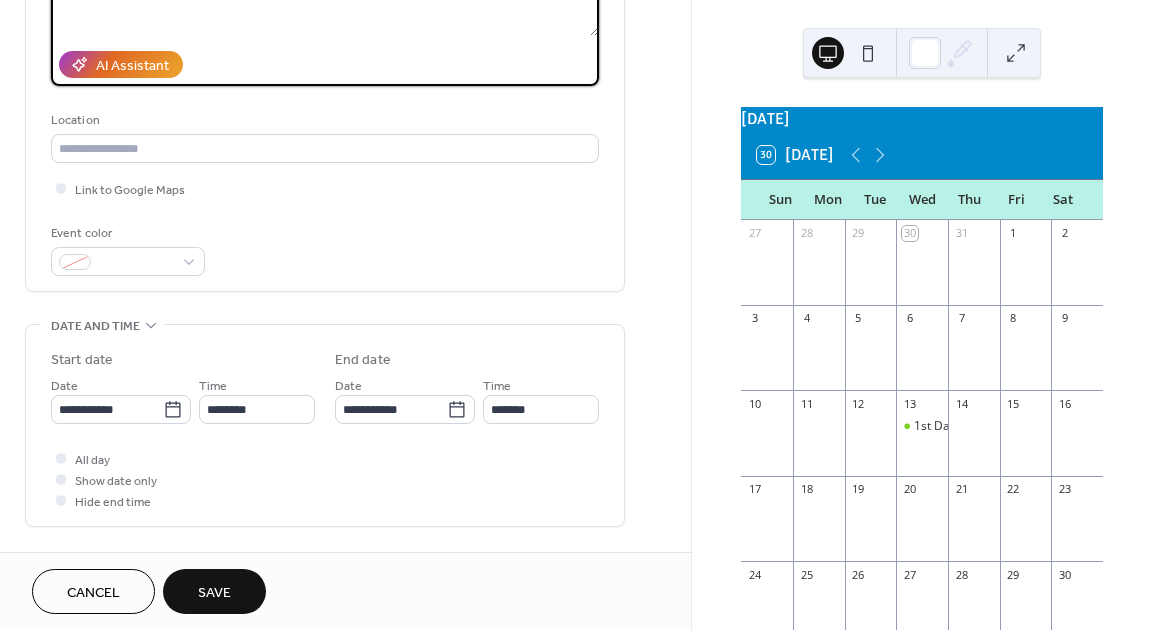 scroll, scrollTop: 335, scrollLeft: 0, axis: vertical 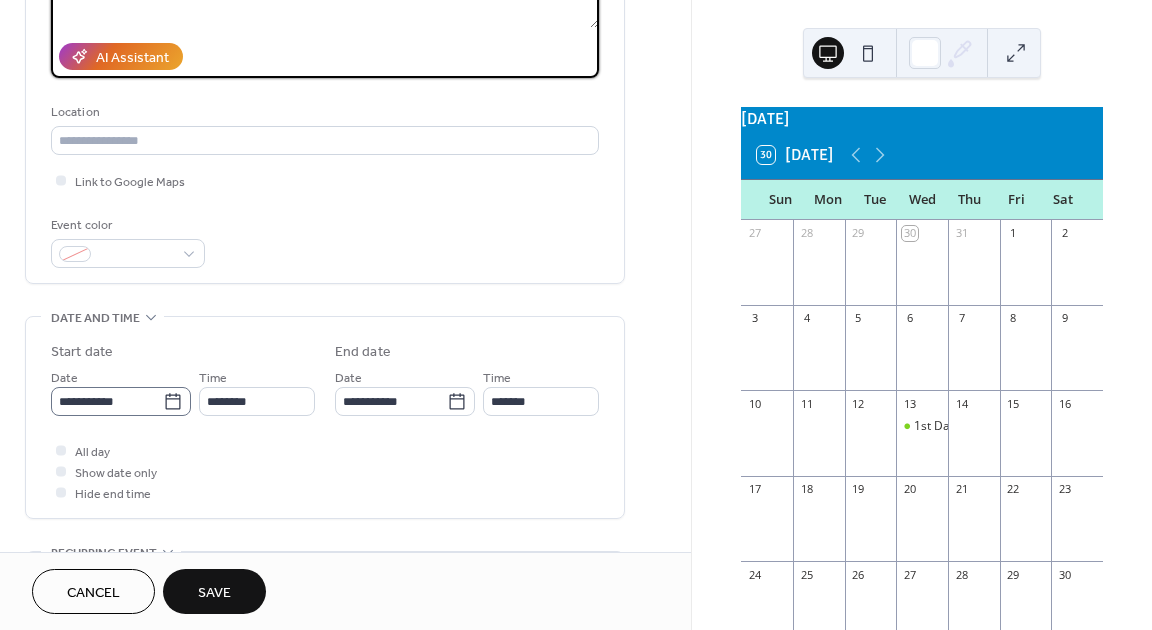 type on "*********" 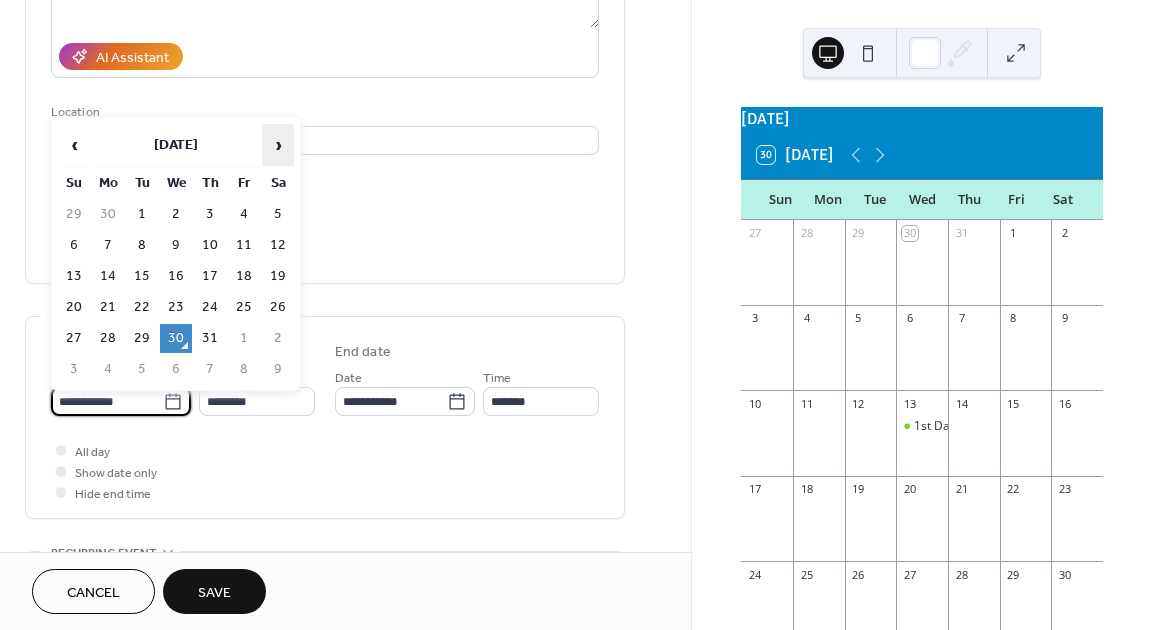 click on "›" at bounding box center (278, 145) 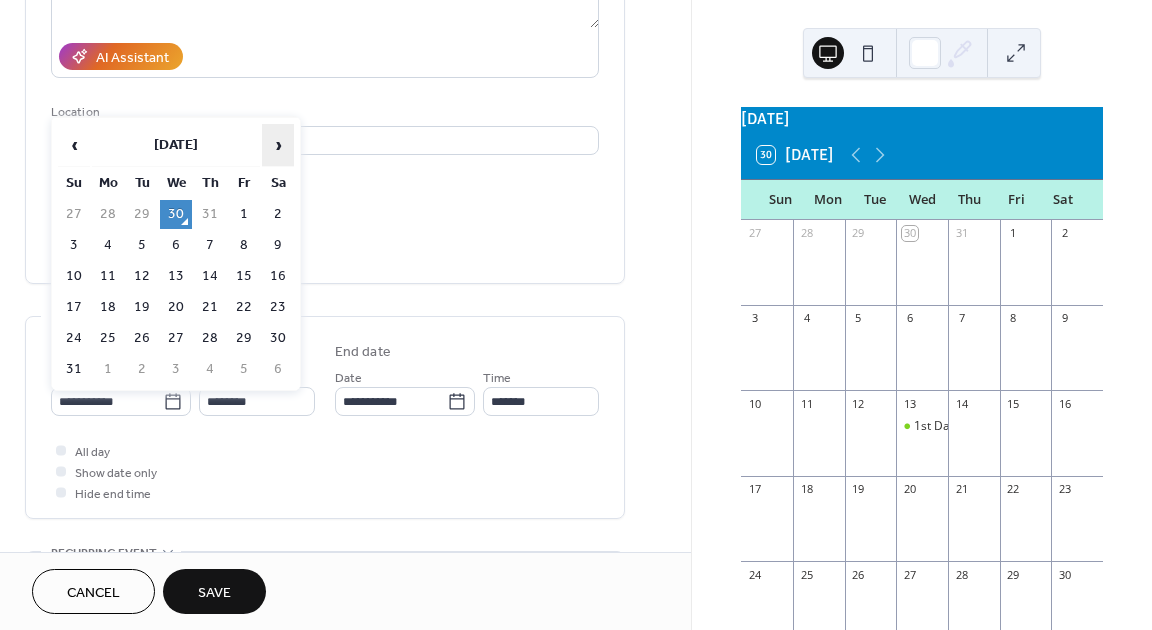 click on "›" at bounding box center [278, 145] 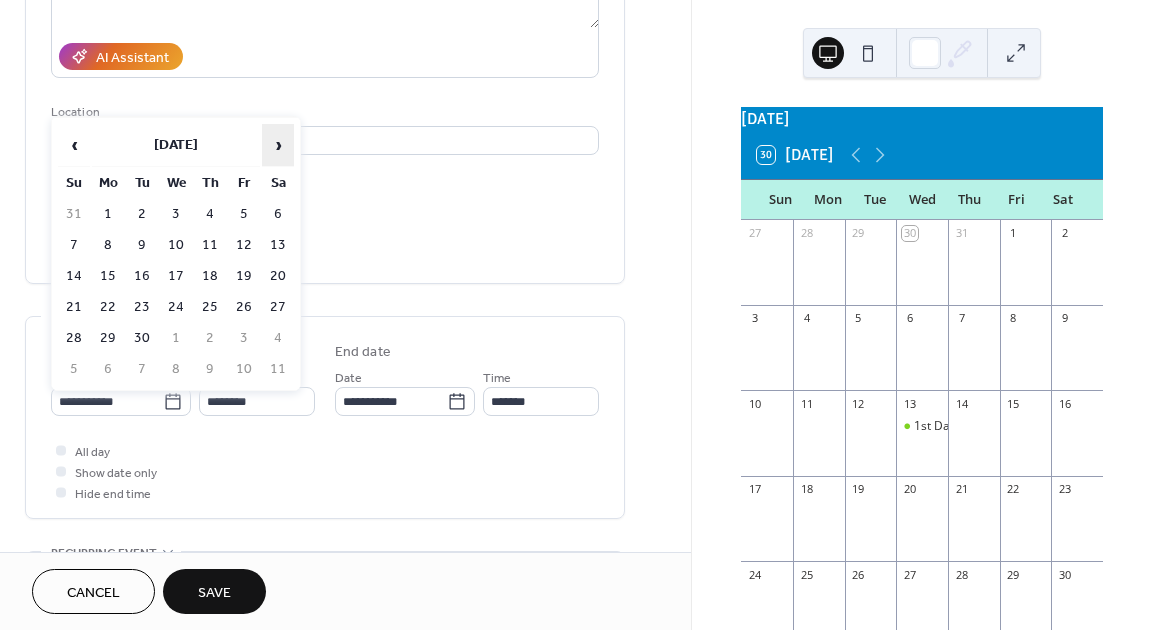 click on "›" at bounding box center [278, 145] 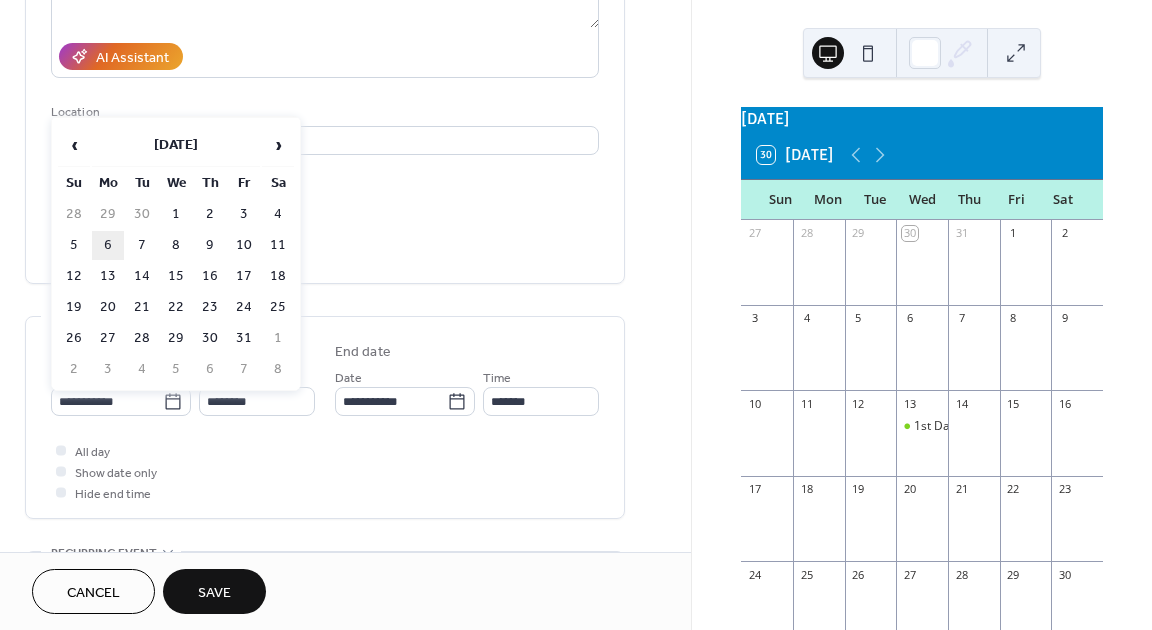 click on "6" at bounding box center [108, 245] 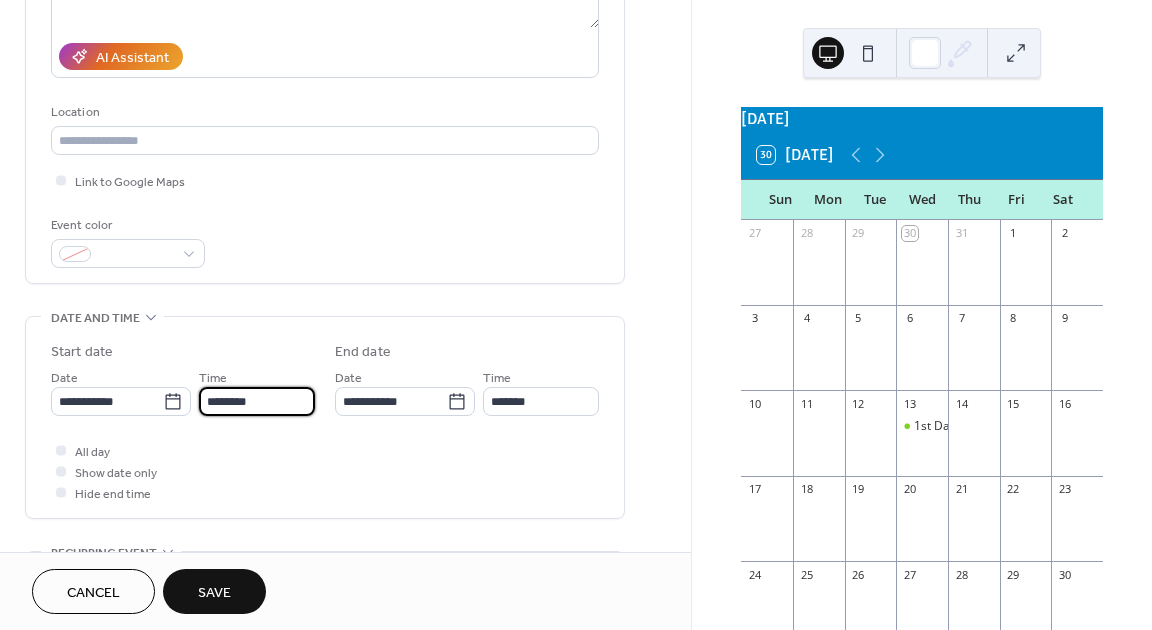 click on "********" at bounding box center (257, 401) 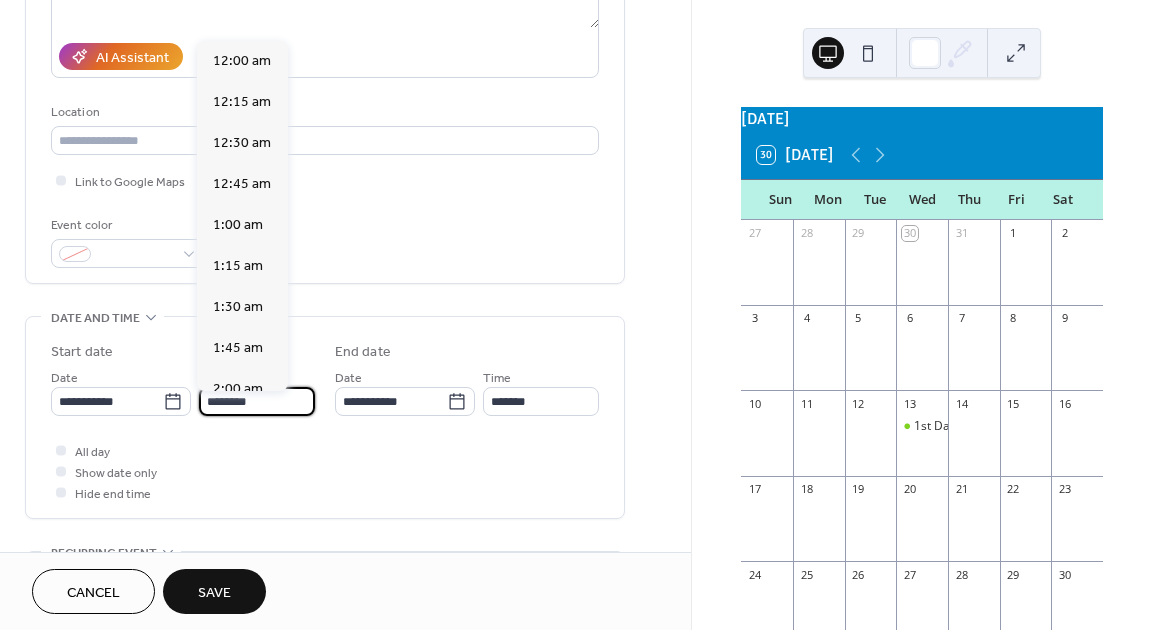 scroll, scrollTop: 1968, scrollLeft: 0, axis: vertical 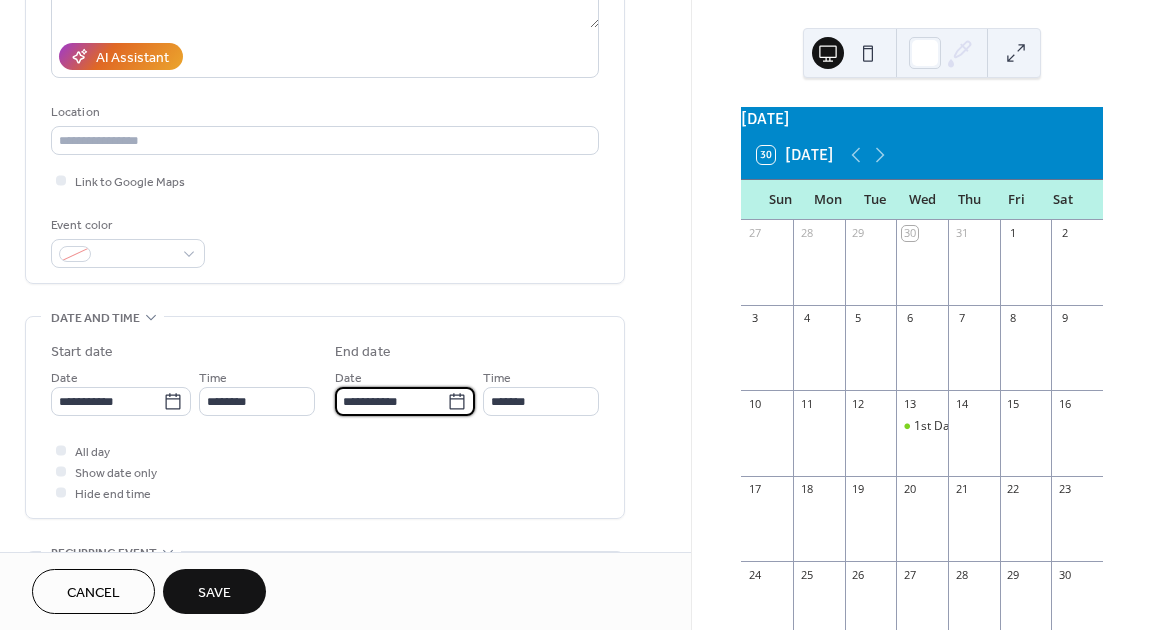 drag, startPoint x: 408, startPoint y: 408, endPoint x: 422, endPoint y: 408, distance: 14 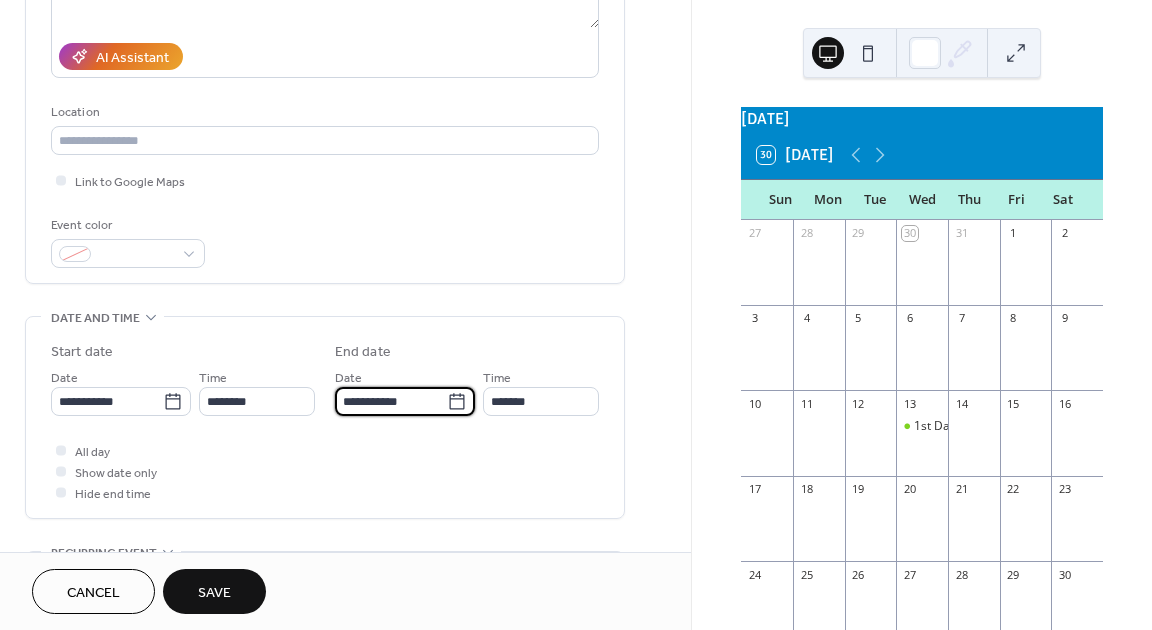 click on "**********" at bounding box center (391, 401) 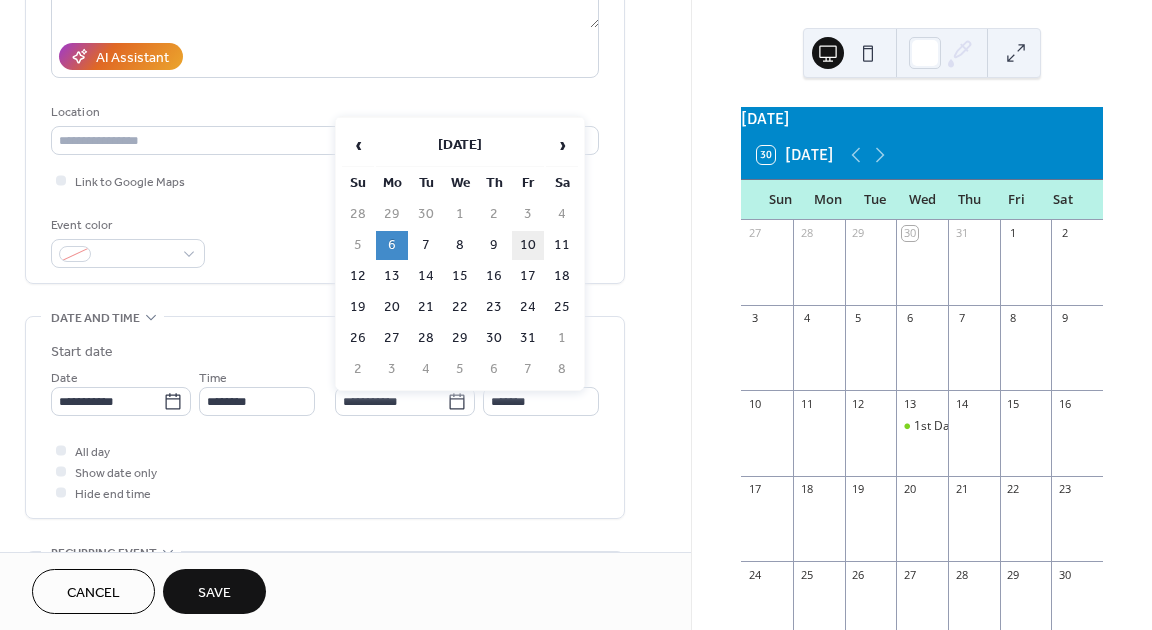 click on "10" at bounding box center (528, 245) 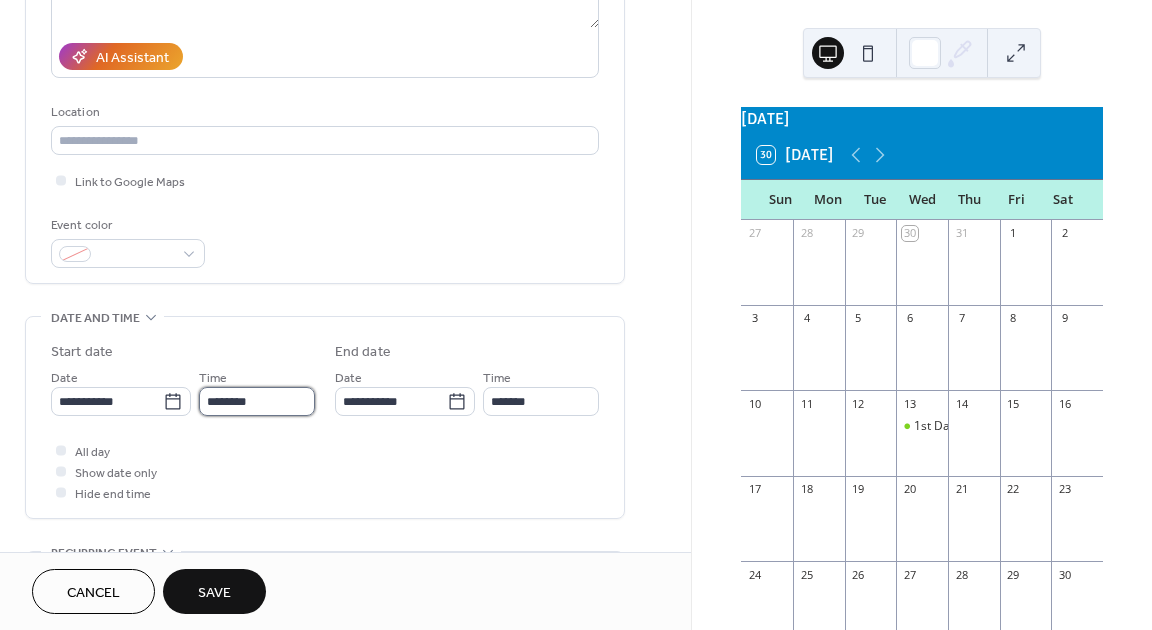 click on "********" at bounding box center (257, 401) 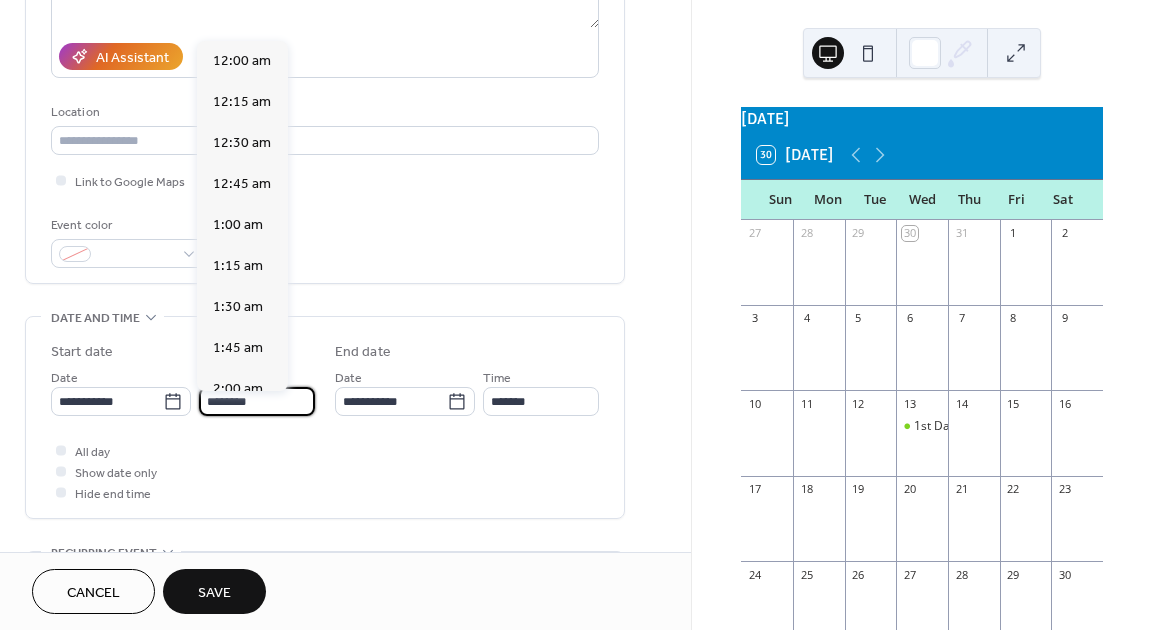 scroll, scrollTop: 1968, scrollLeft: 0, axis: vertical 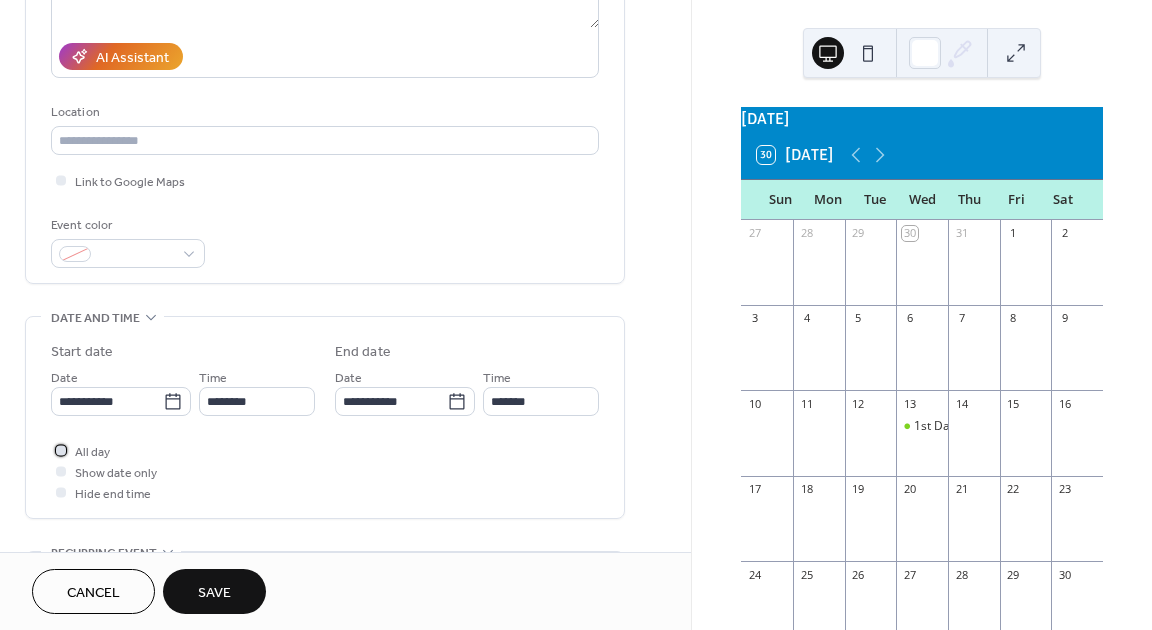 click on "All day" at bounding box center [92, 452] 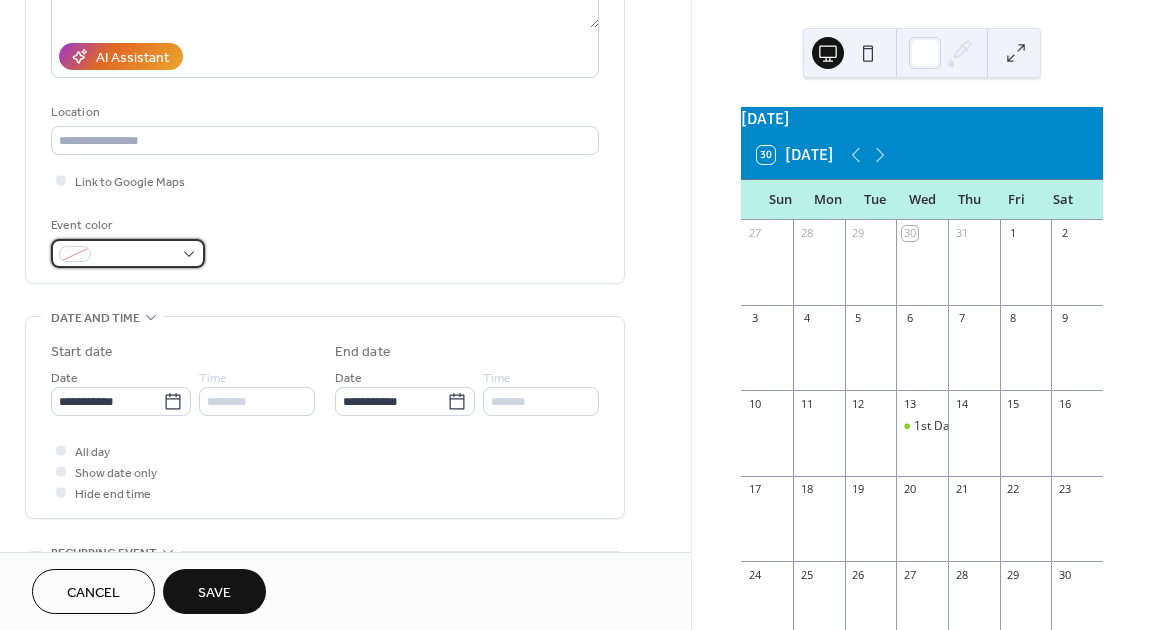click at bounding box center [128, 253] 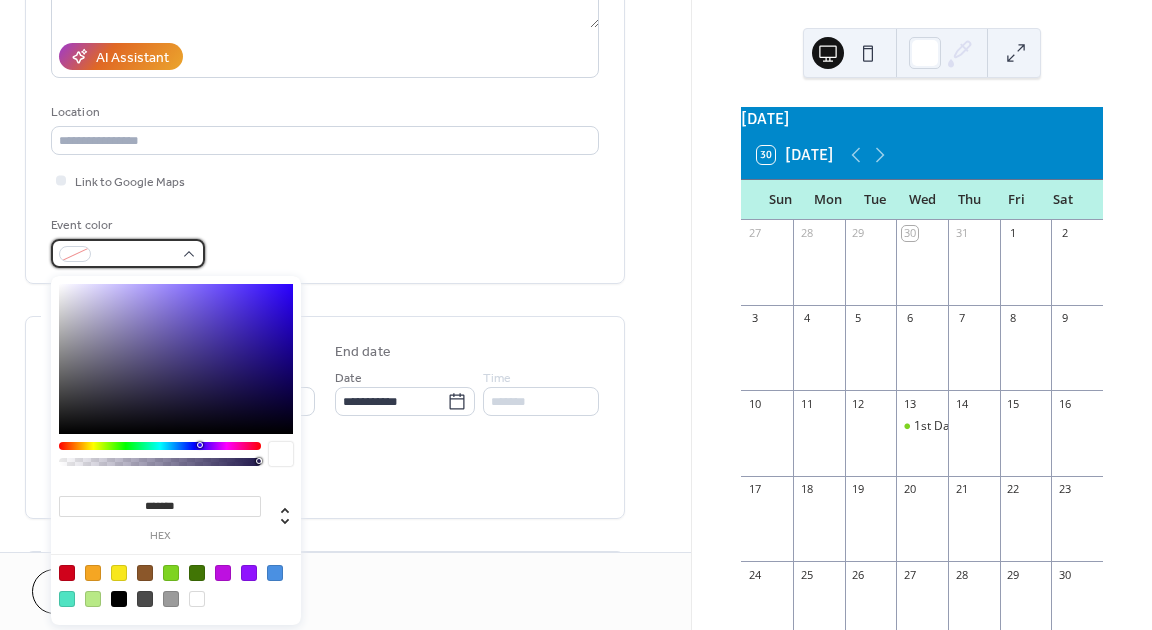 click at bounding box center (128, 253) 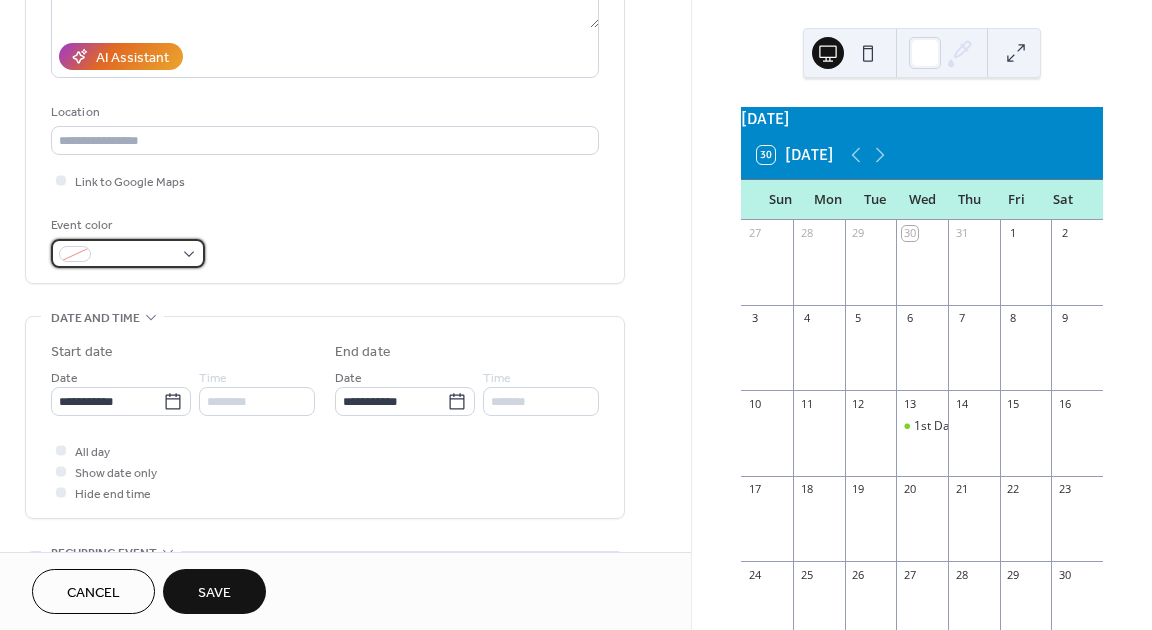 click at bounding box center [128, 253] 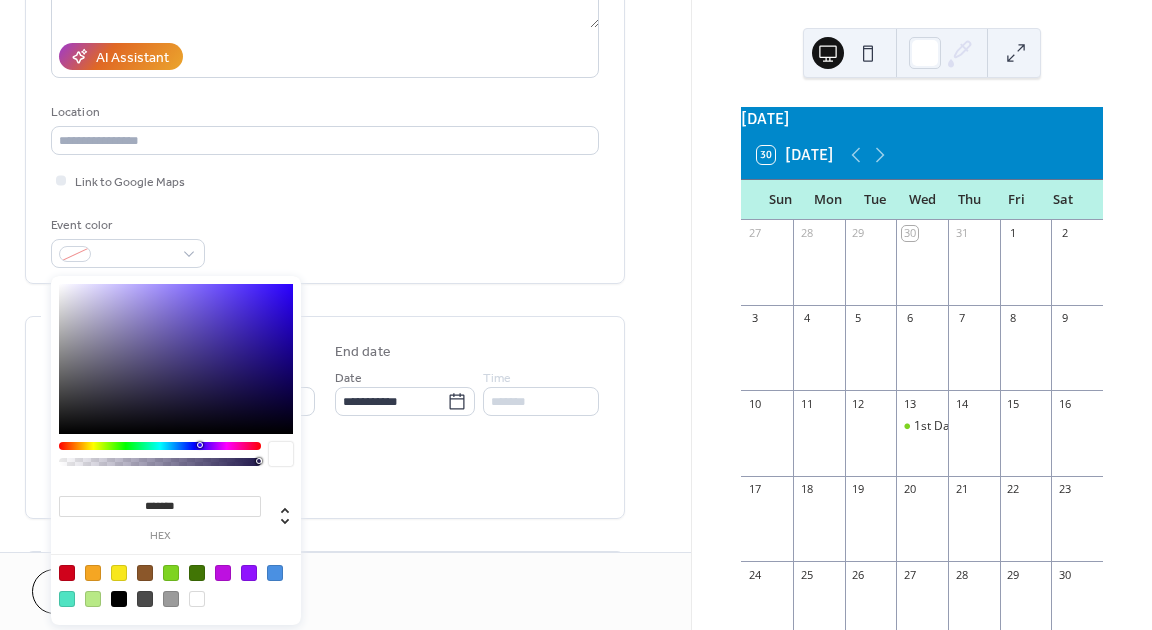 click at bounding box center [67, 573] 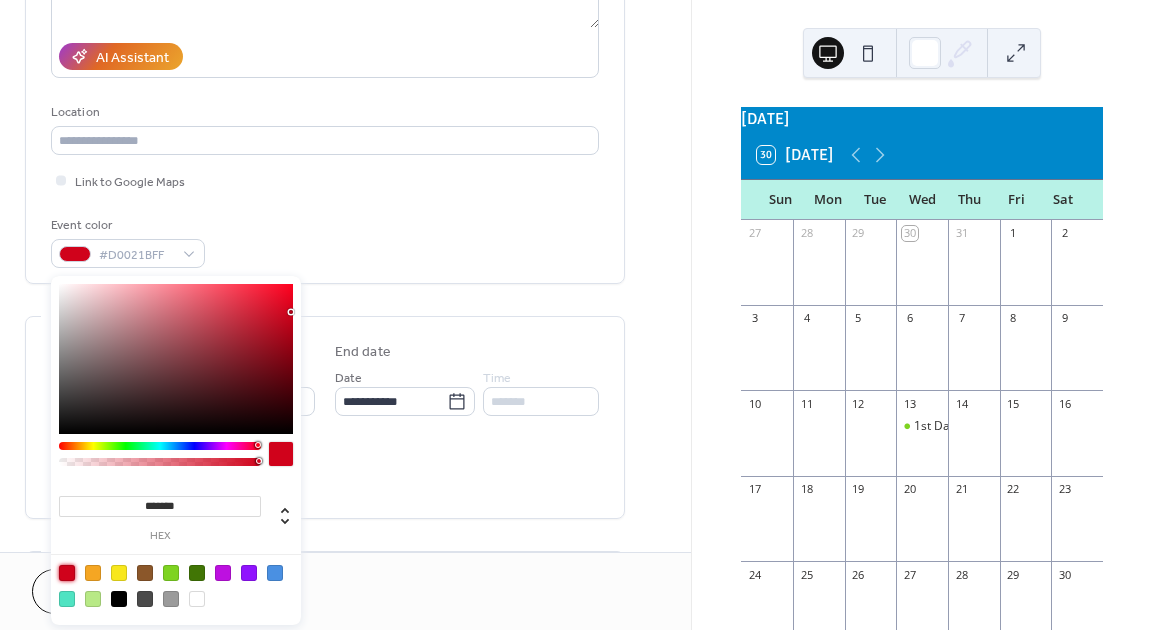 type on "*******" 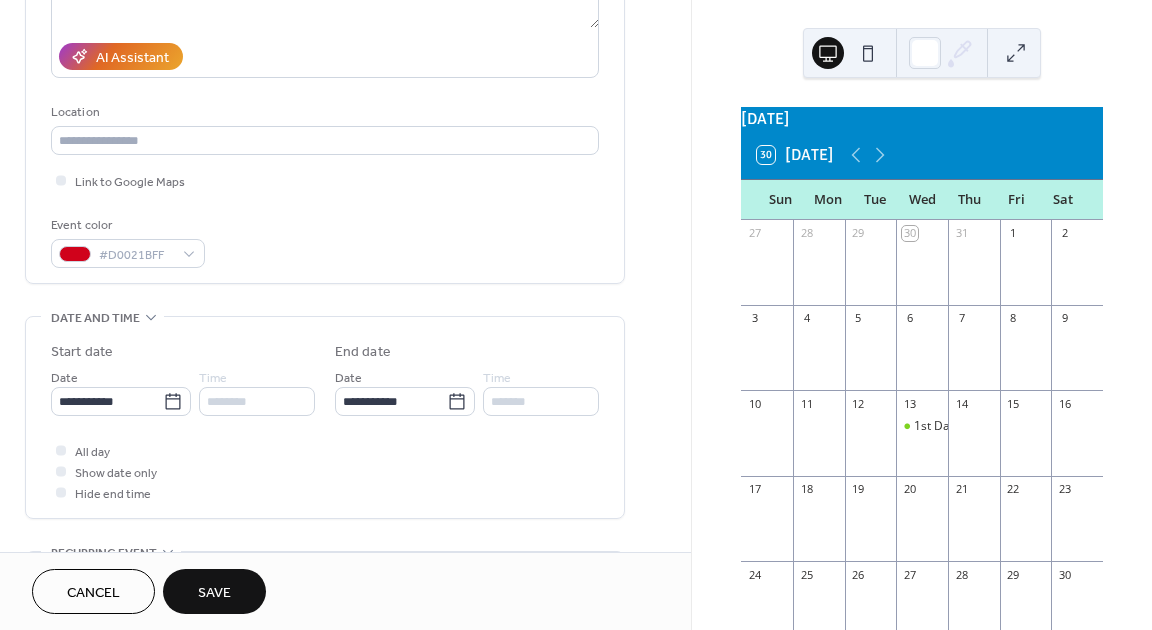 click on "Event color #D0021BFF" at bounding box center [325, 241] 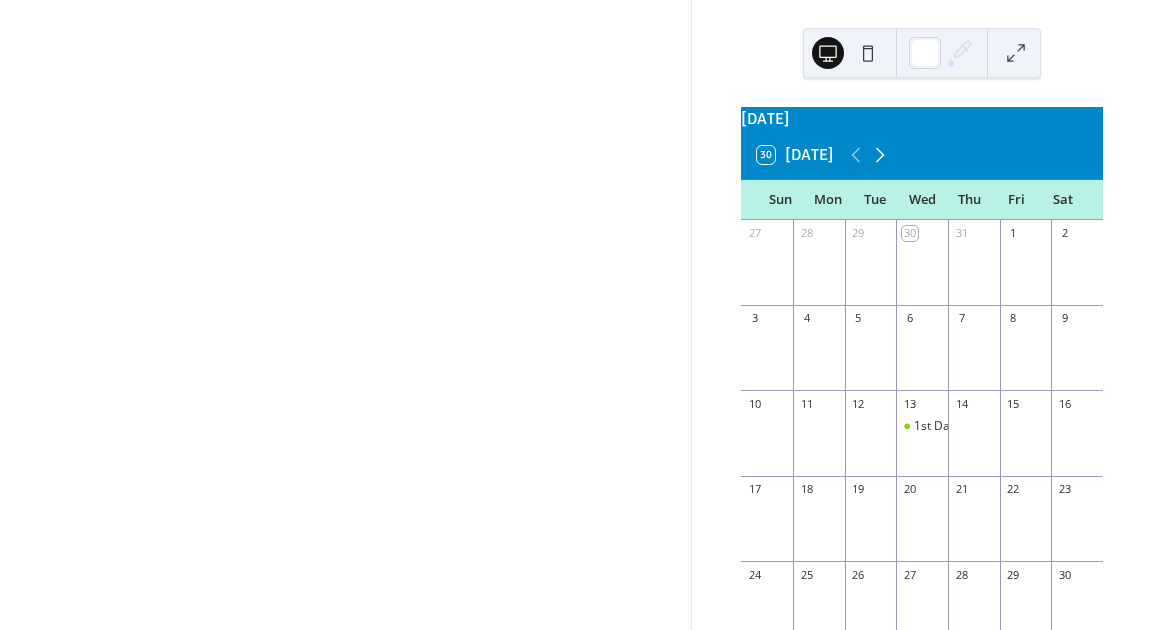 click 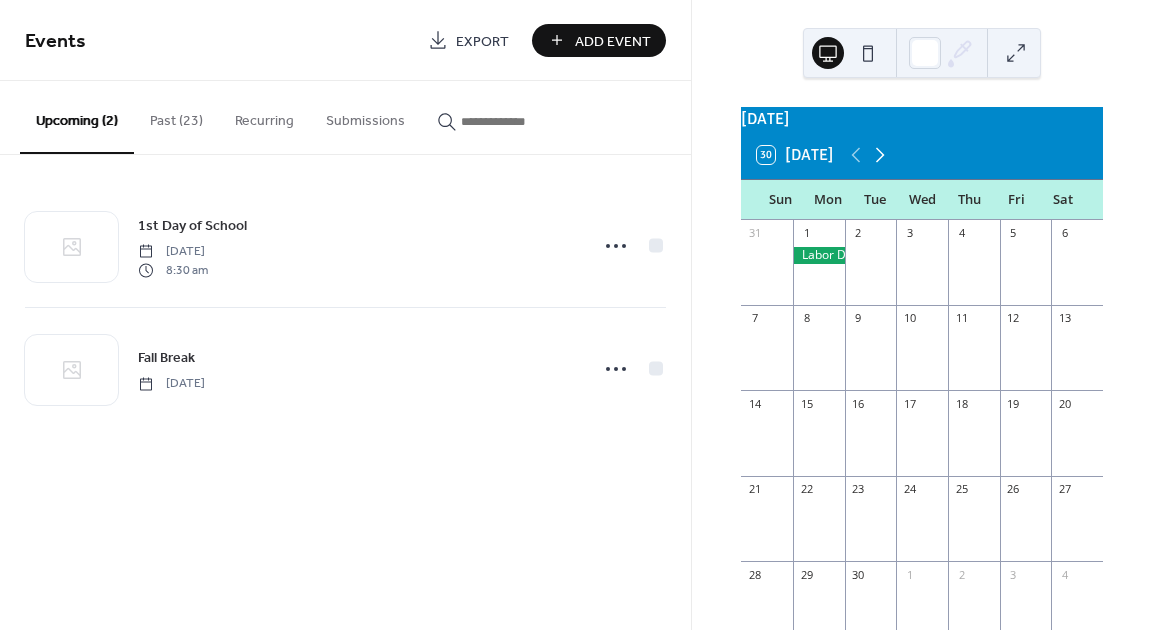 click 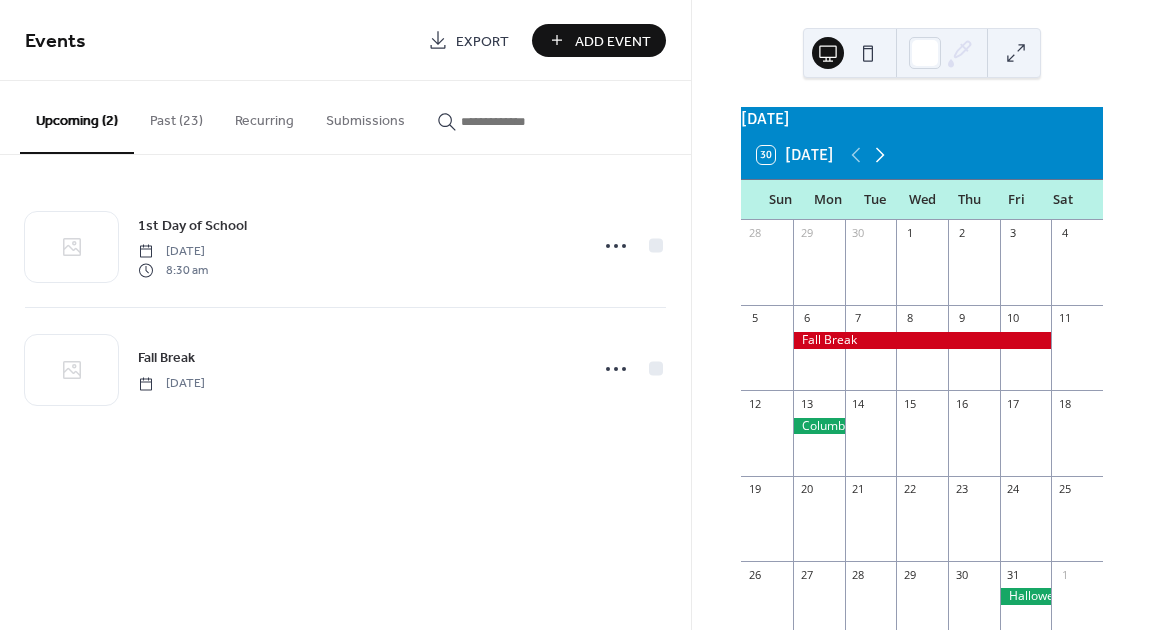 click 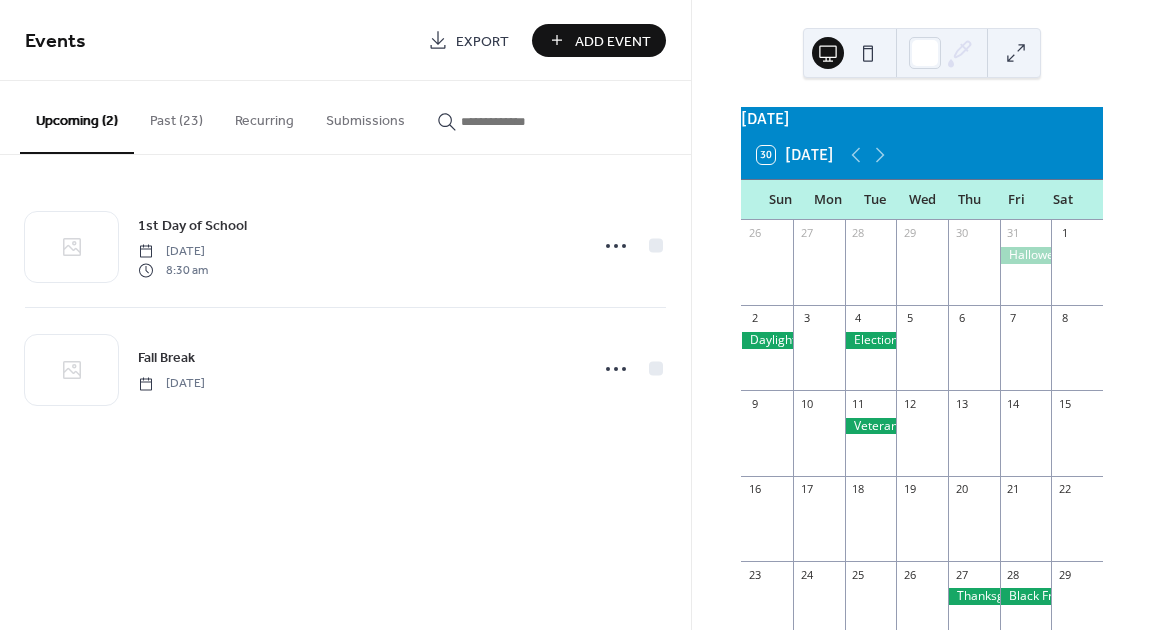 click on "Add Event" at bounding box center (613, 41) 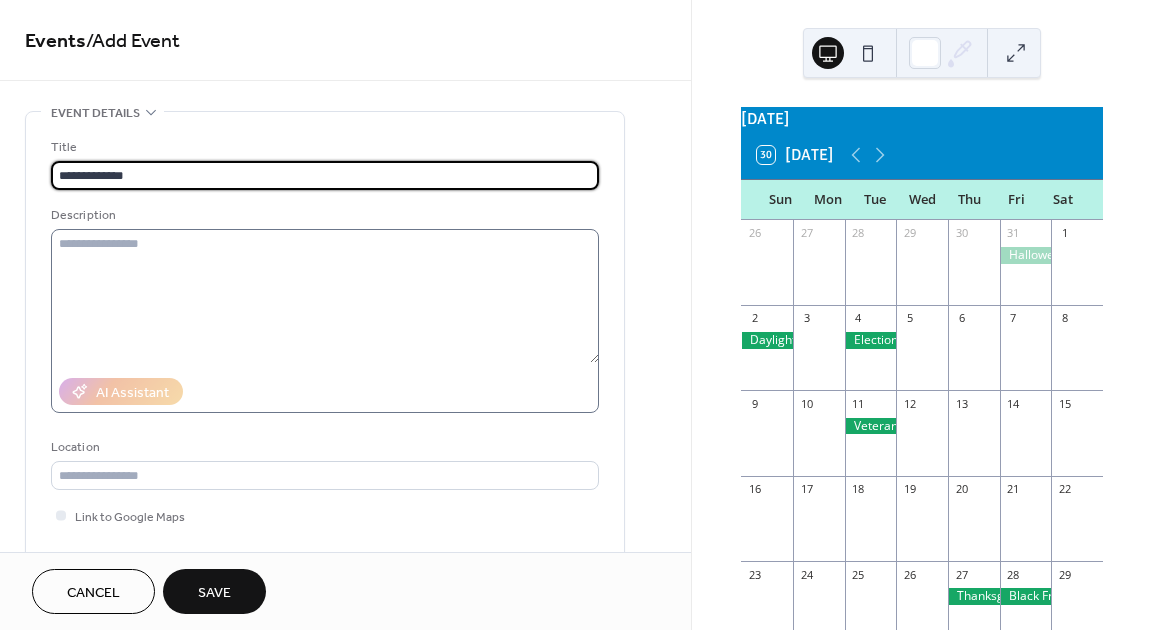 type on "**********" 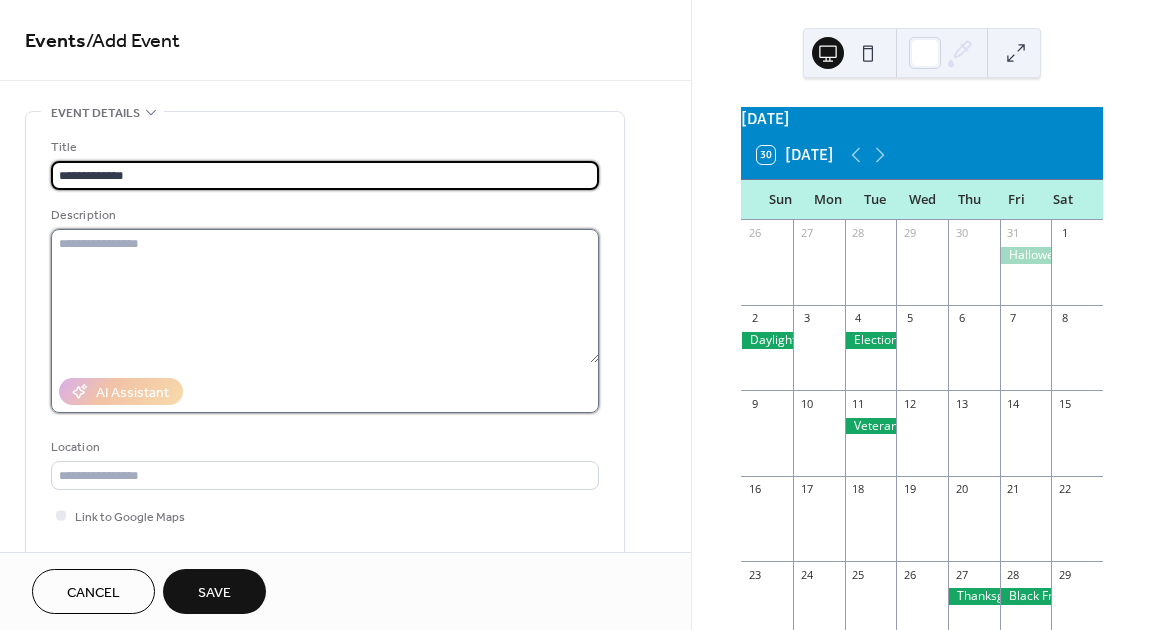 click at bounding box center (325, 296) 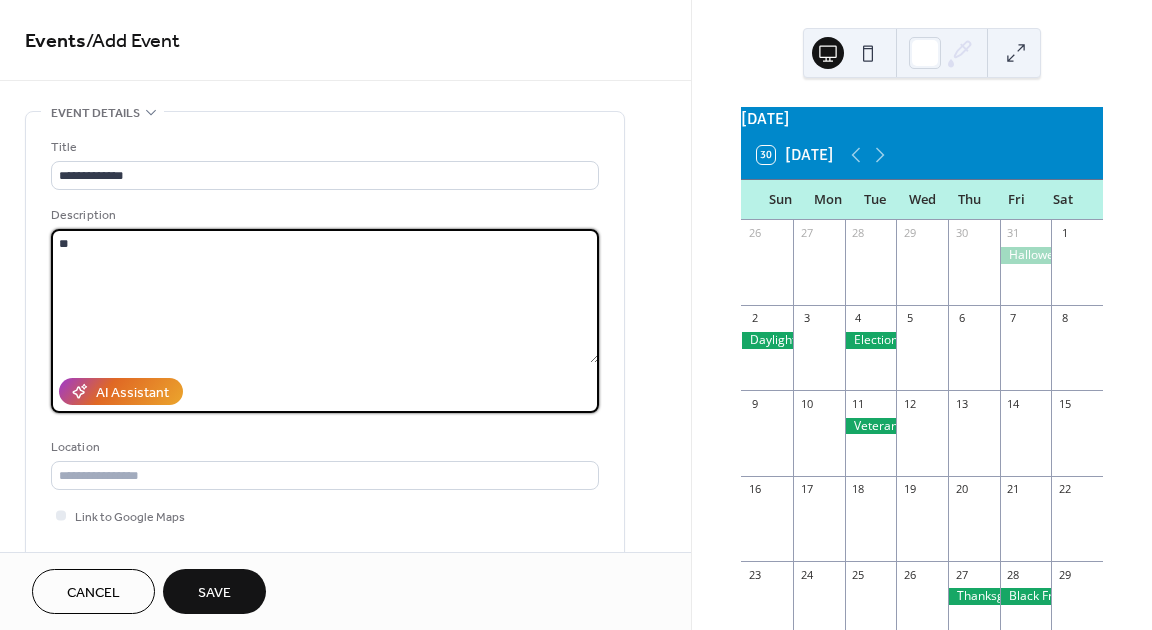 type on "*" 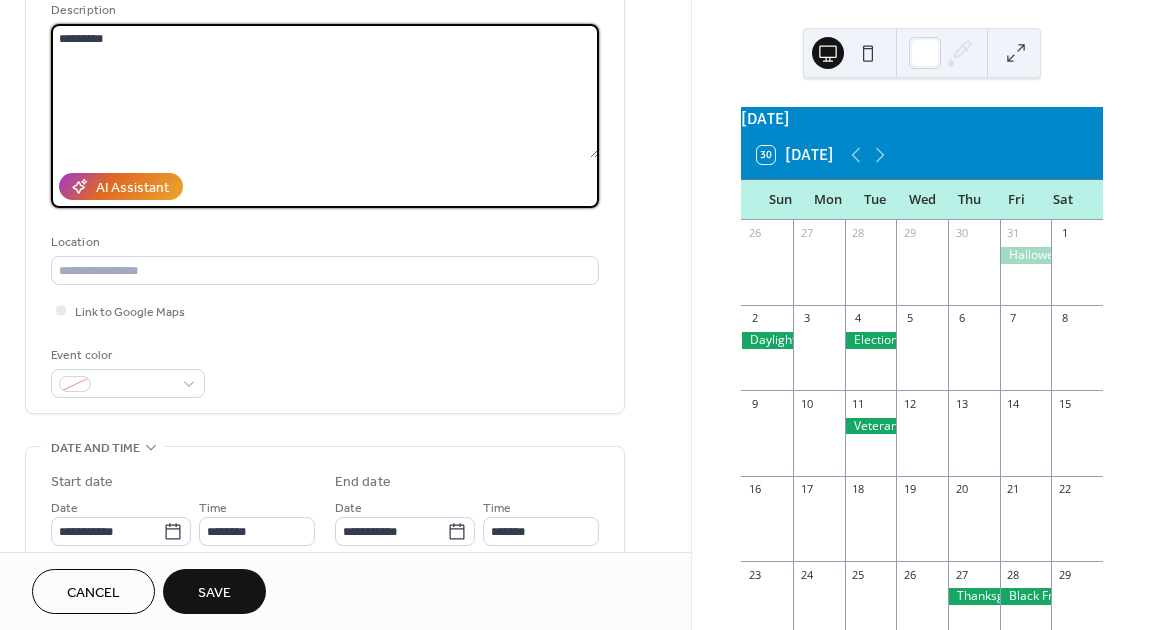 scroll, scrollTop: 278, scrollLeft: 0, axis: vertical 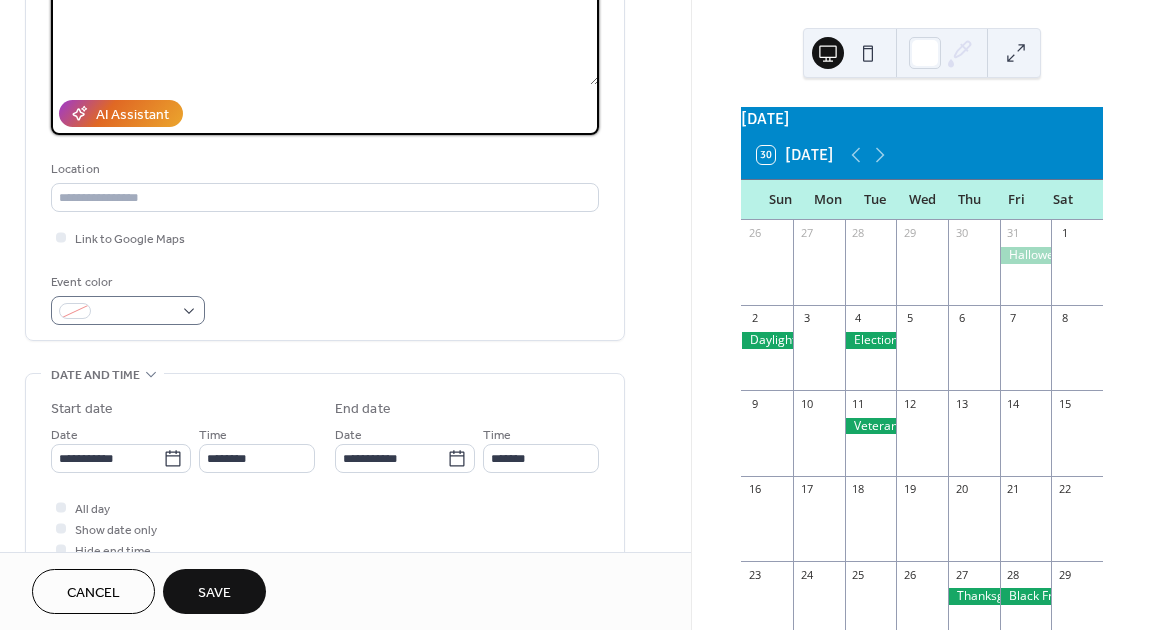 type on "*********" 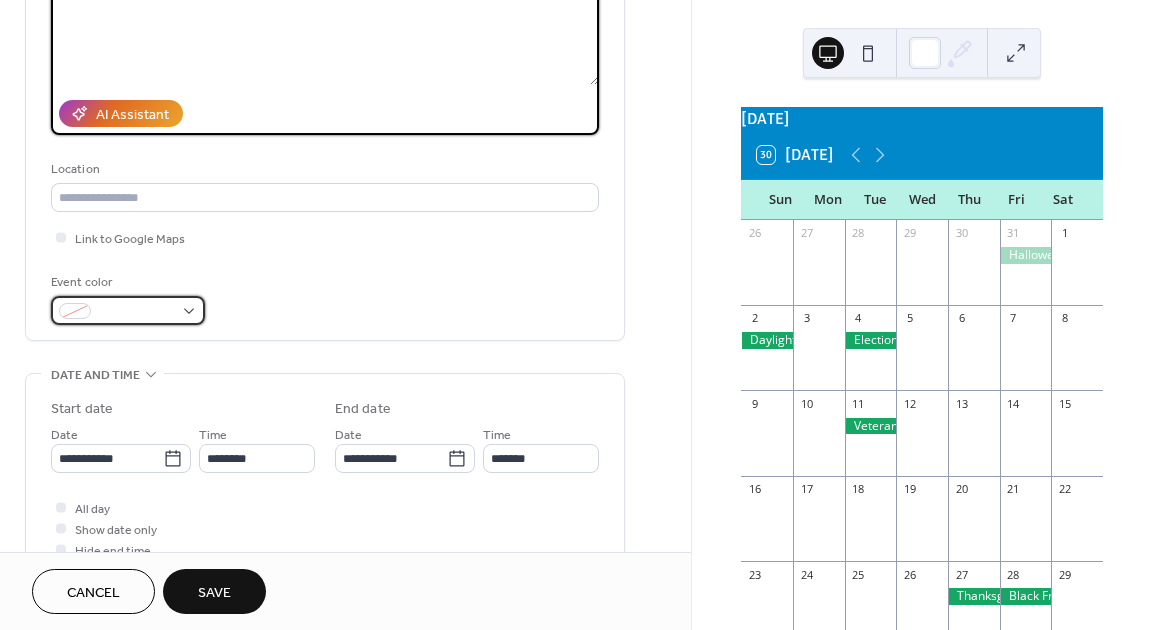 click at bounding box center [128, 310] 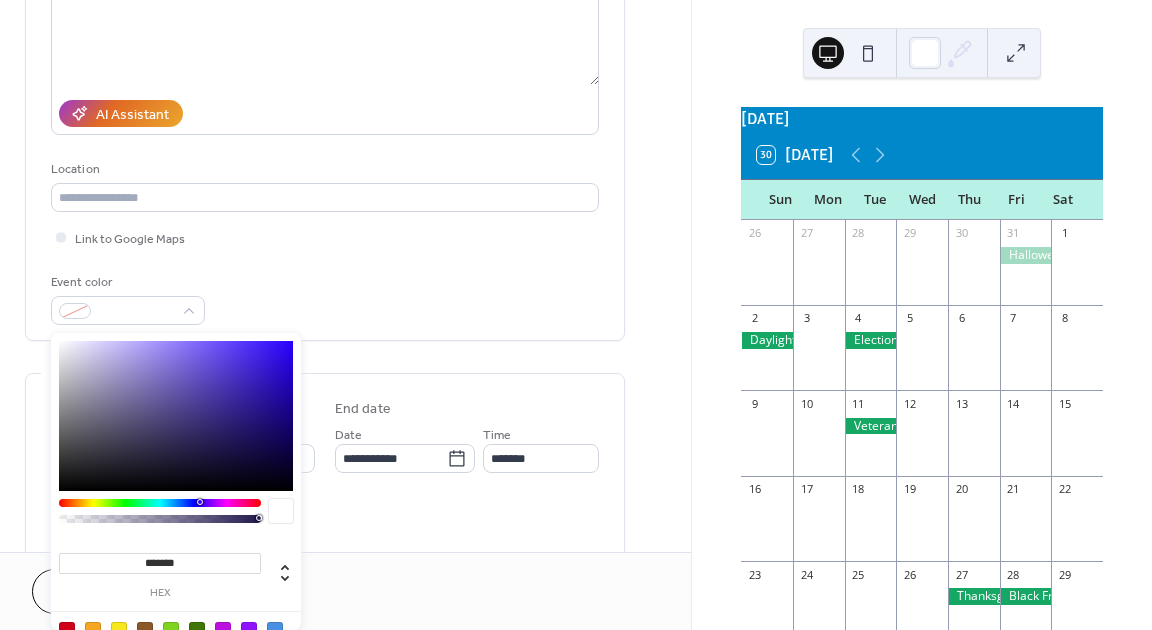 click at bounding box center (67, 630) 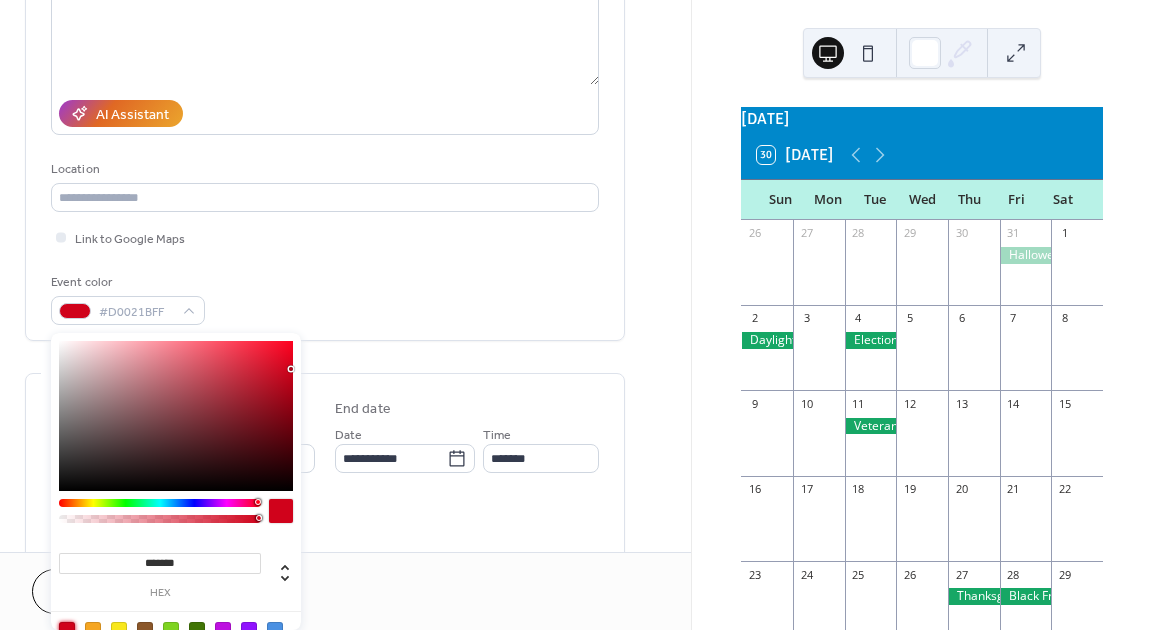 type on "*******" 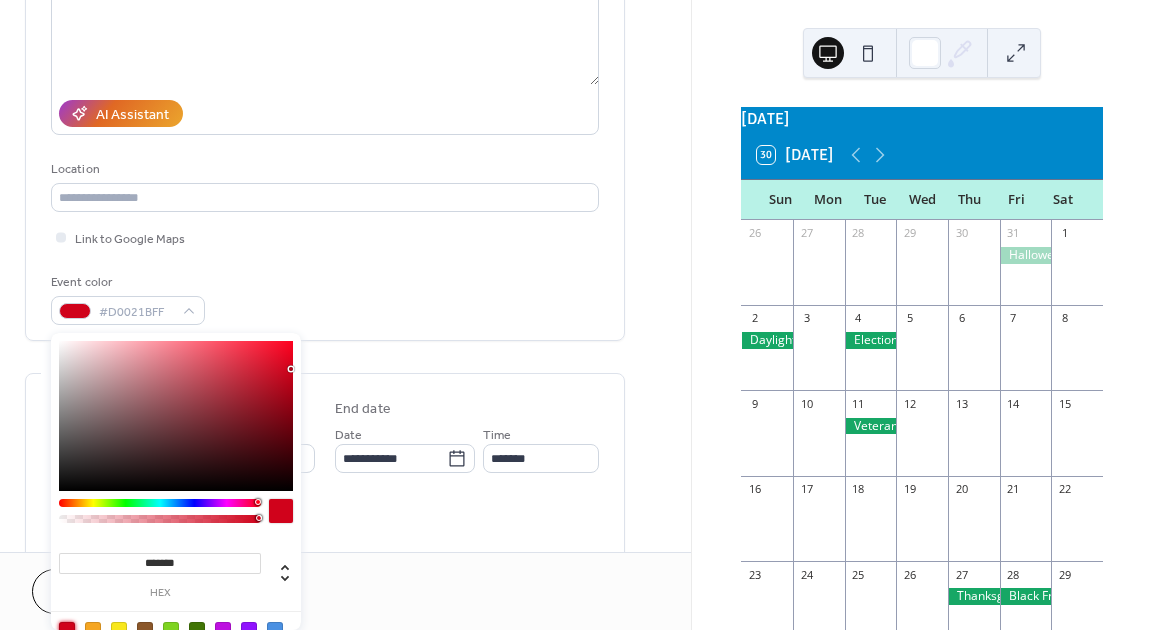 click at bounding box center (67, 630) 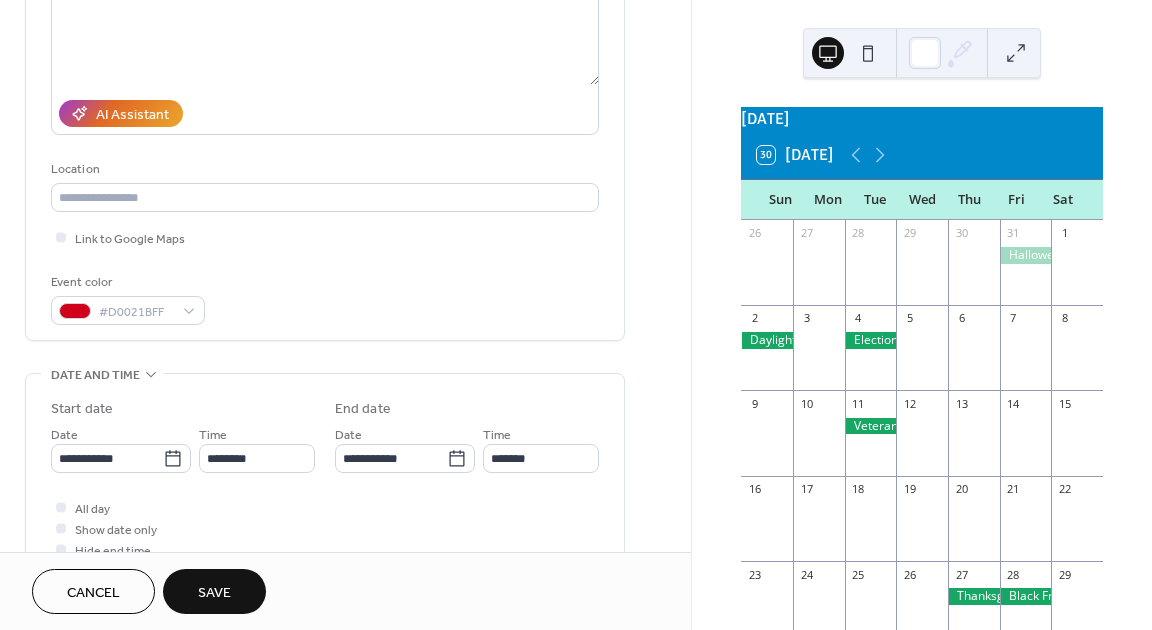 click on "Event color #D0021BFF" at bounding box center (325, 298) 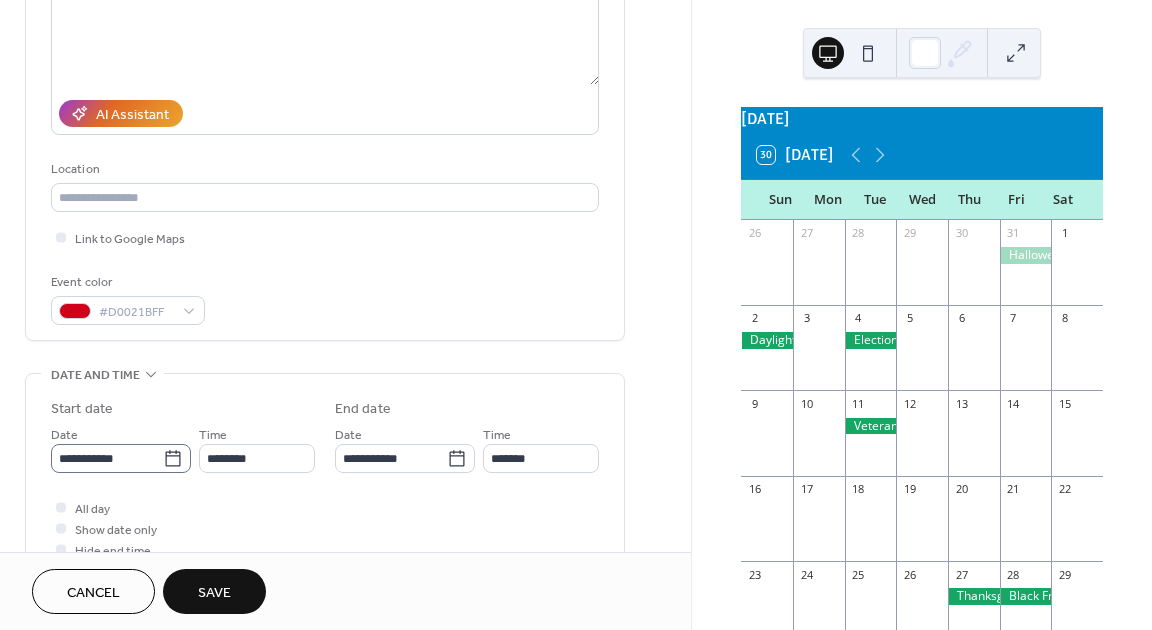 click 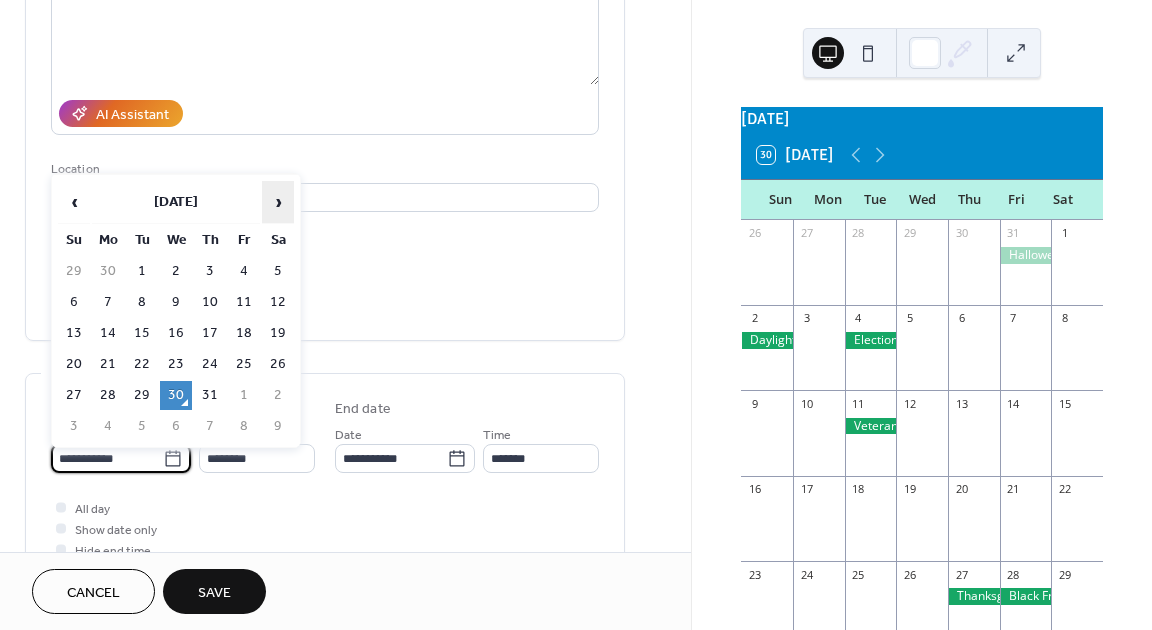 click on "›" at bounding box center [278, 202] 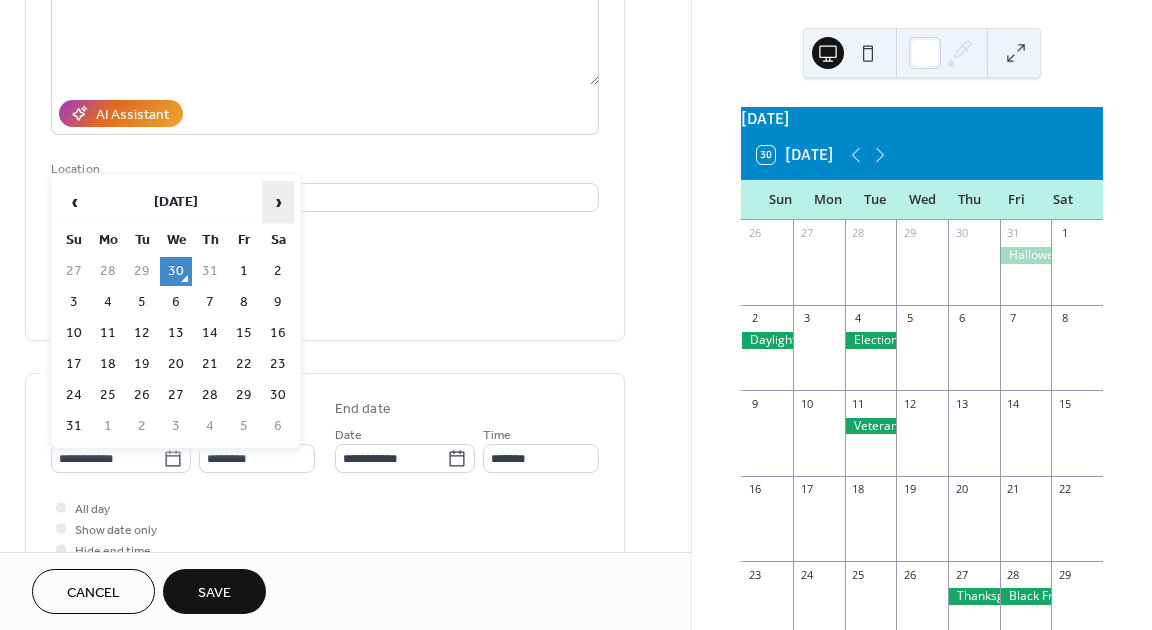 click on "›" at bounding box center [278, 202] 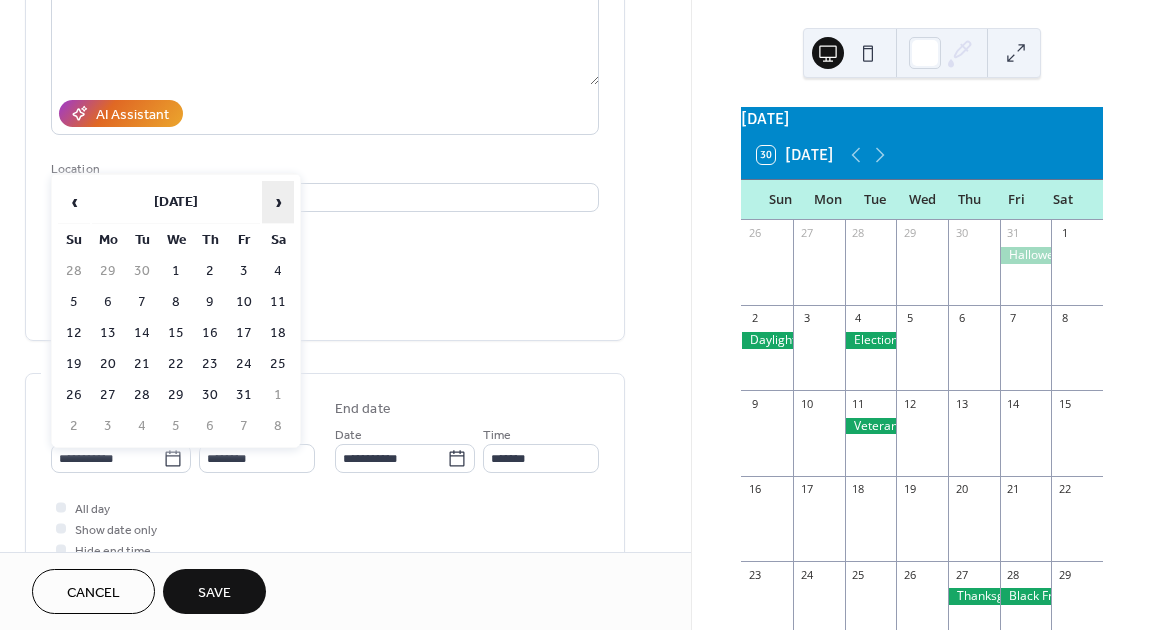 click on "›" at bounding box center (278, 202) 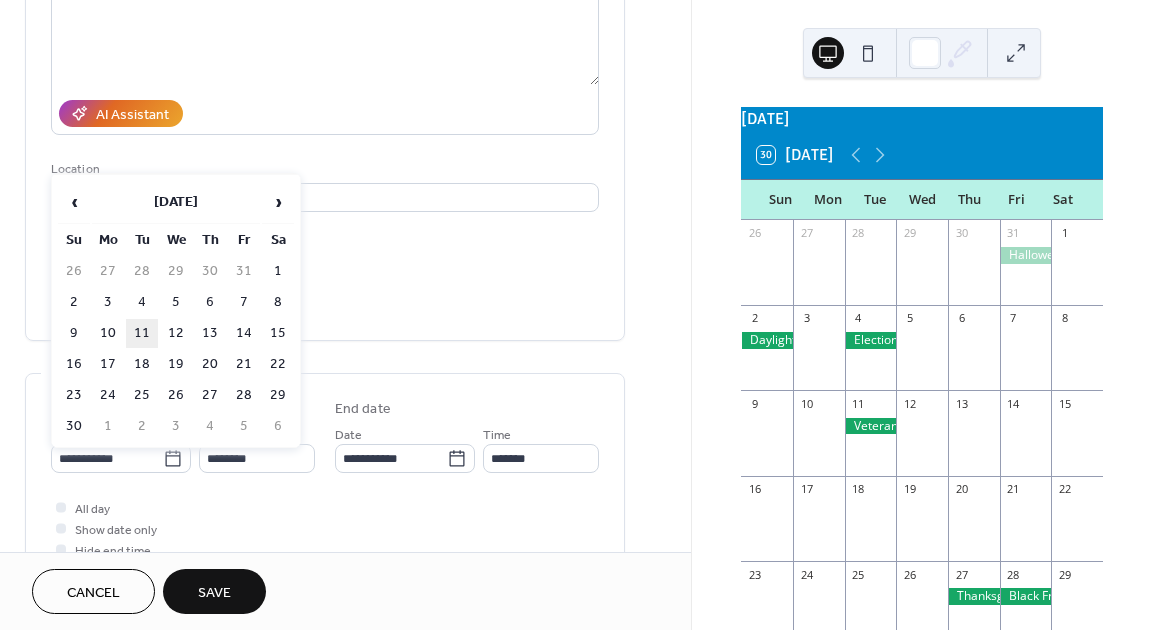 click on "11" at bounding box center [142, 333] 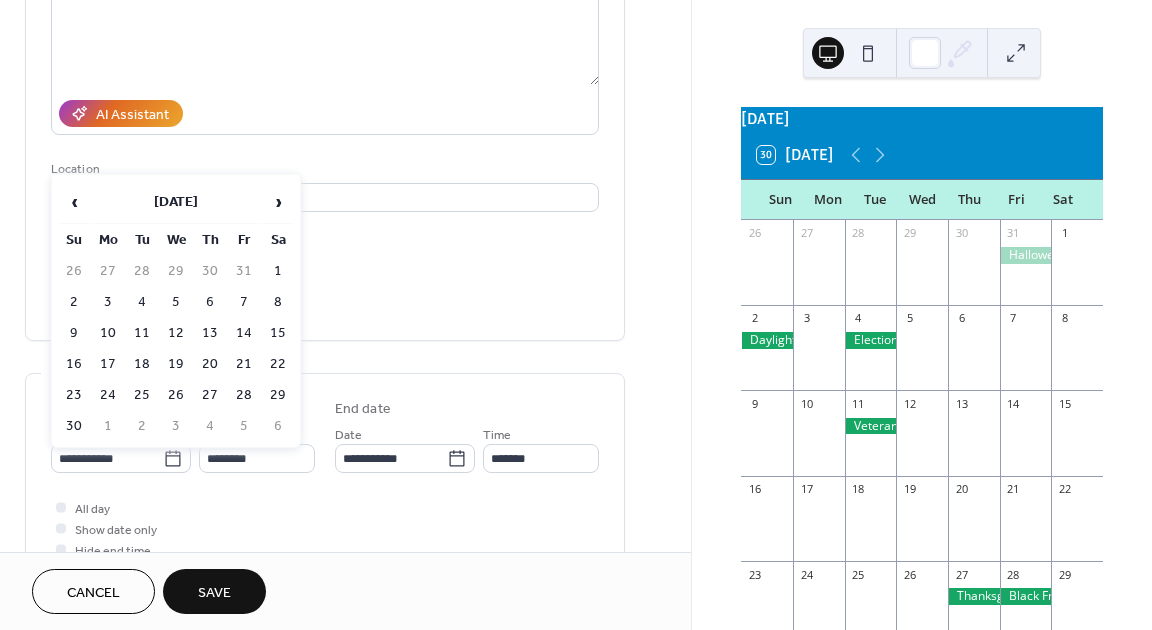 type on "**********" 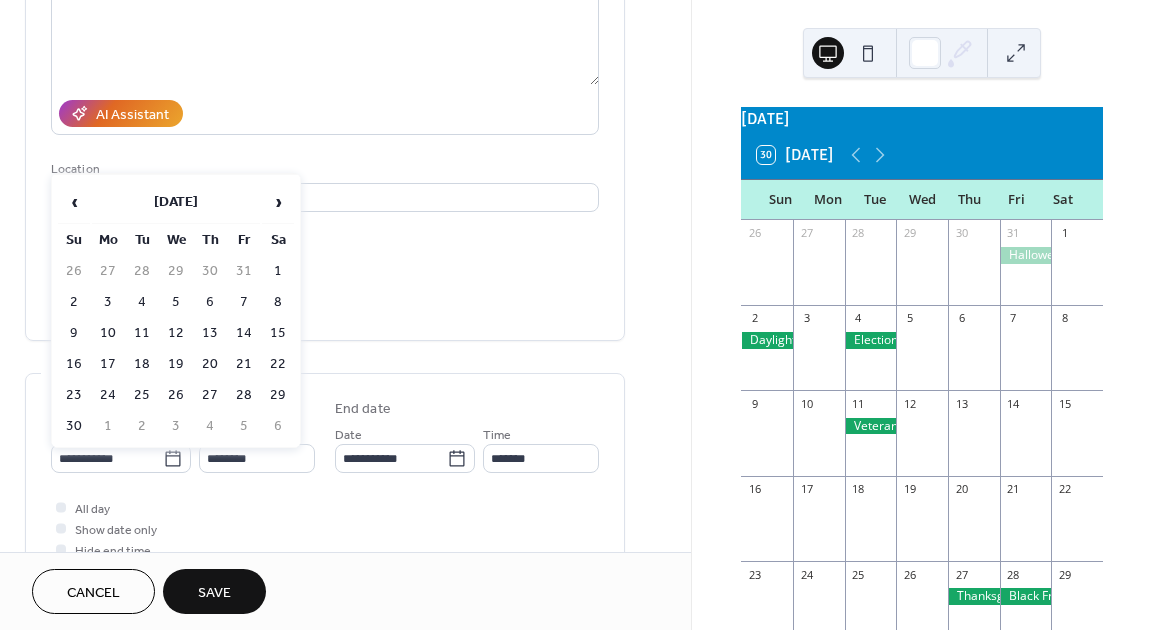 type on "**********" 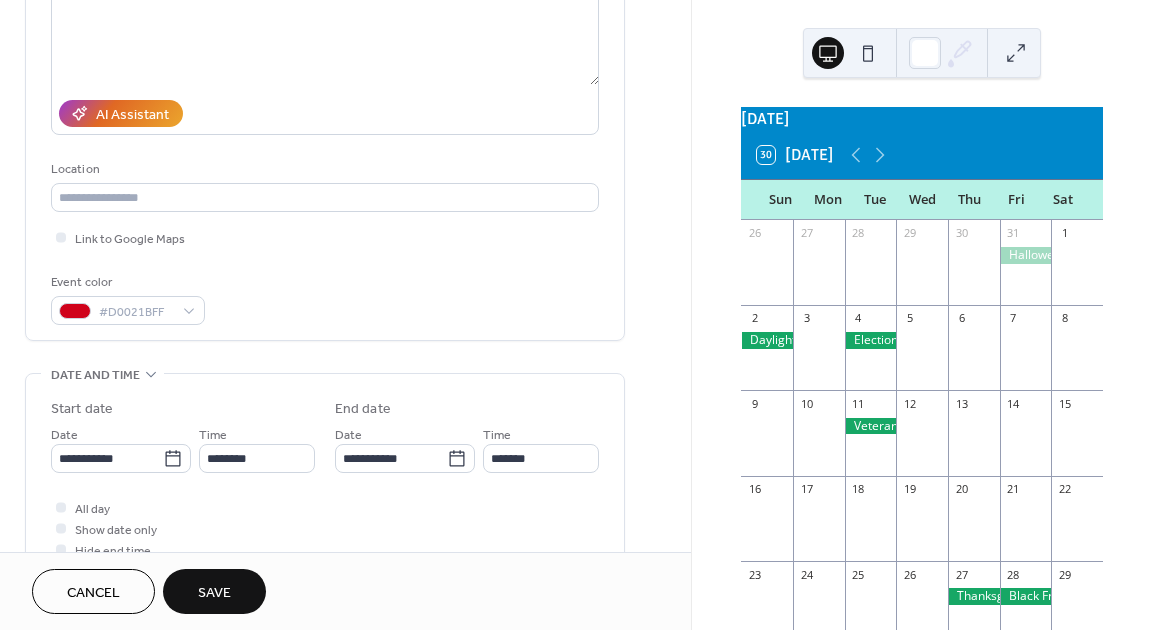 scroll, scrollTop: 294, scrollLeft: 0, axis: vertical 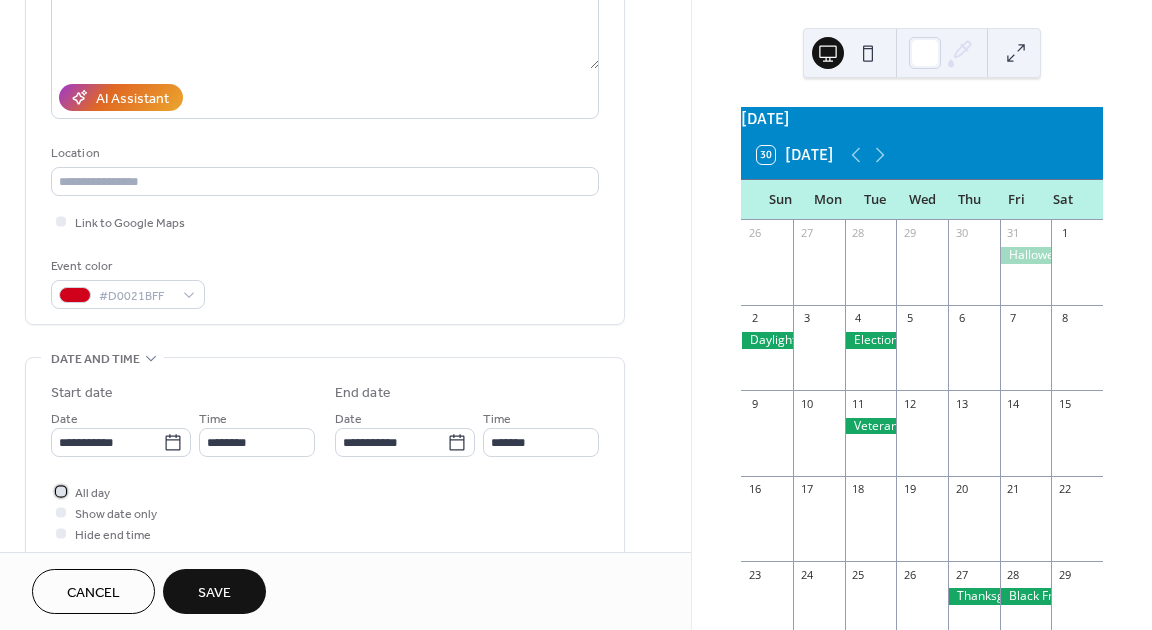 click on "All day" at bounding box center (92, 493) 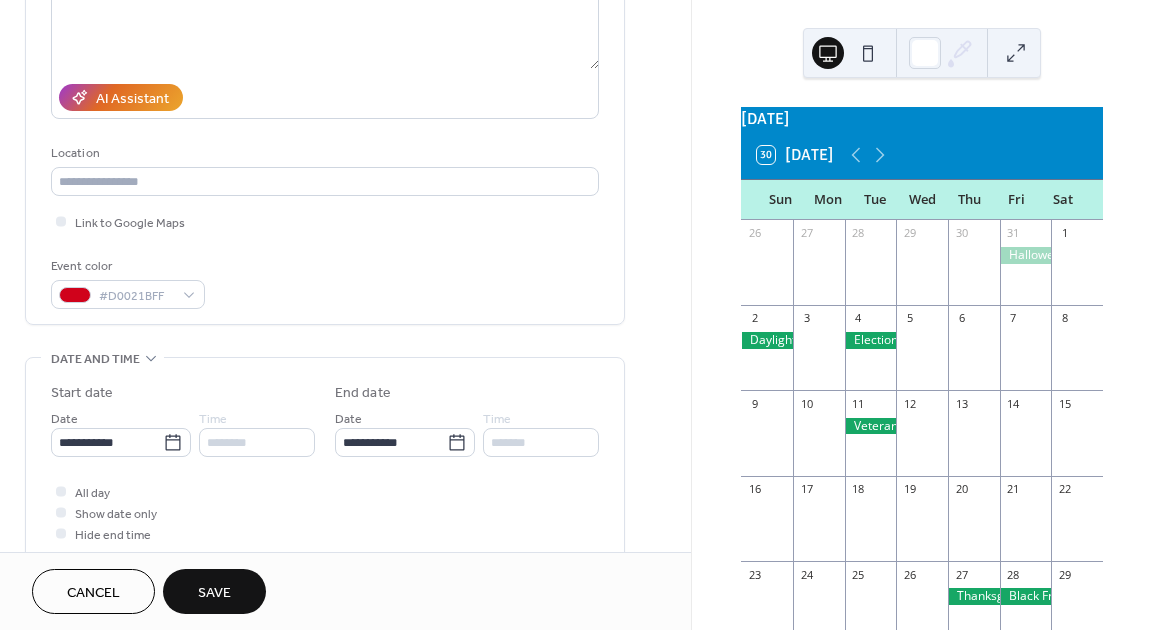 click on "Save" at bounding box center (214, 593) 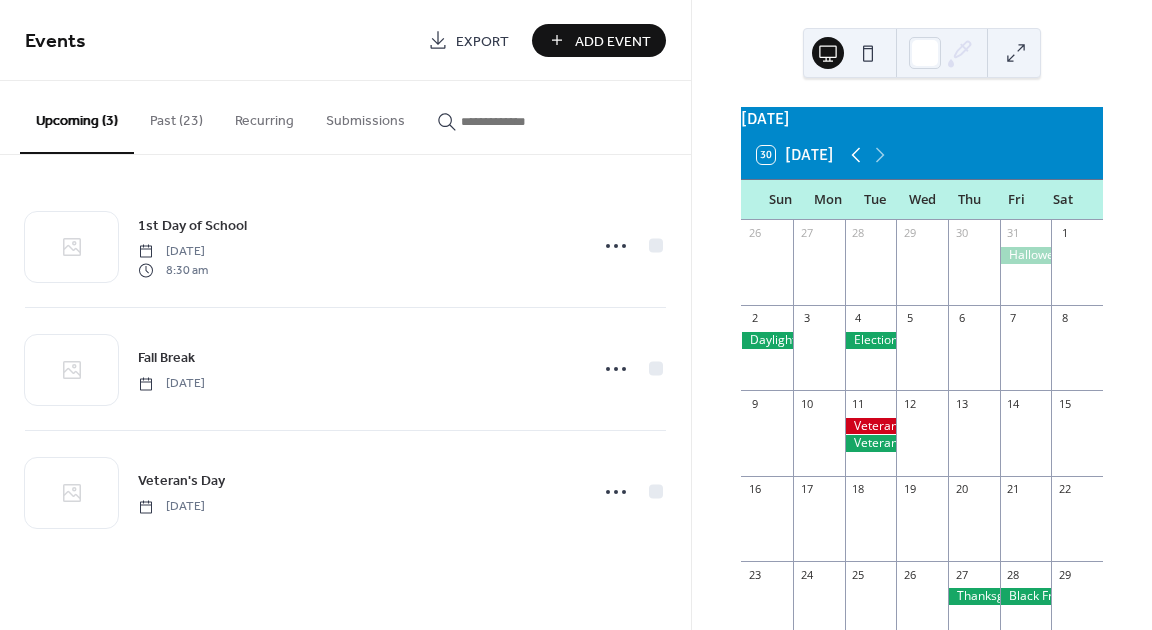 click 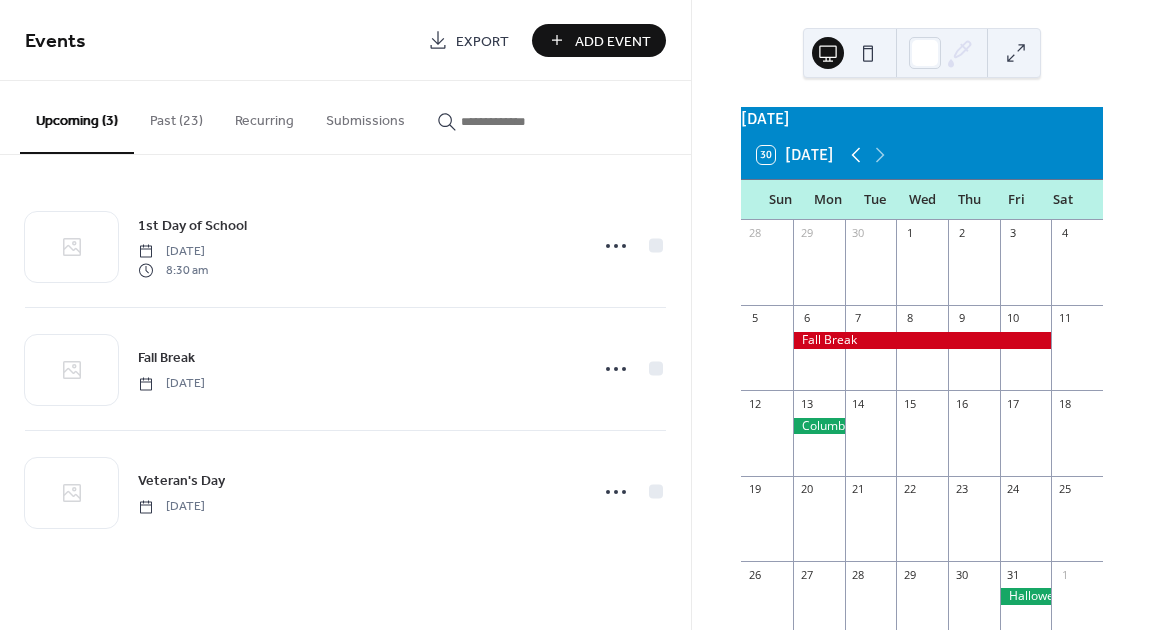 click 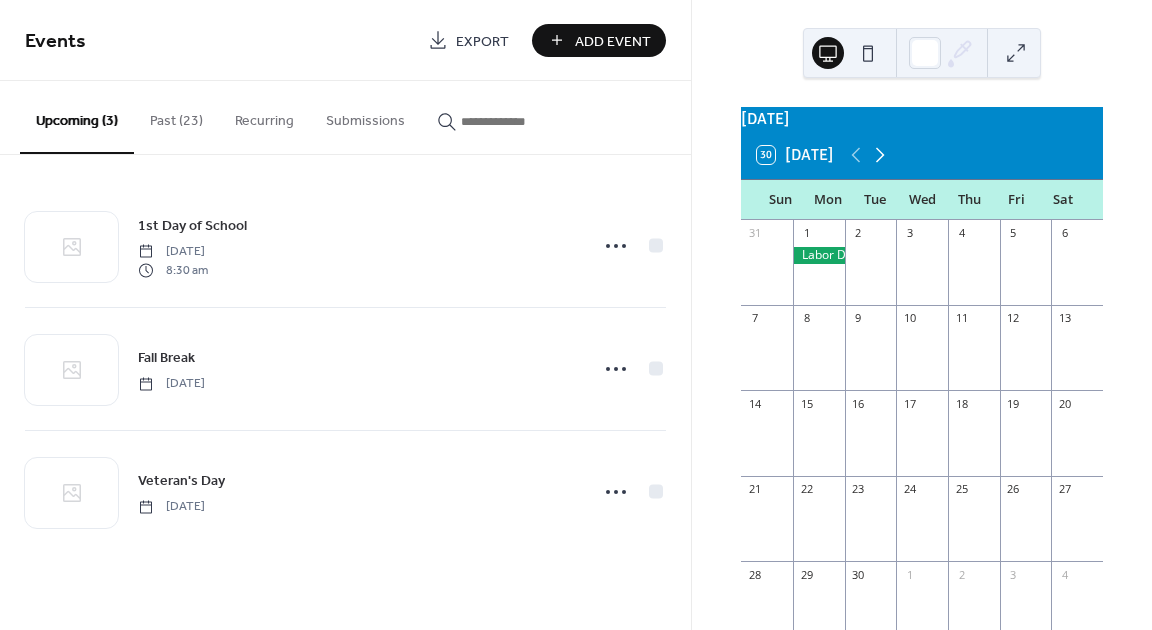 click 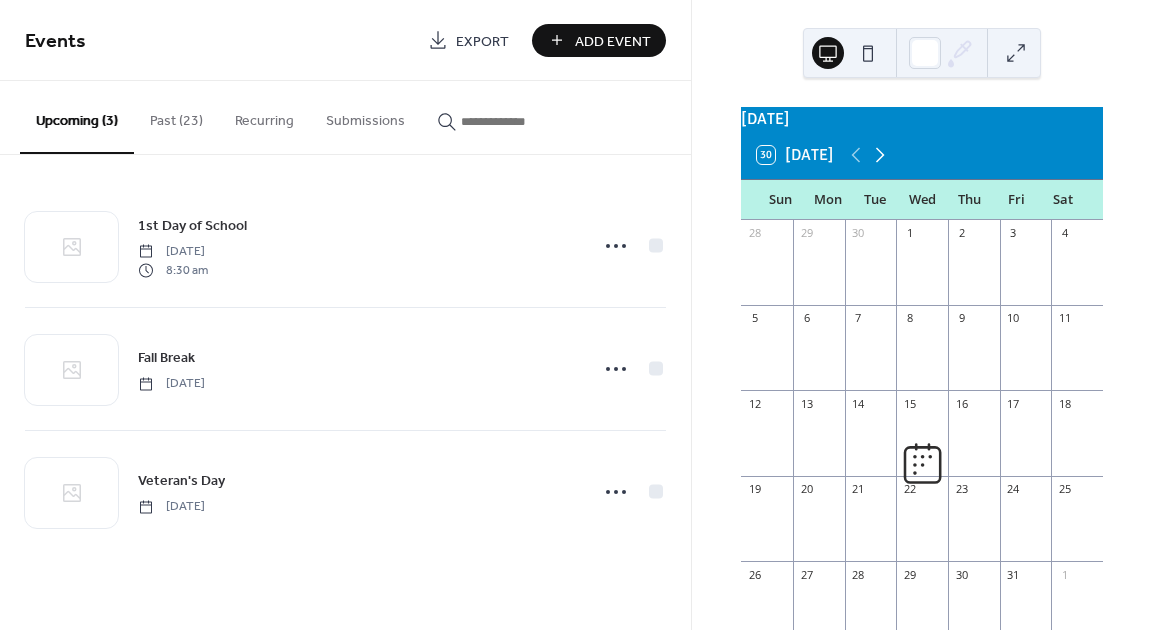 click 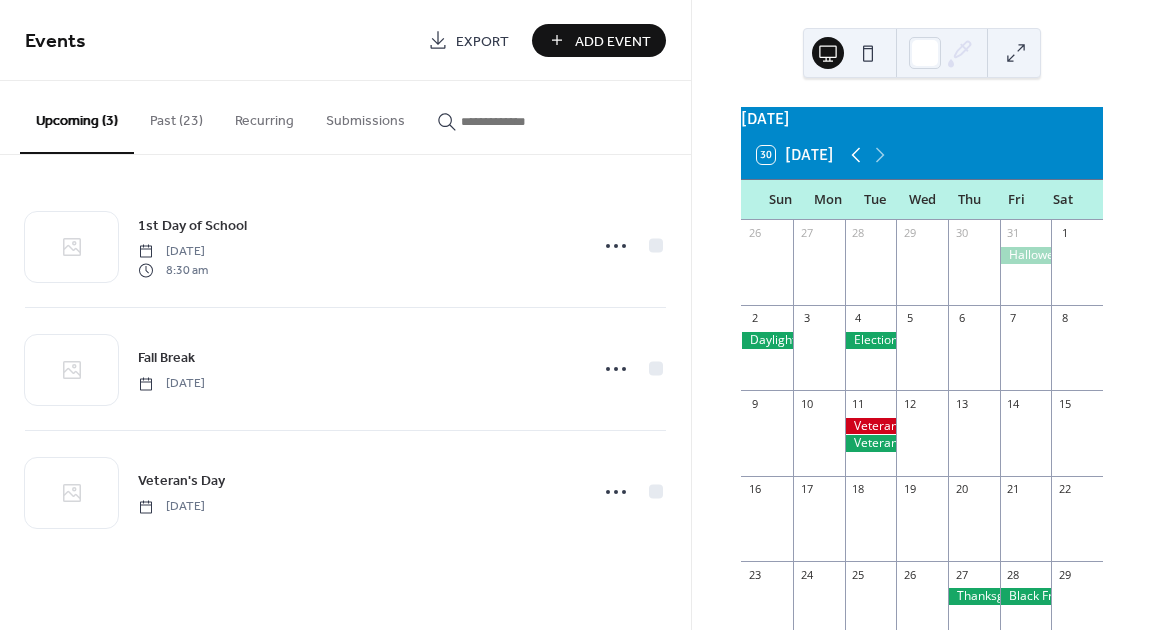 click 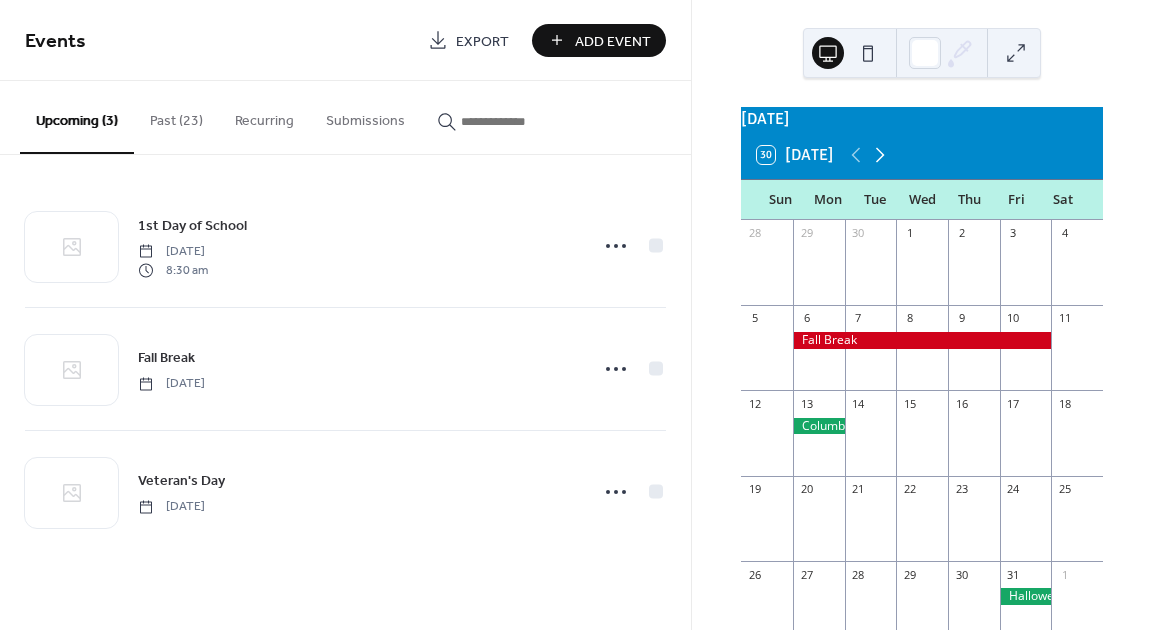 click 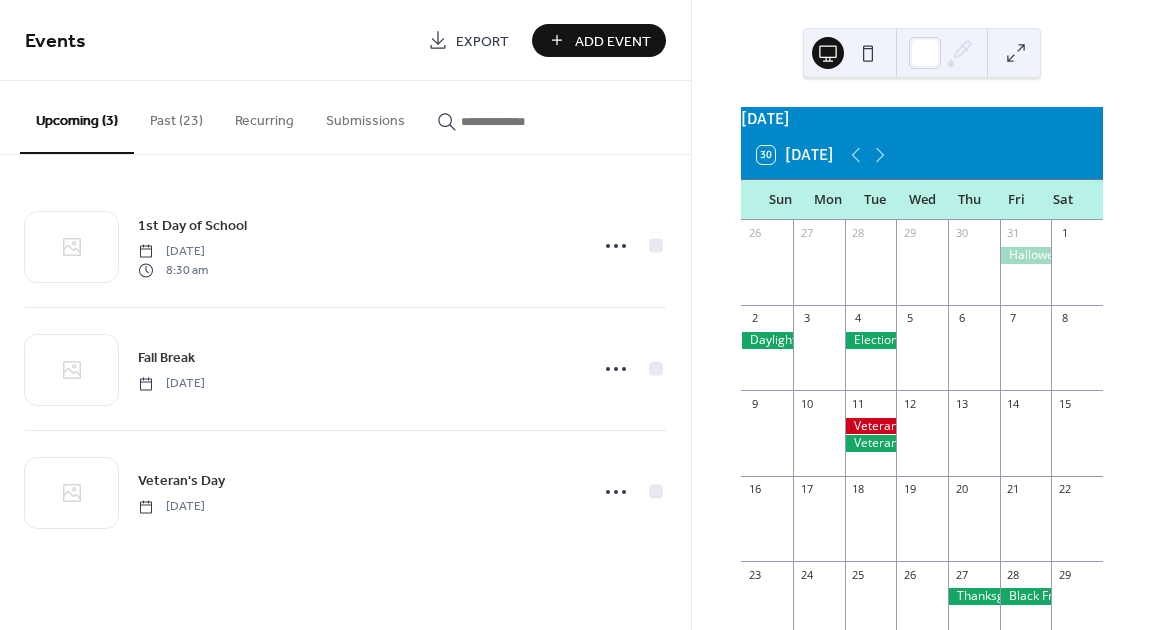 click on "Add Event" at bounding box center [613, 41] 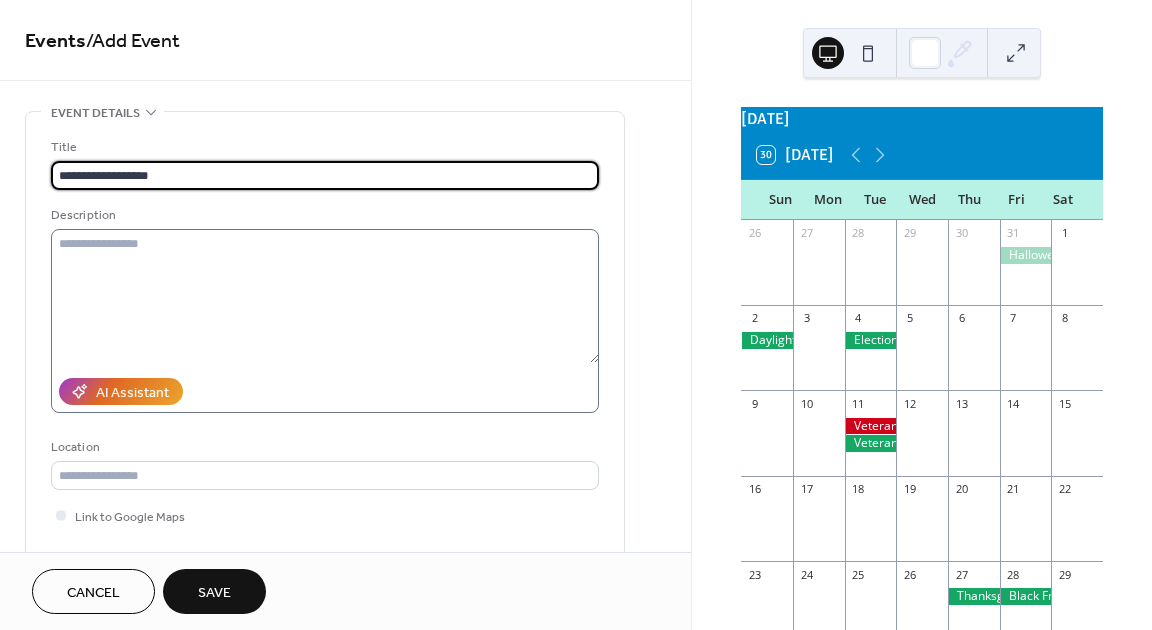 type on "**********" 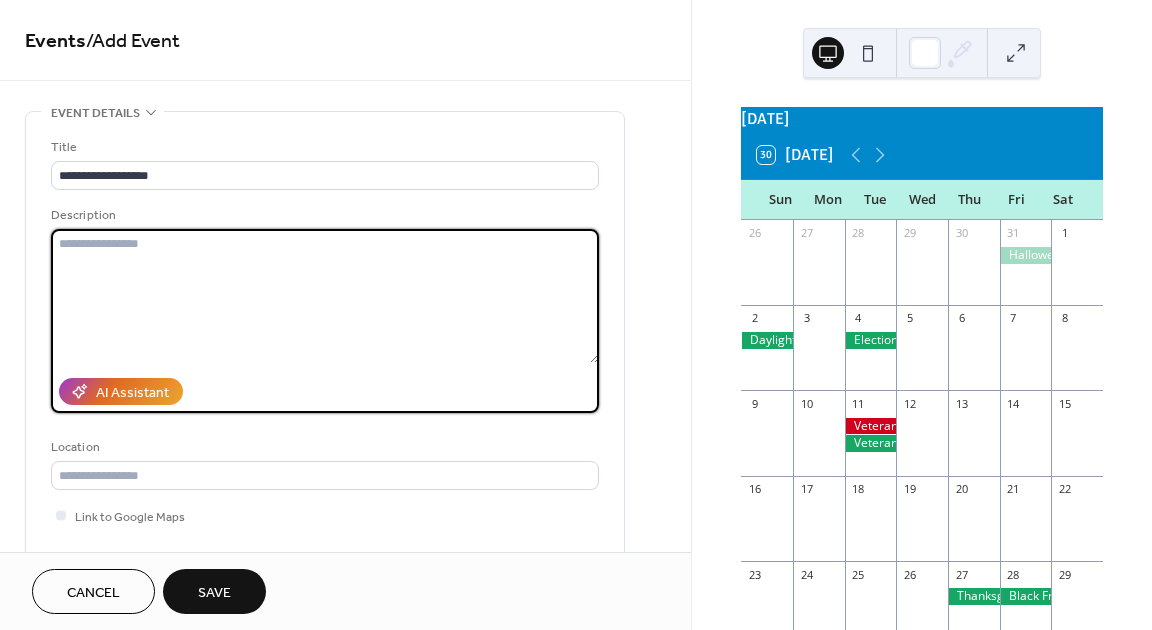click at bounding box center [325, 296] 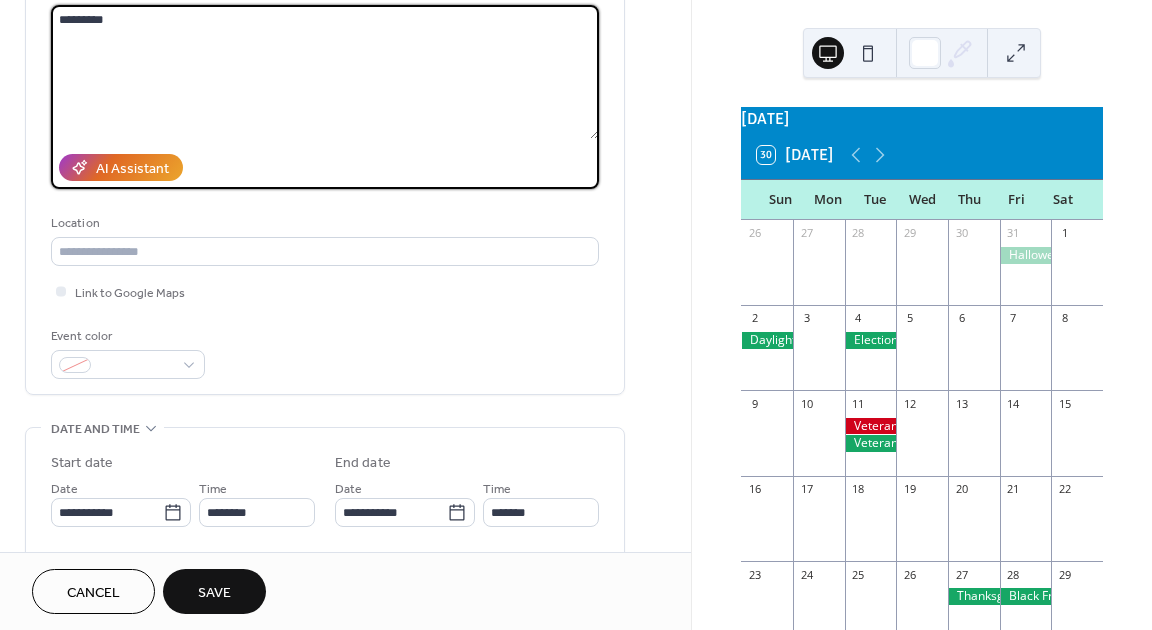 scroll, scrollTop: 266, scrollLeft: 0, axis: vertical 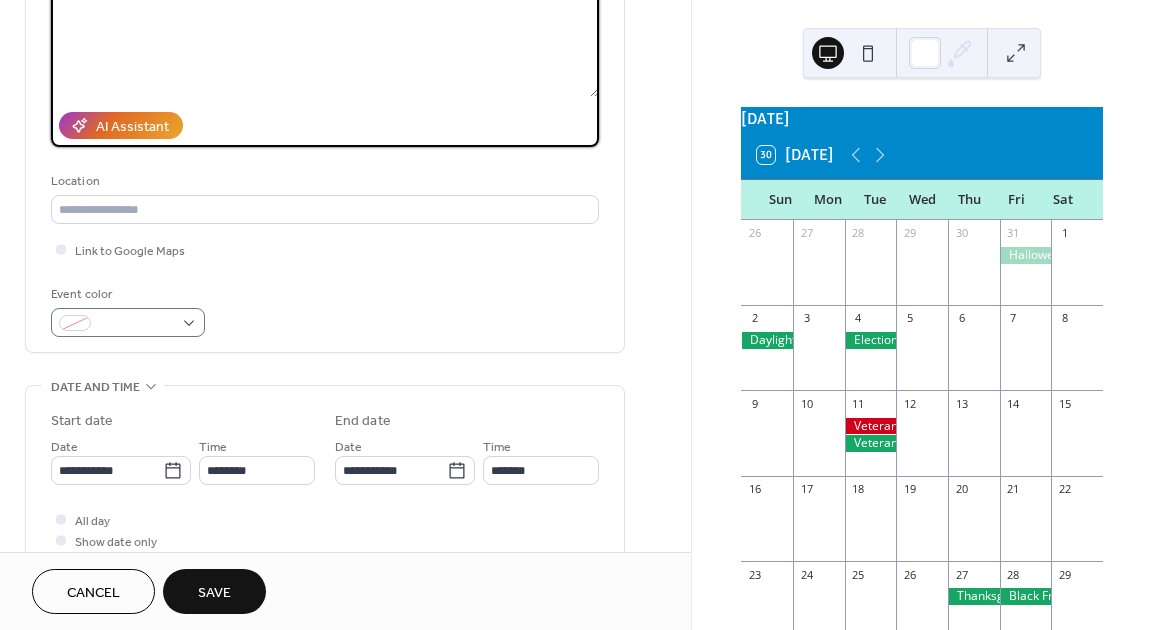 type on "*********" 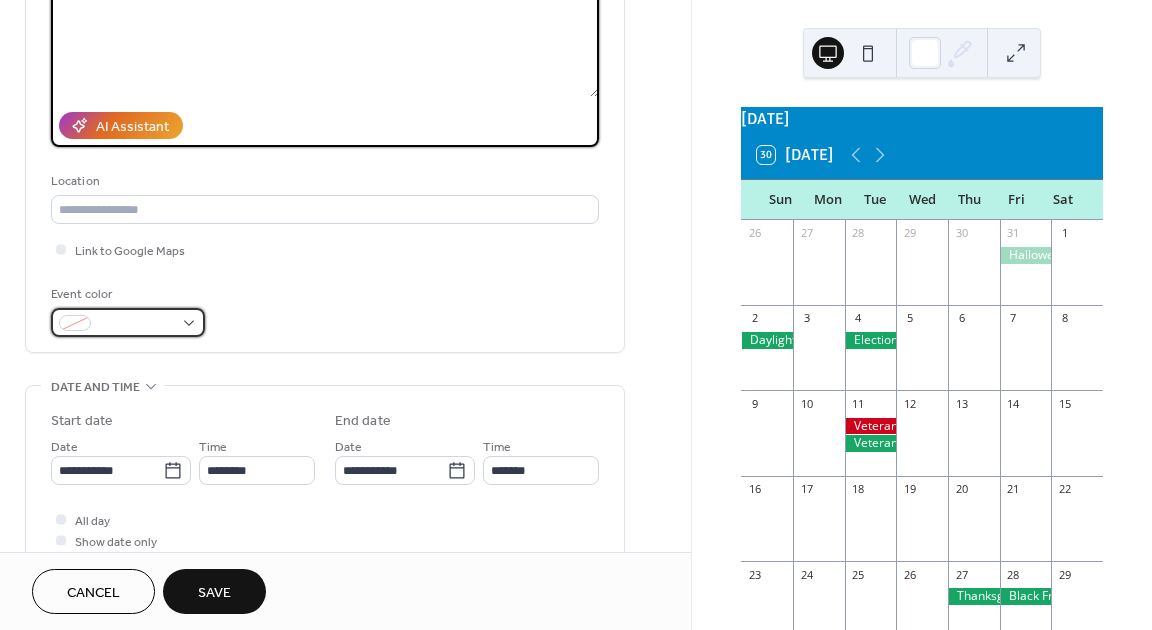 click at bounding box center [136, 324] 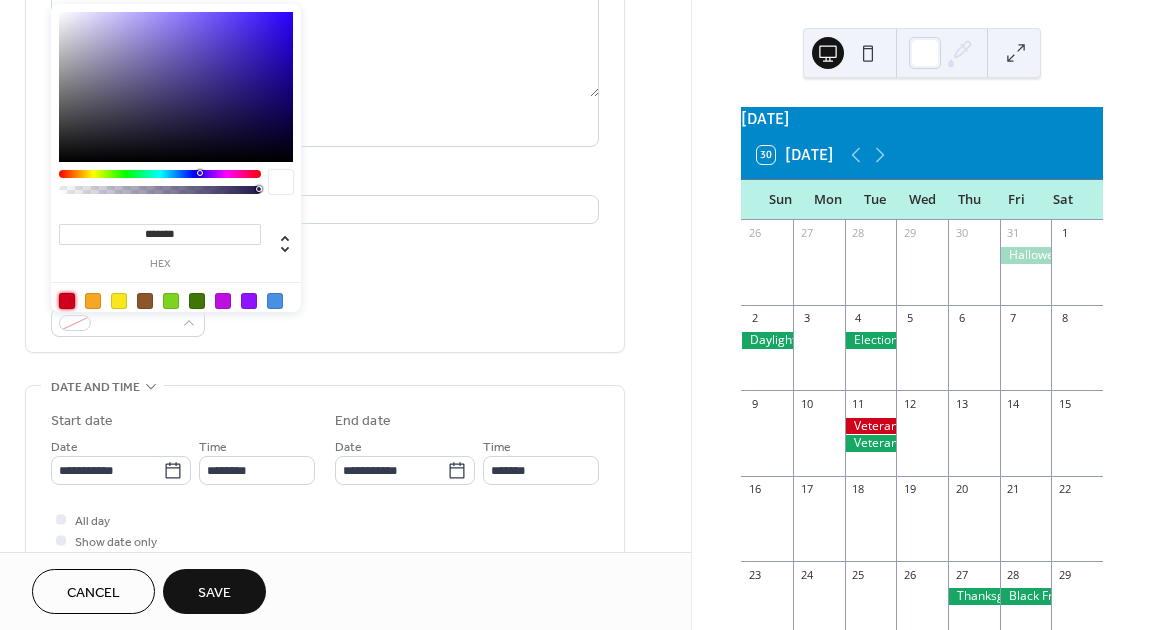 click at bounding box center (67, 301) 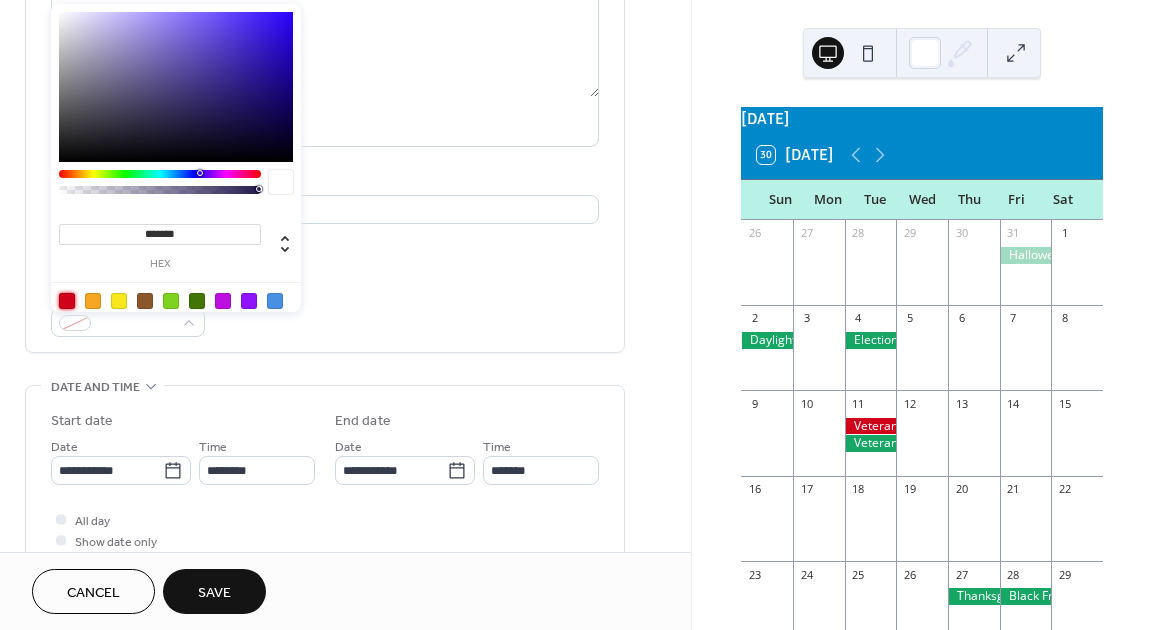 type on "*******" 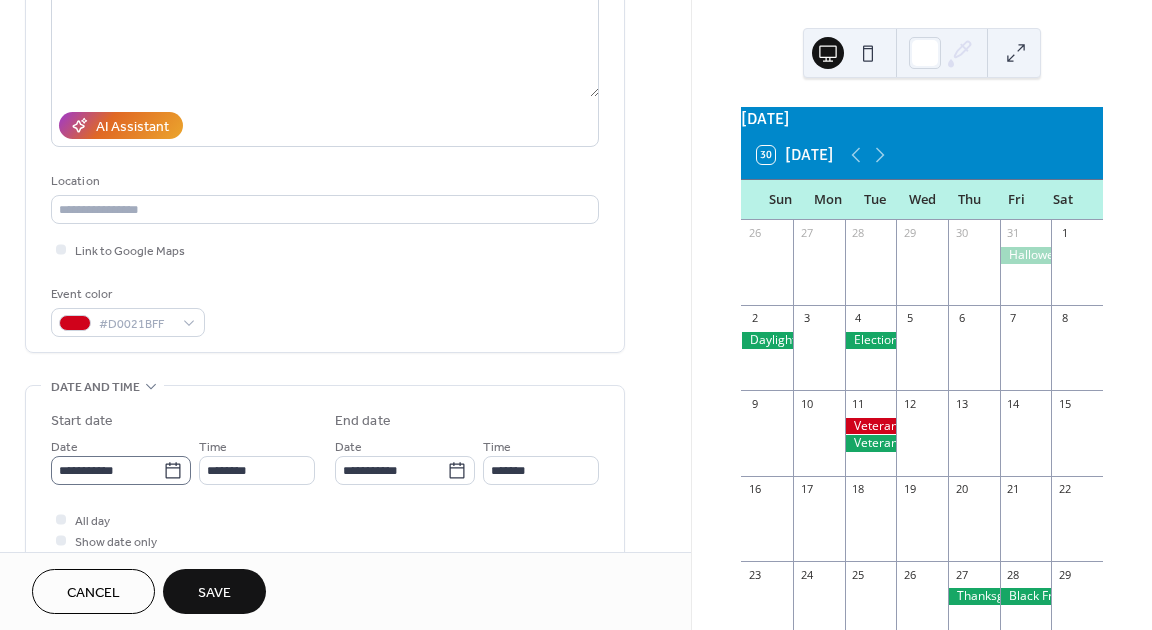 click 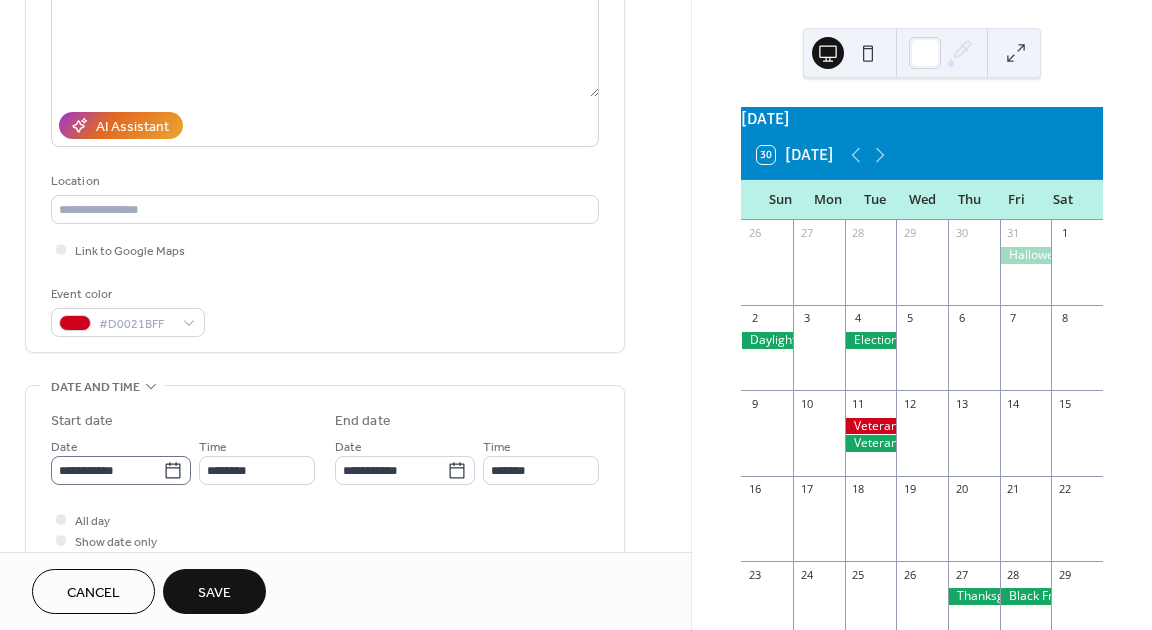 click on "**********" at bounding box center [107, 470] 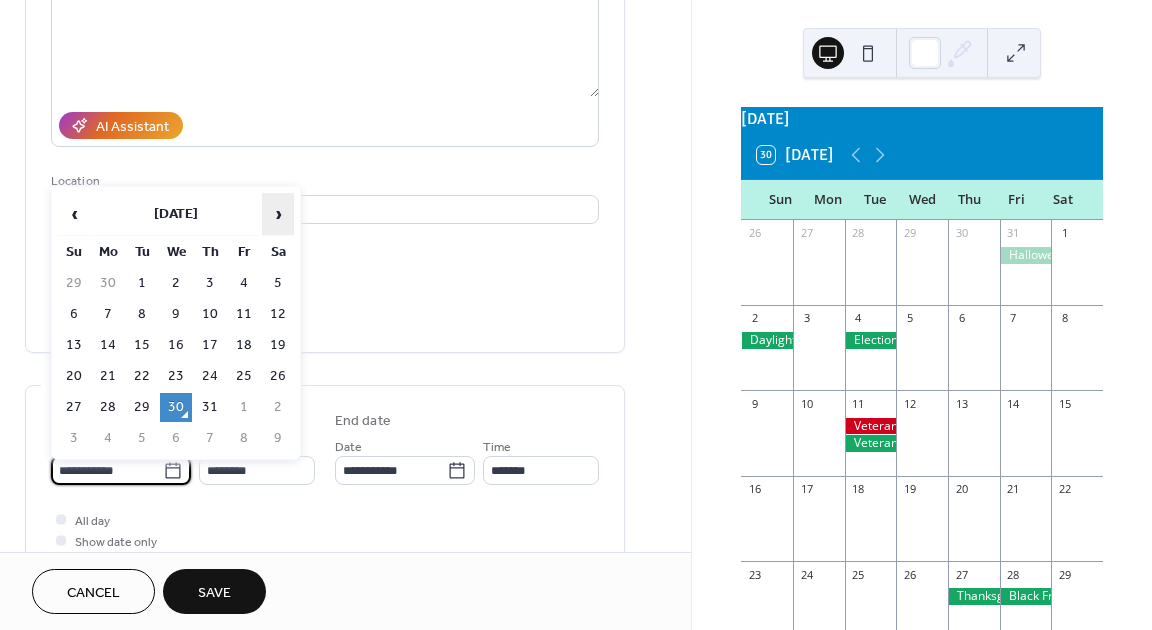 click on "›" at bounding box center [278, 214] 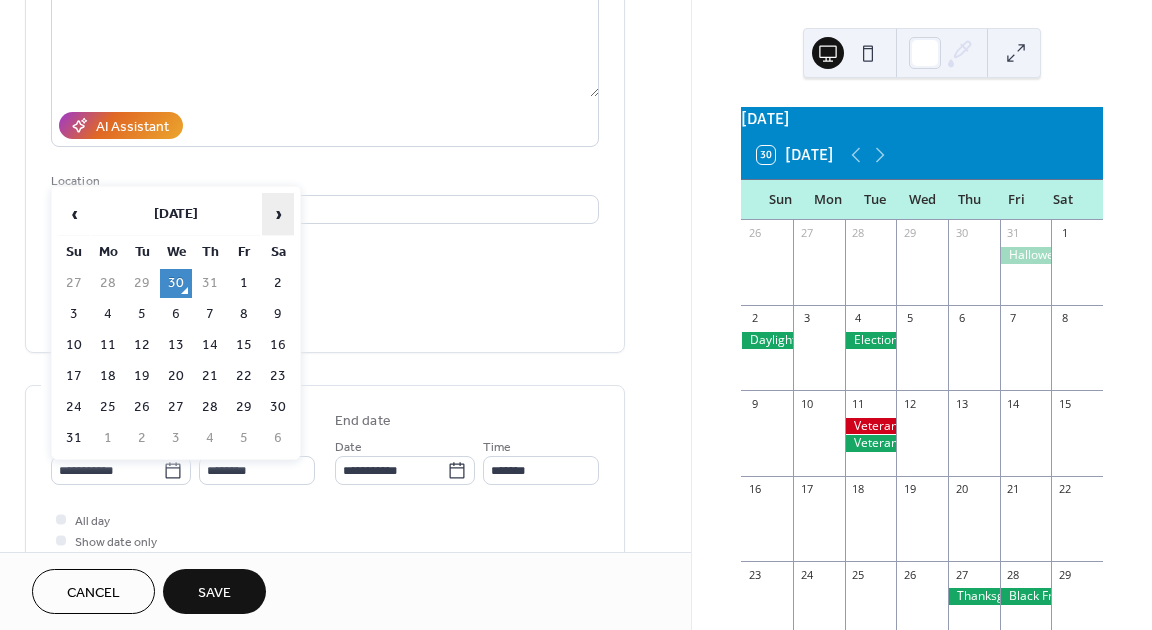 click on "›" at bounding box center (278, 214) 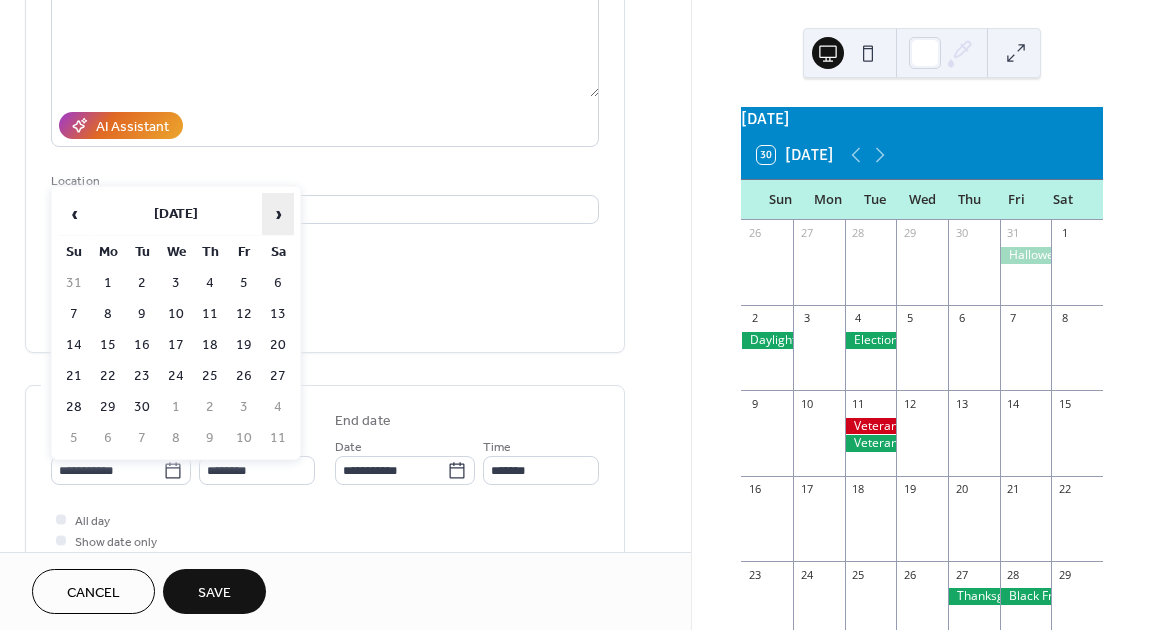 click on "›" at bounding box center (278, 214) 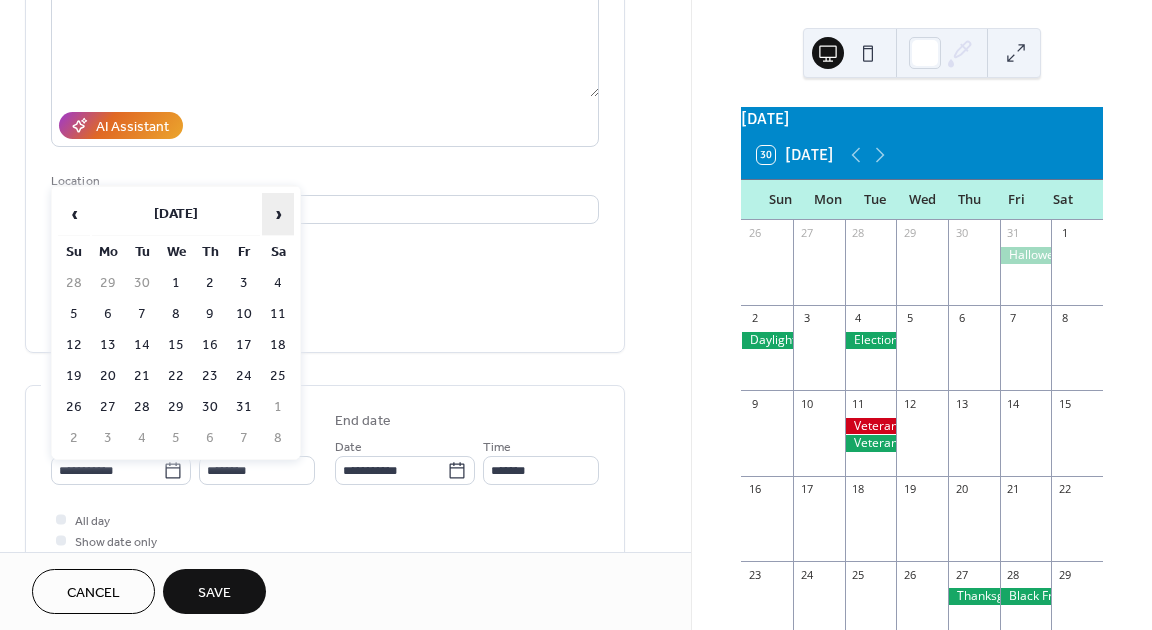 click on "›" at bounding box center (278, 214) 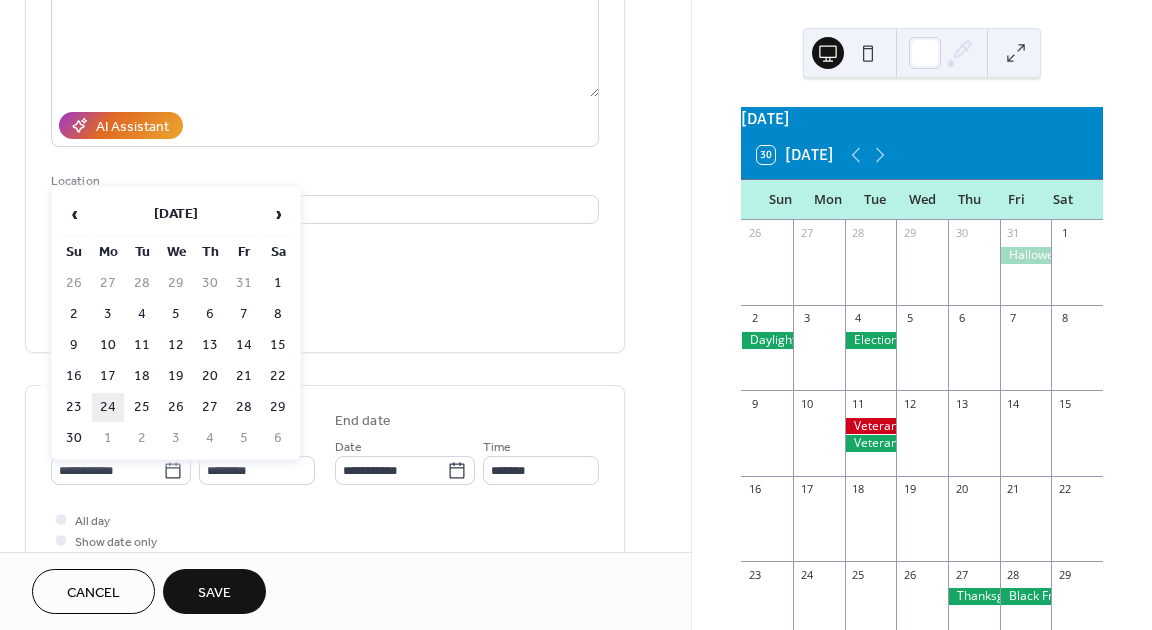 click on "24" at bounding box center [108, 407] 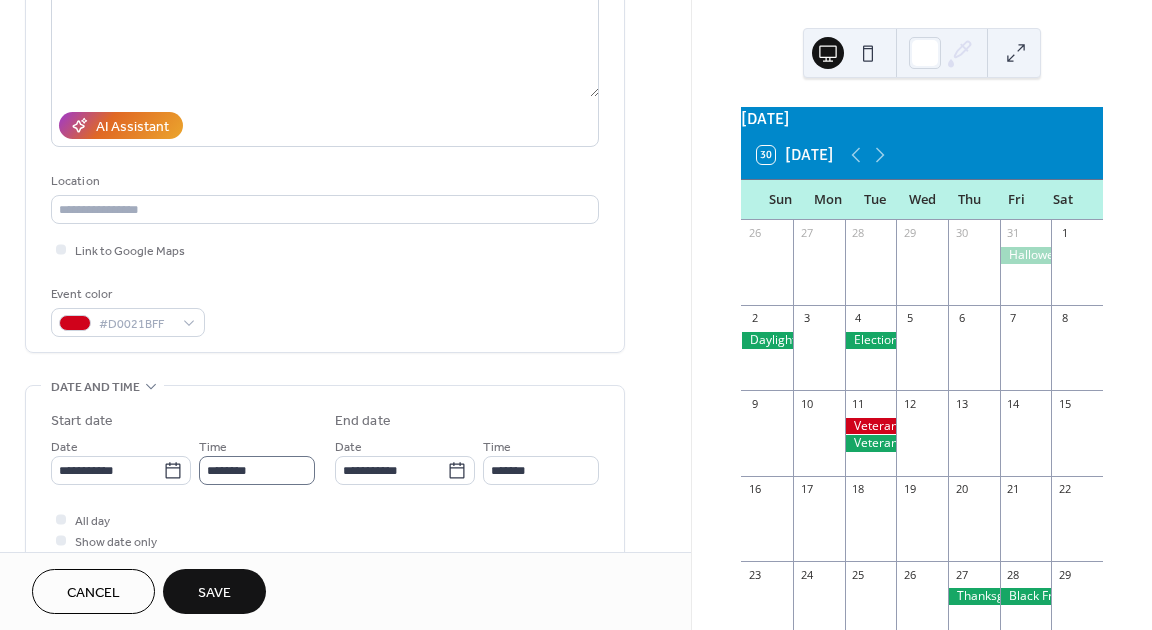 type on "**********" 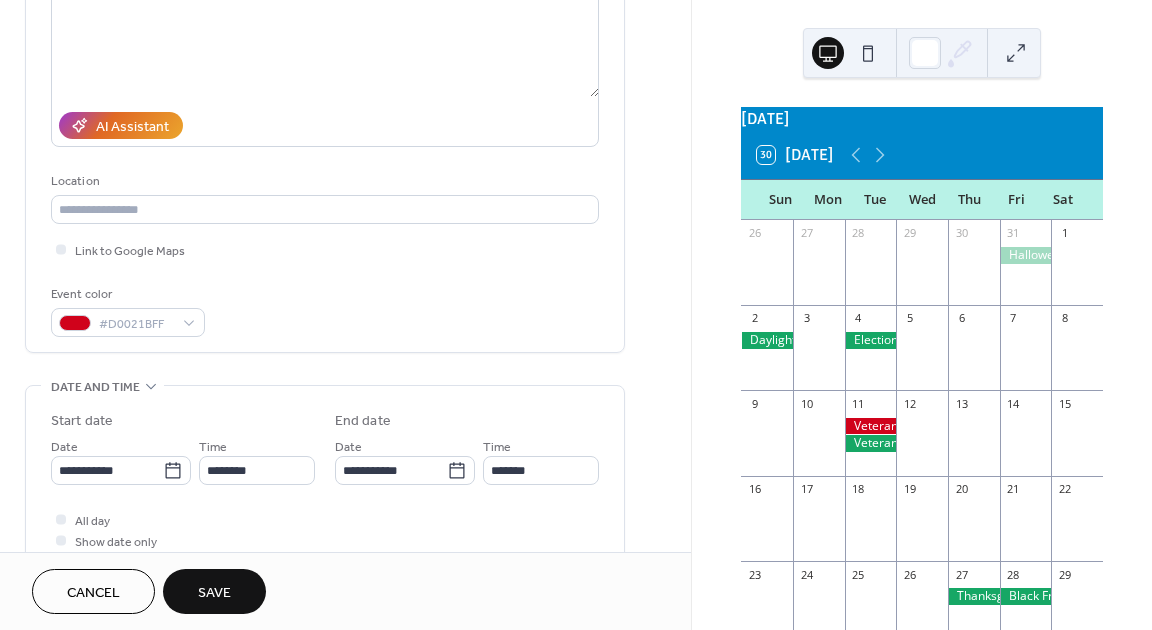click 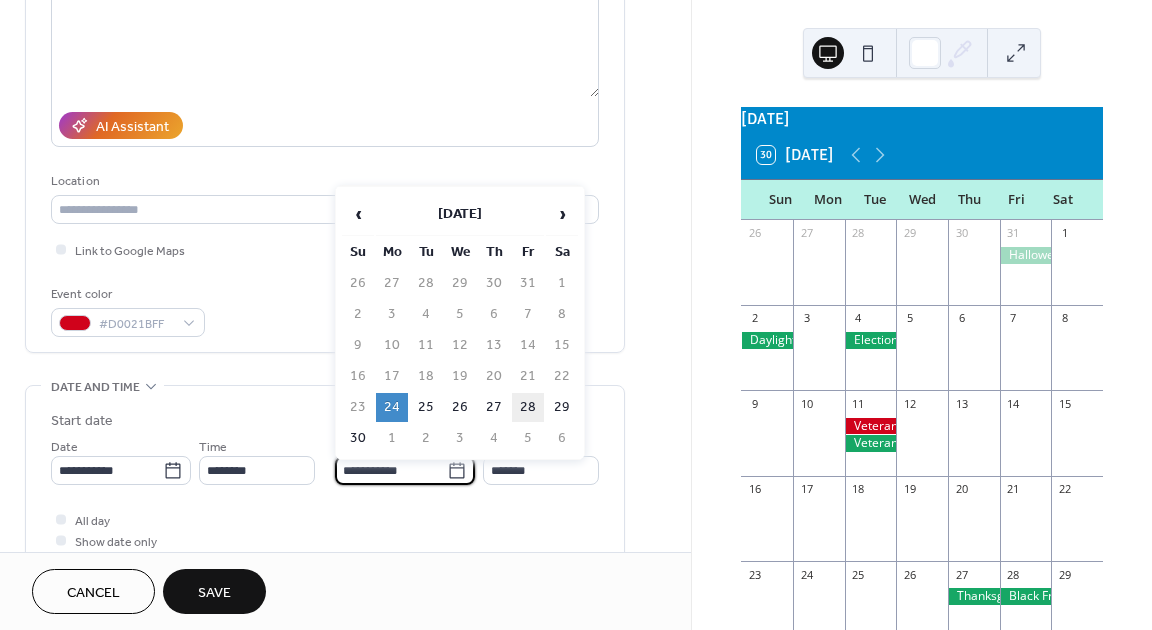 click on "28" at bounding box center [528, 407] 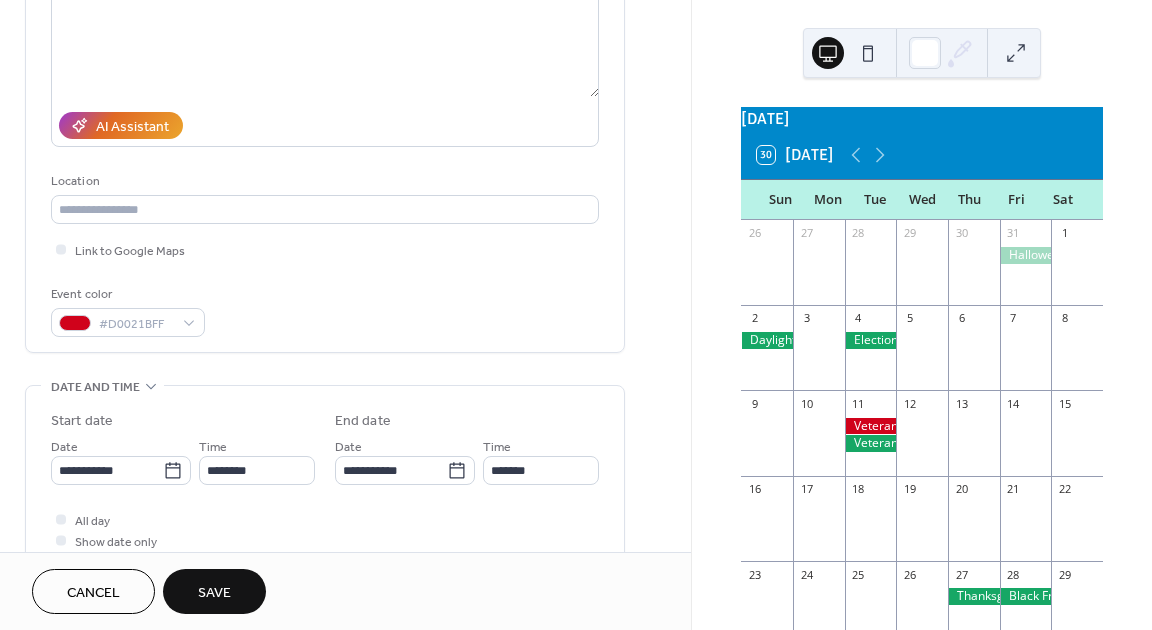 type on "**********" 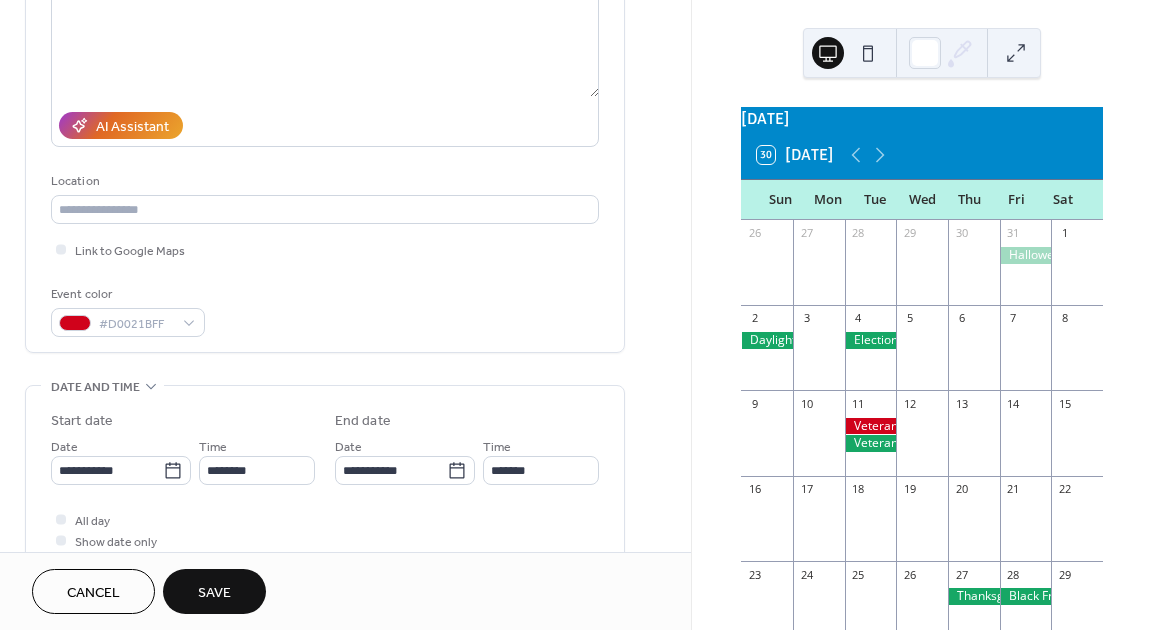 scroll, scrollTop: 392, scrollLeft: 0, axis: vertical 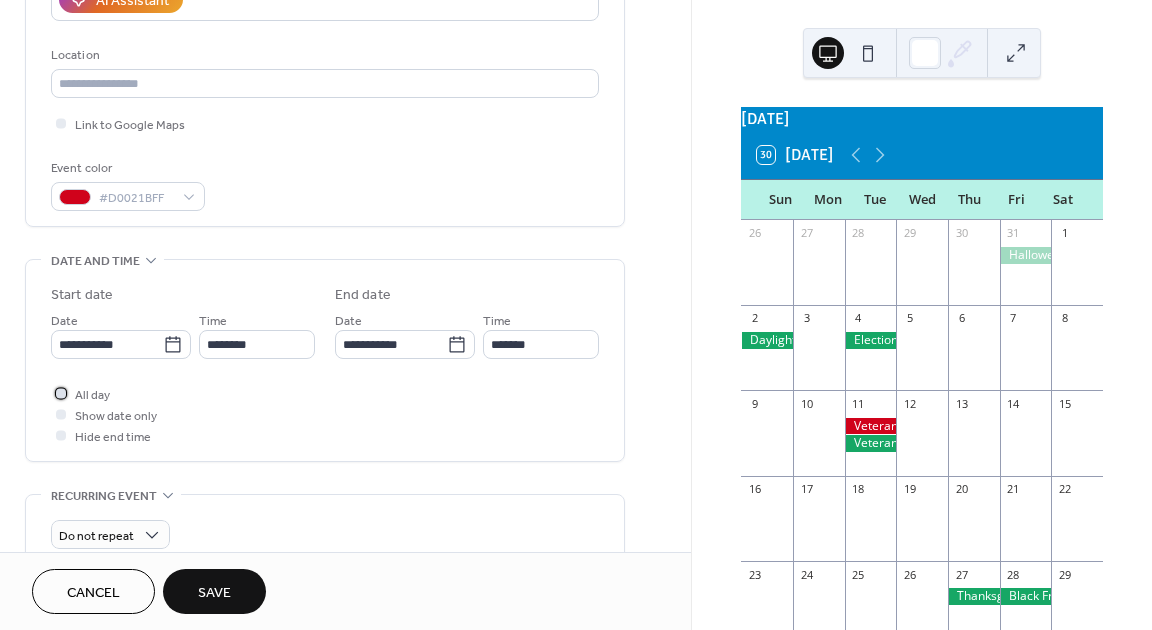 click on "All day" at bounding box center (92, 395) 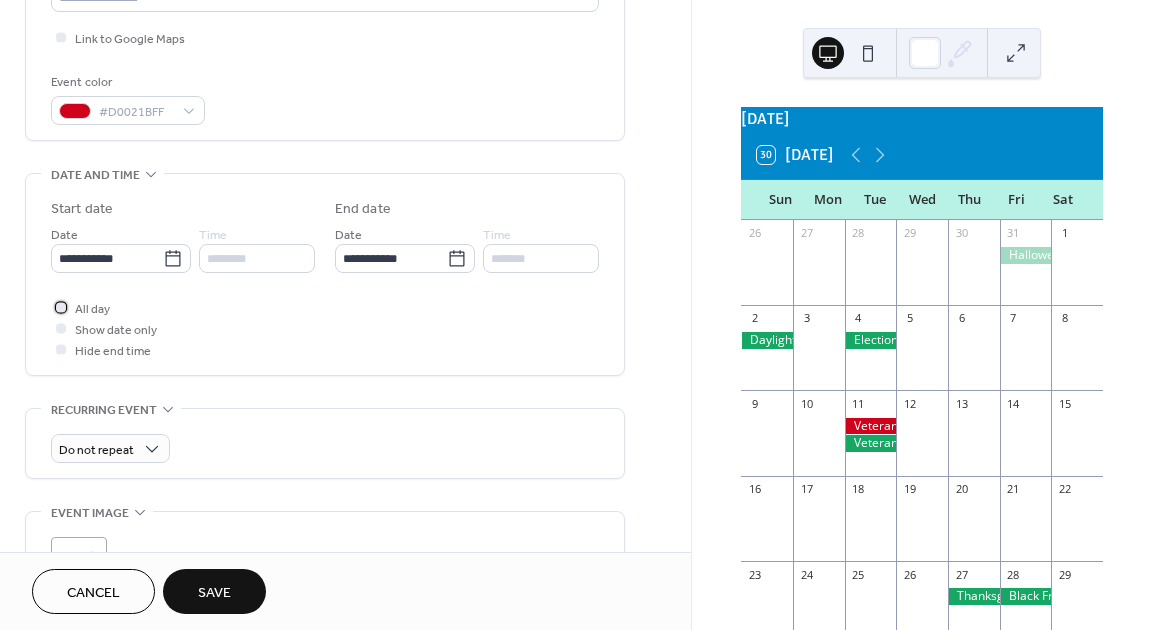 scroll, scrollTop: 529, scrollLeft: 0, axis: vertical 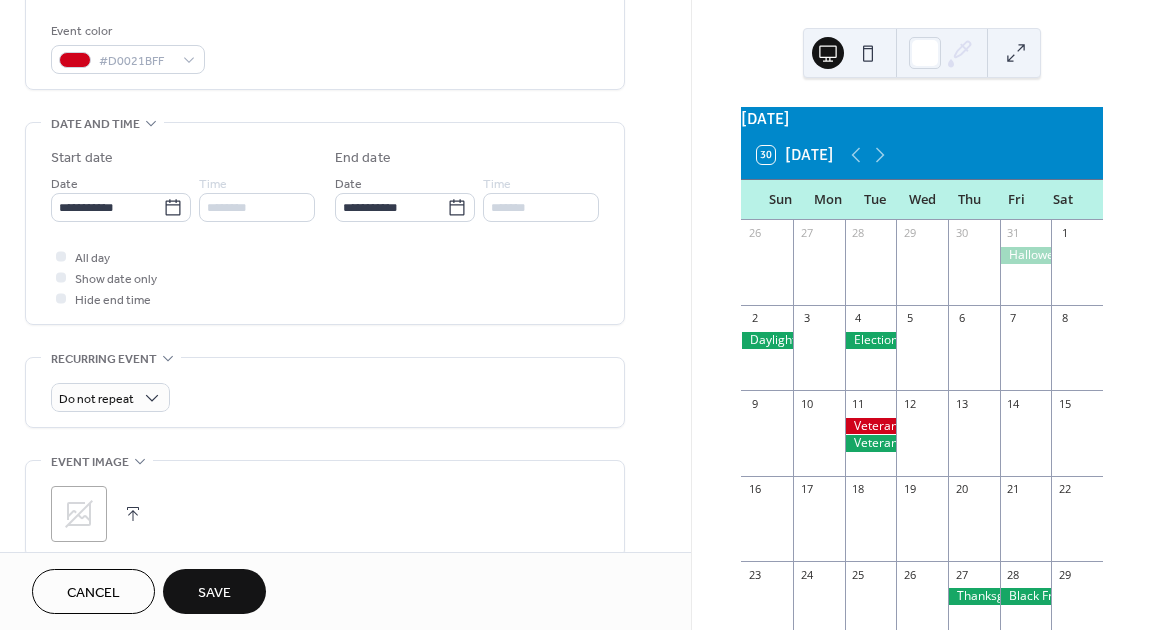 click on "Save" at bounding box center [214, 593] 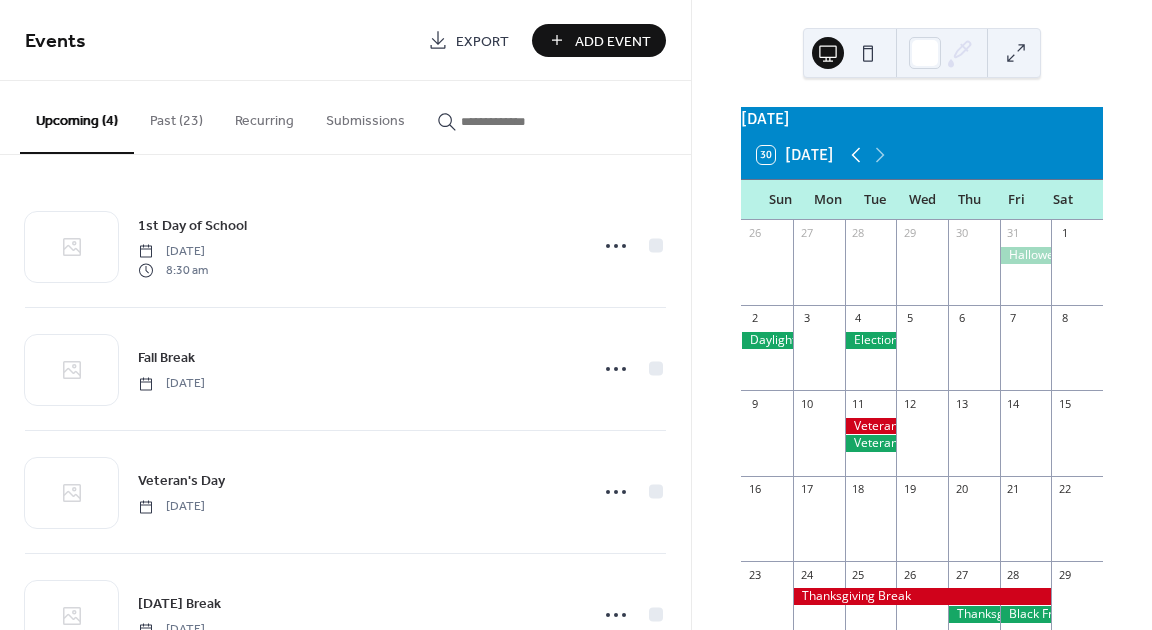 click 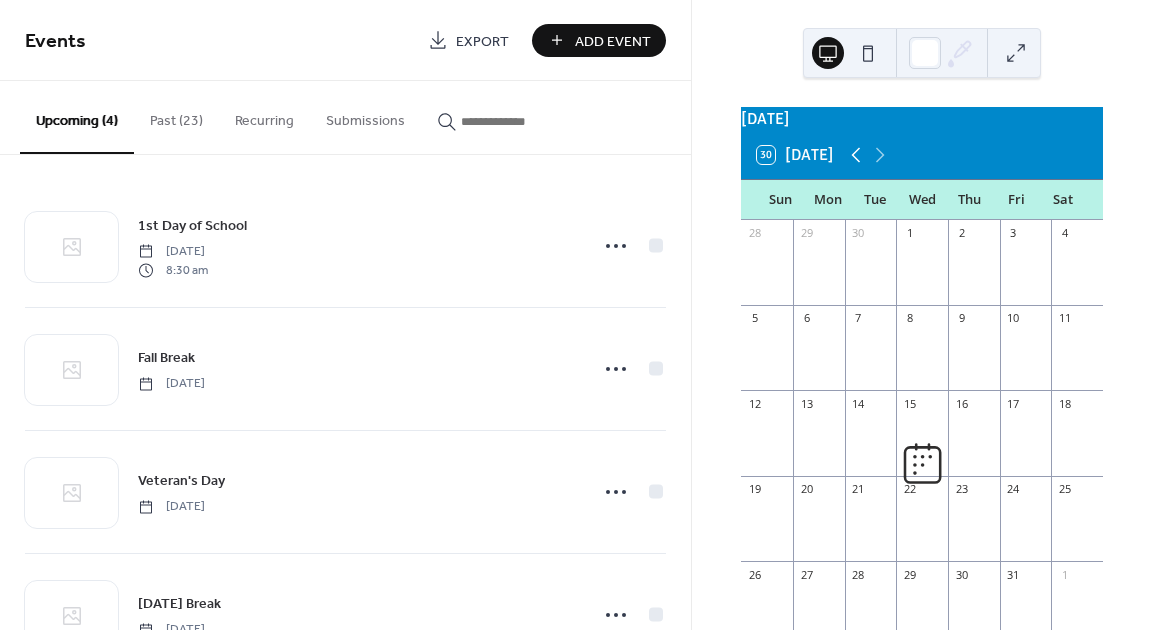 click 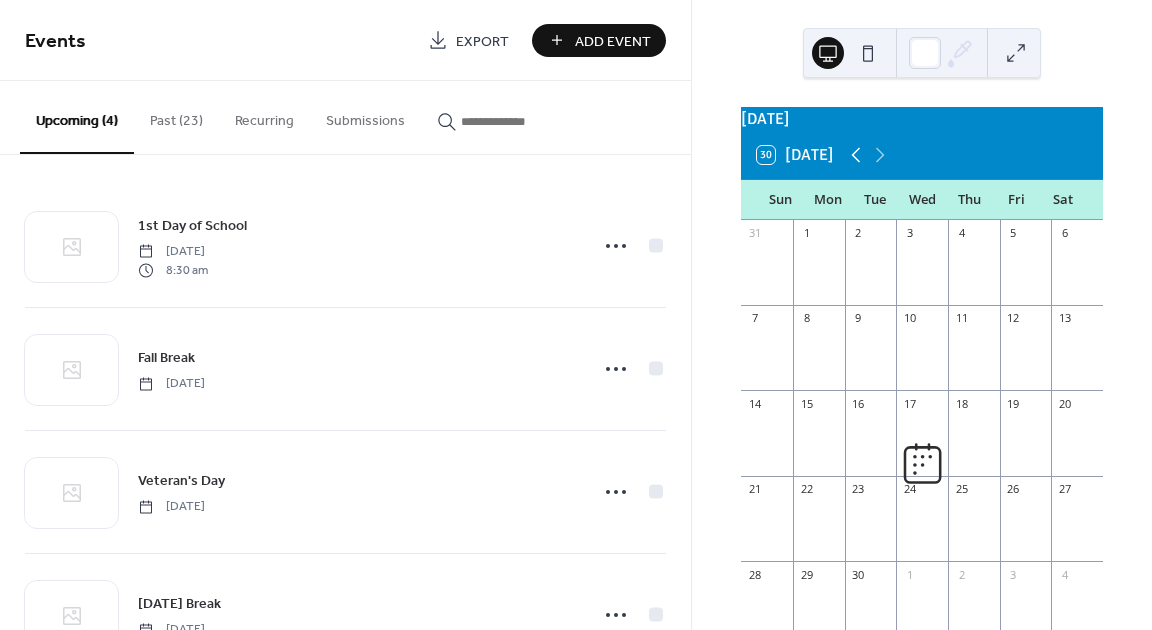 click 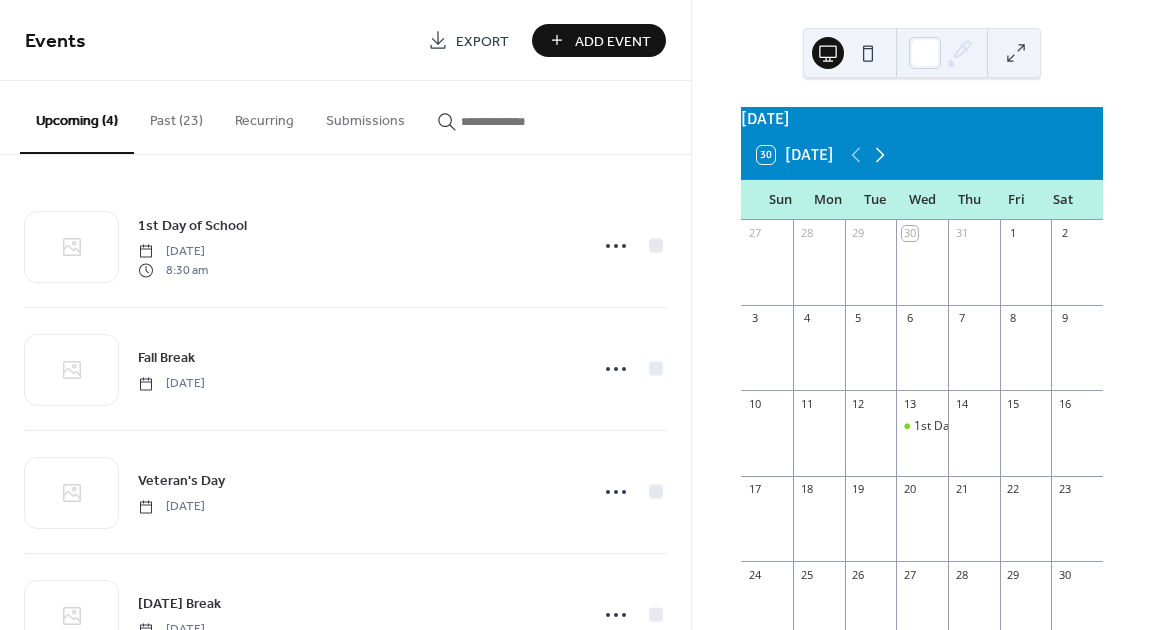 click 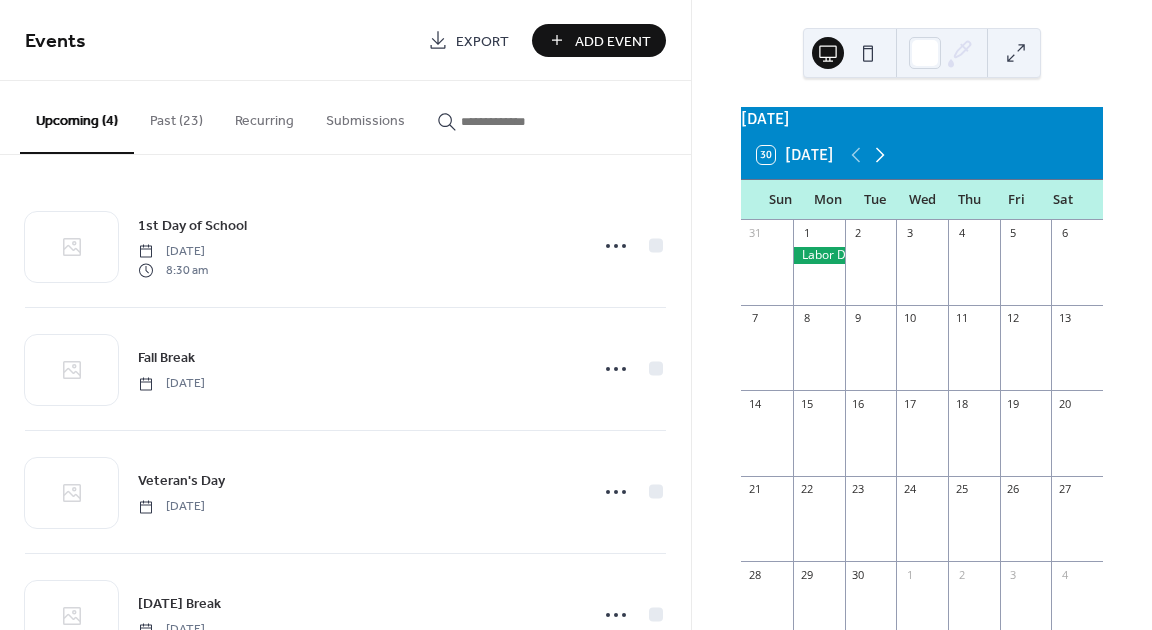 click 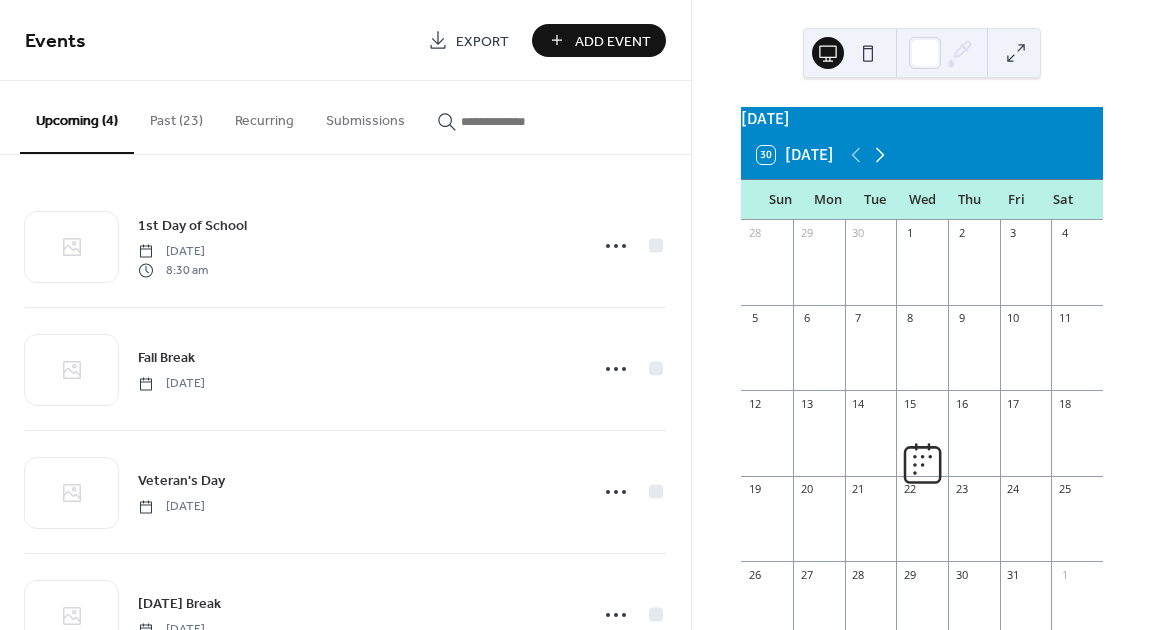 click 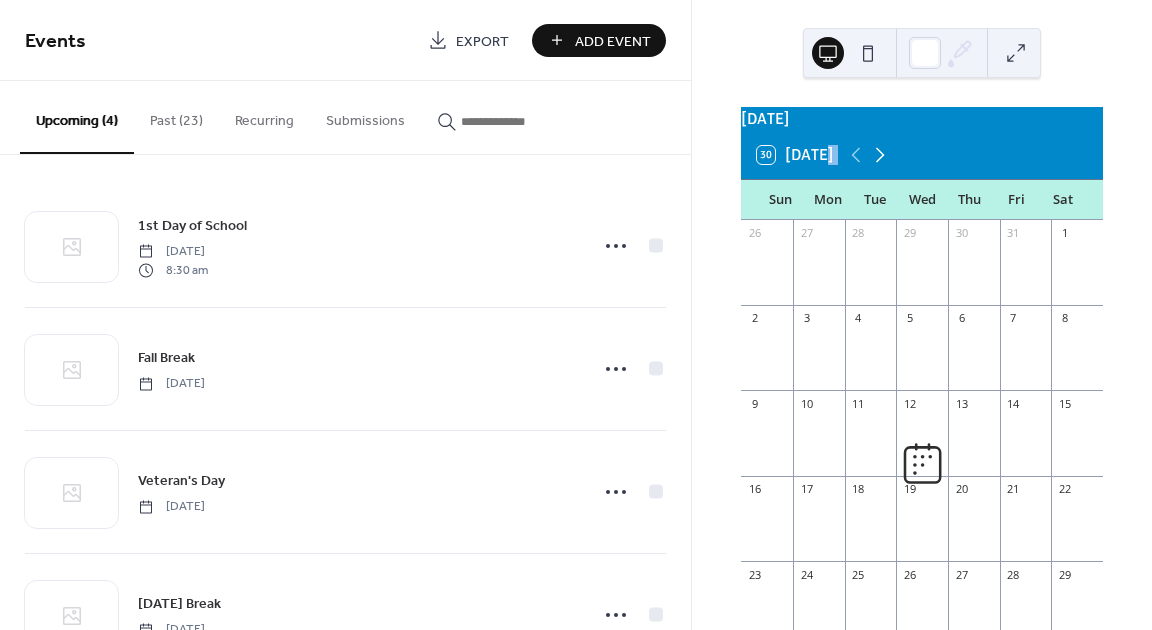click 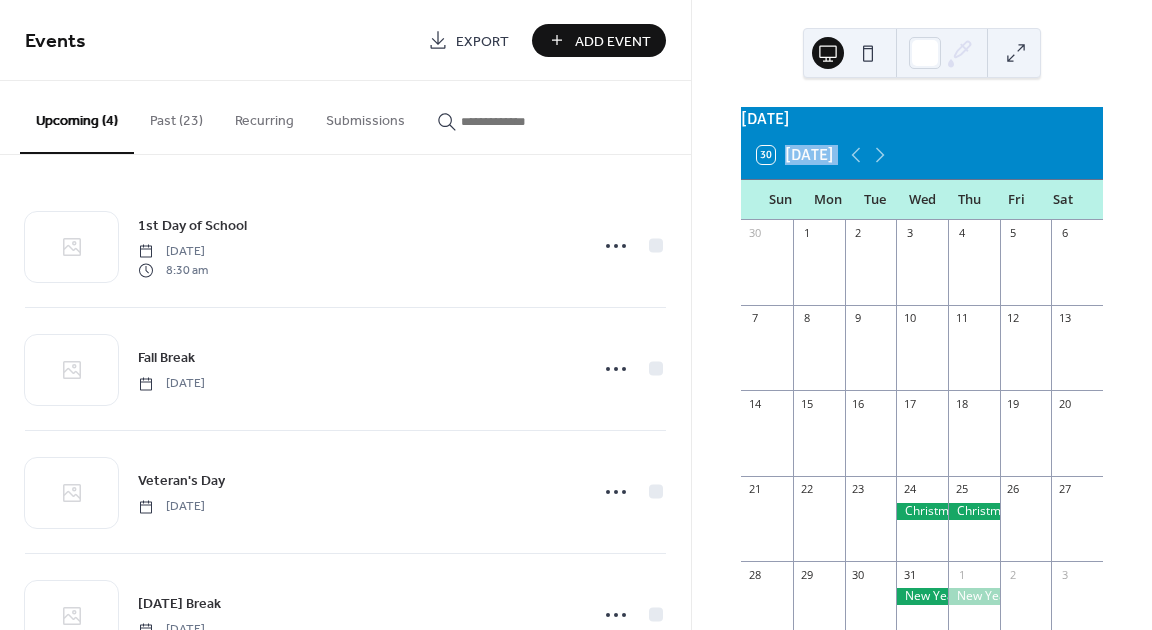 click on "Add Event" at bounding box center [613, 41] 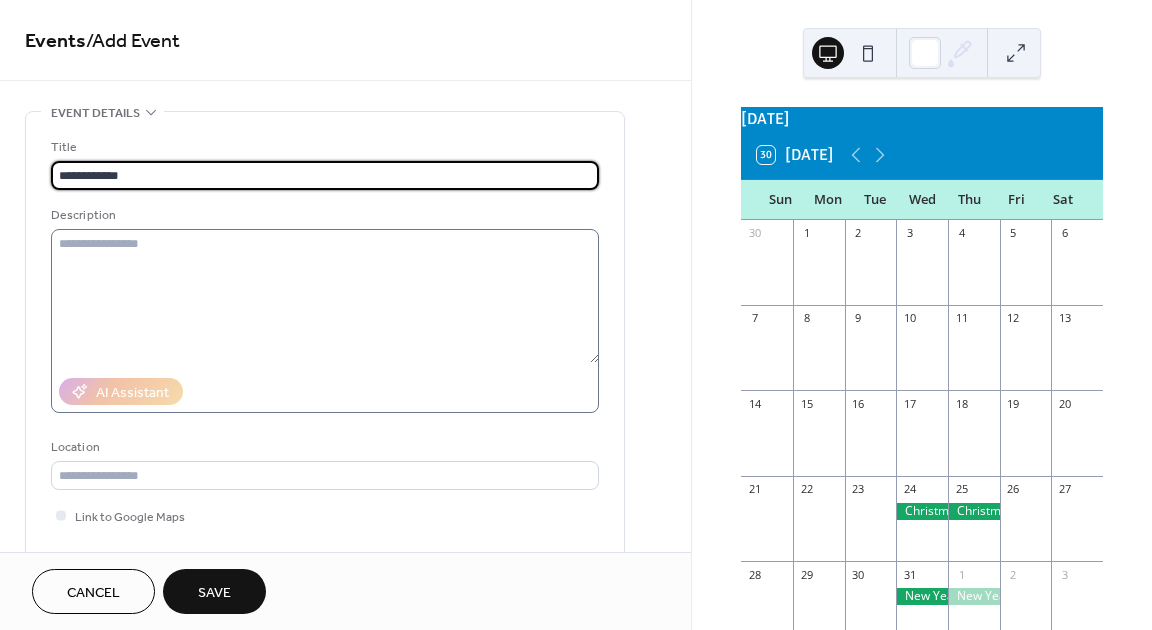 type on "**********" 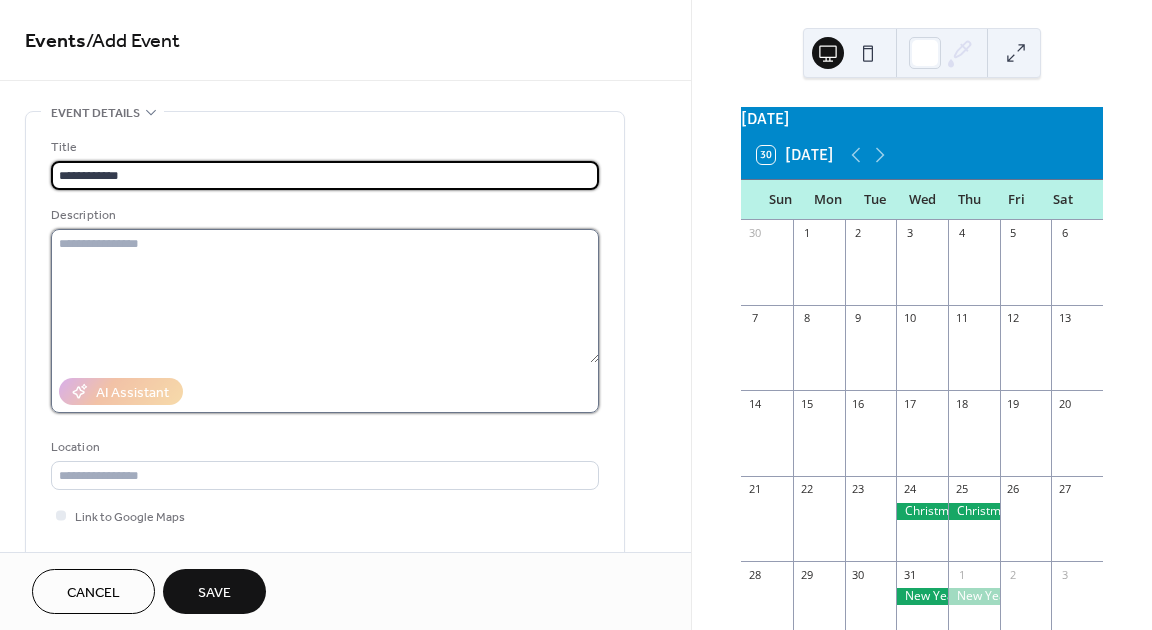click at bounding box center (325, 296) 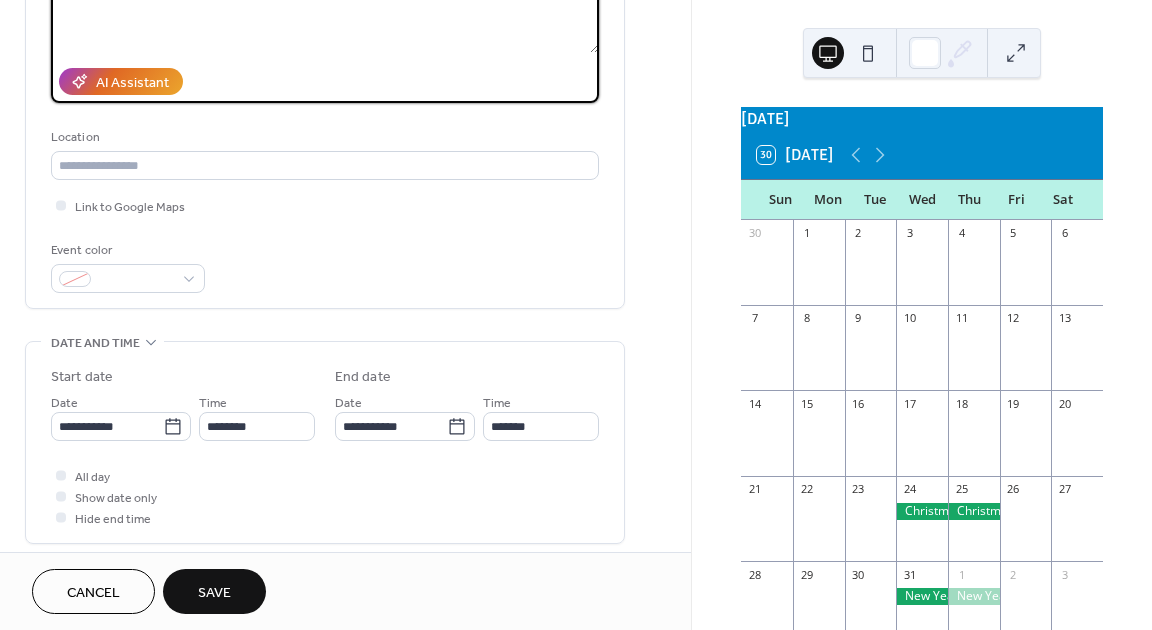 scroll, scrollTop: 314, scrollLeft: 0, axis: vertical 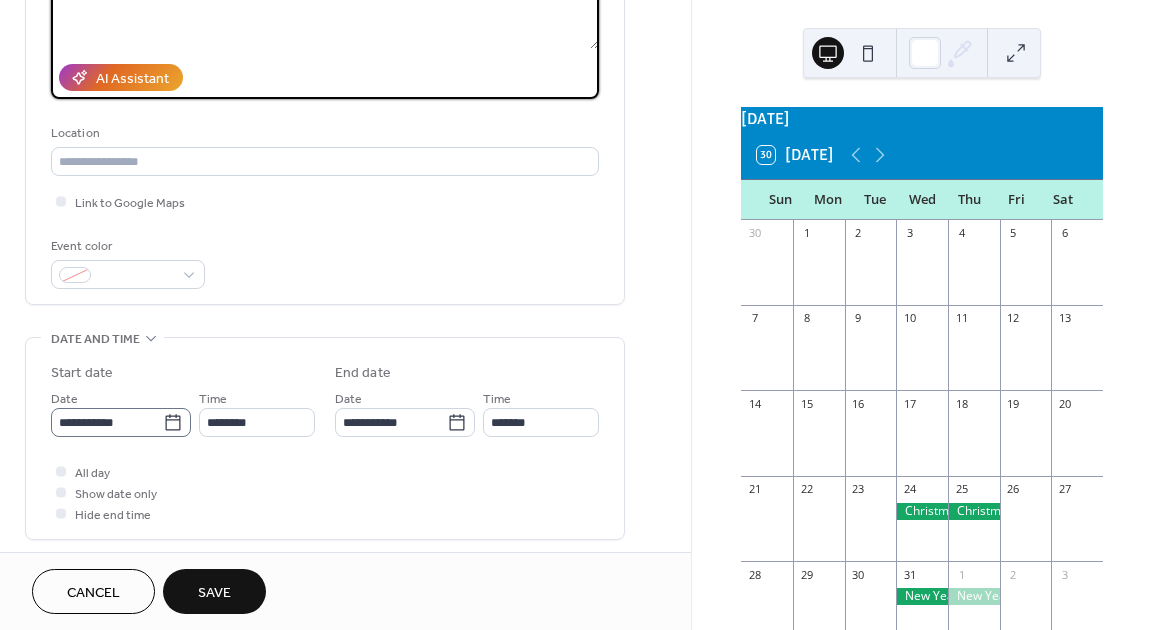 type on "*********" 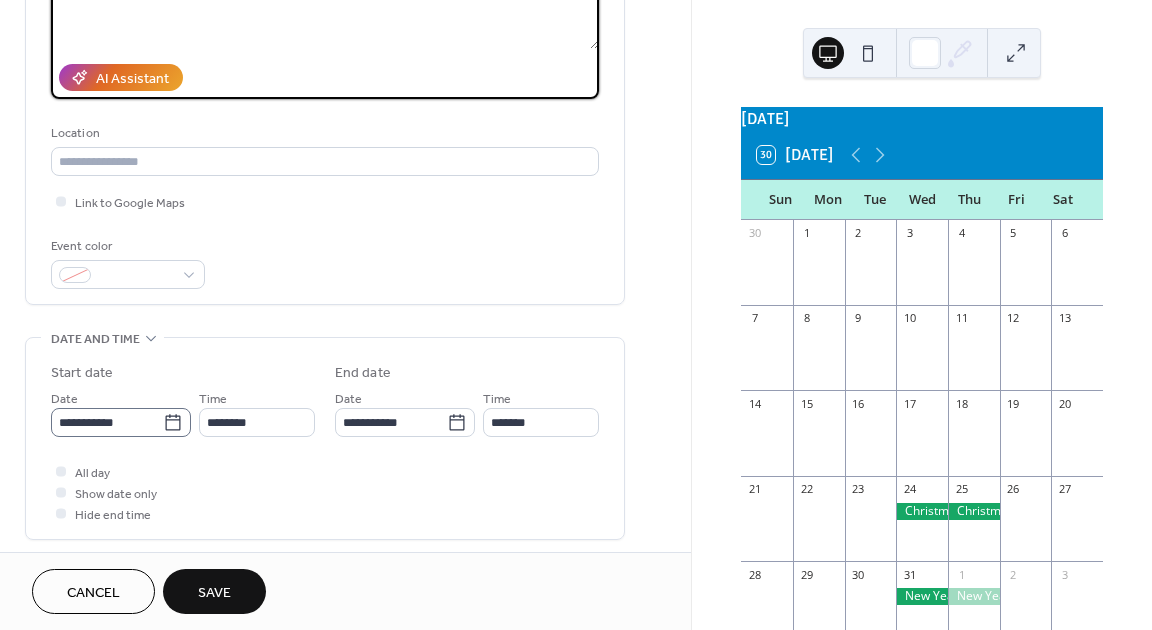 click 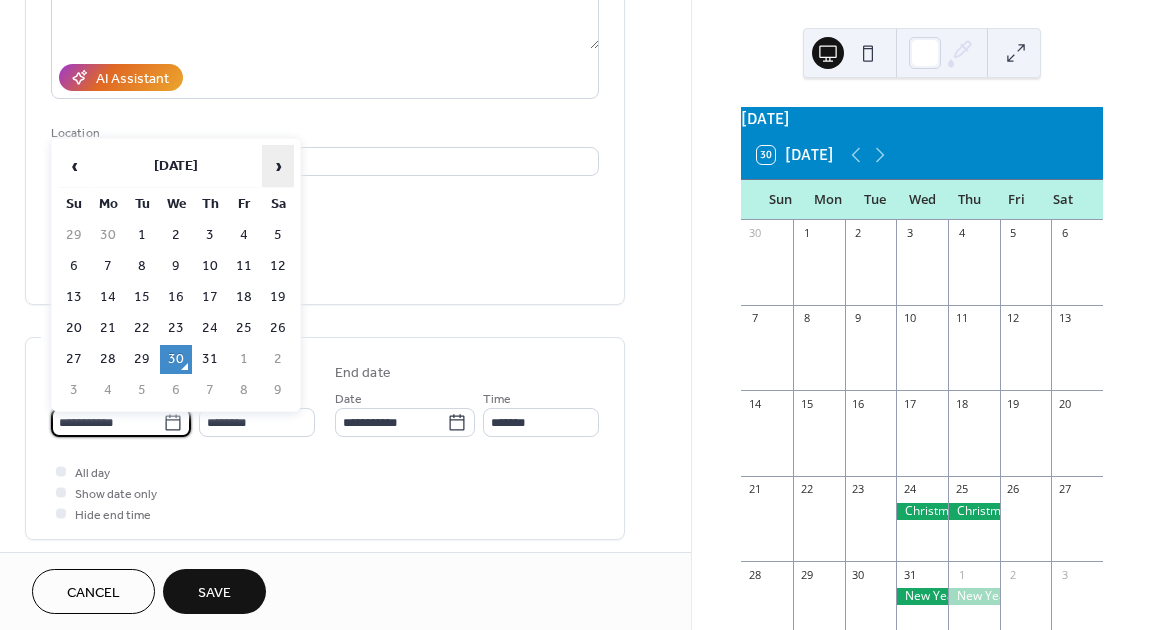 click on "›" at bounding box center [278, 166] 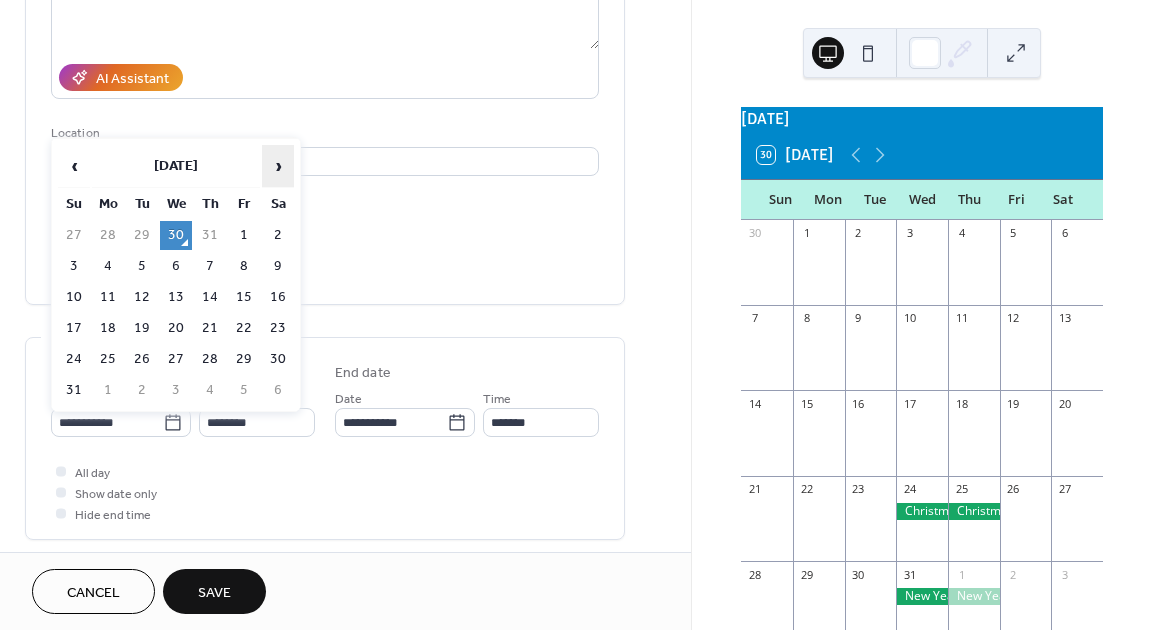 click on "›" at bounding box center [278, 166] 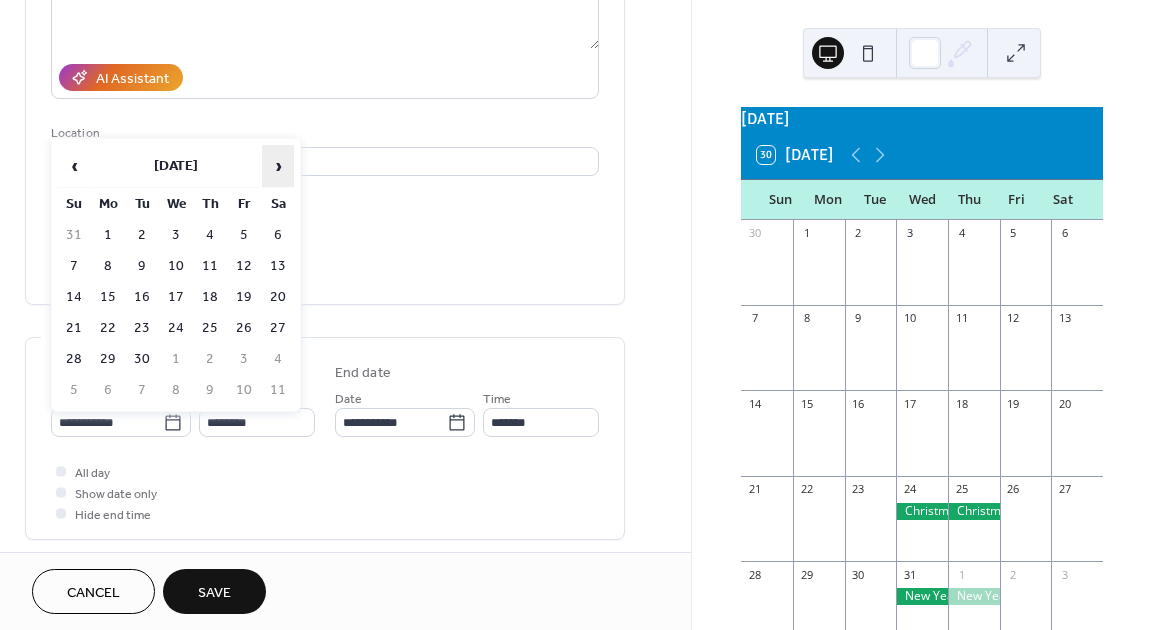 click on "›" at bounding box center (278, 166) 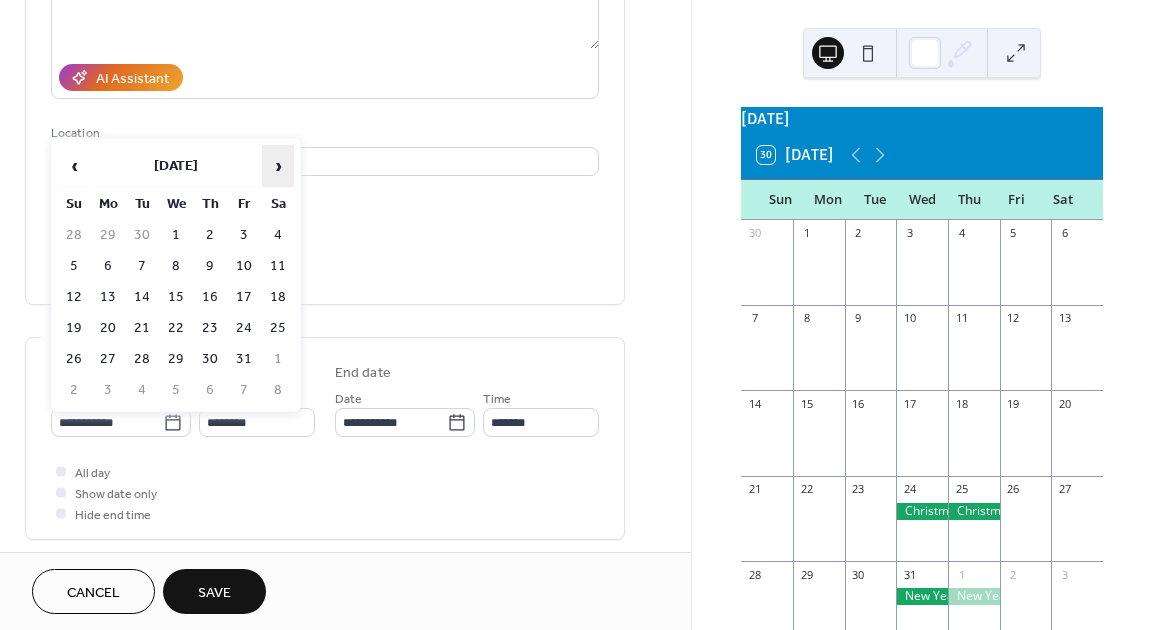 click on "›" at bounding box center (278, 166) 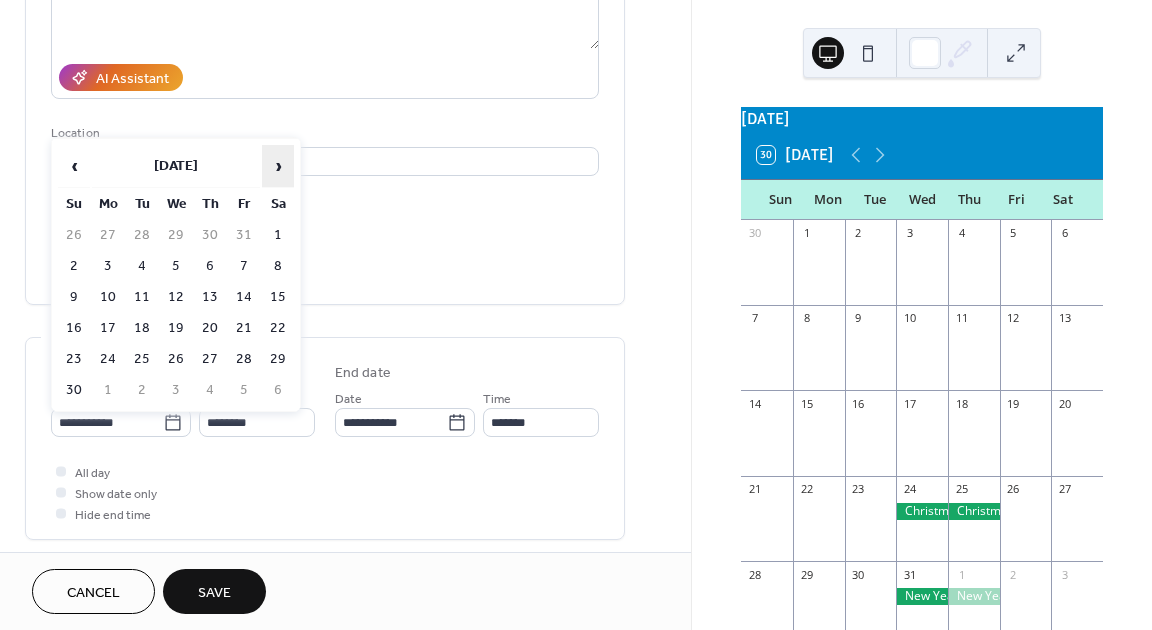 click on "›" at bounding box center (278, 166) 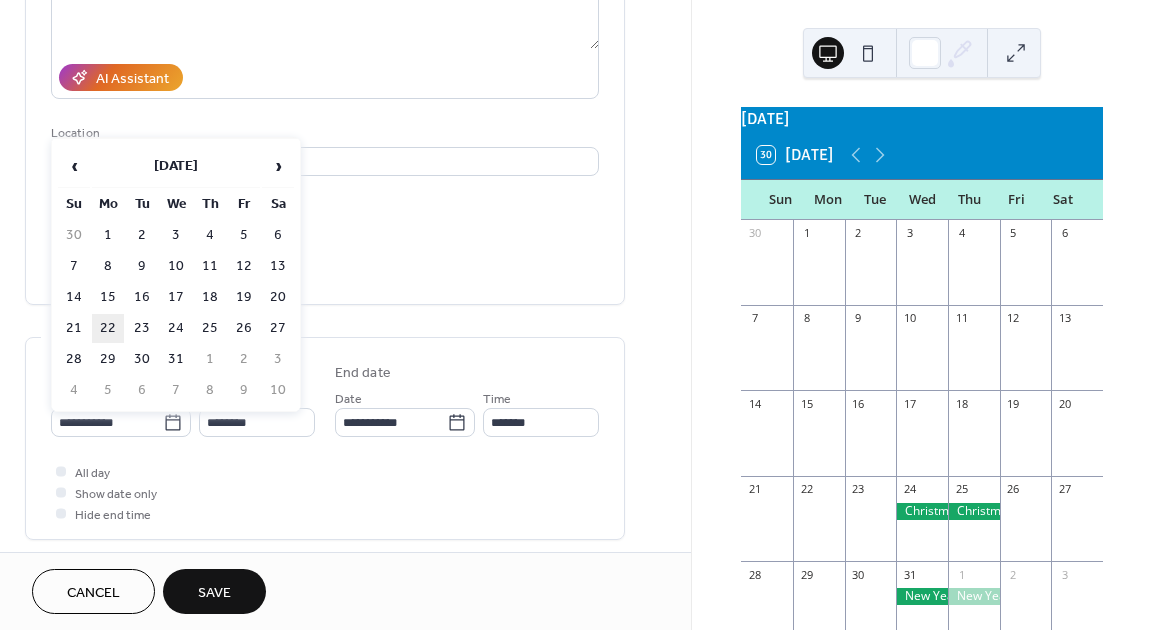 click on "22" at bounding box center (108, 328) 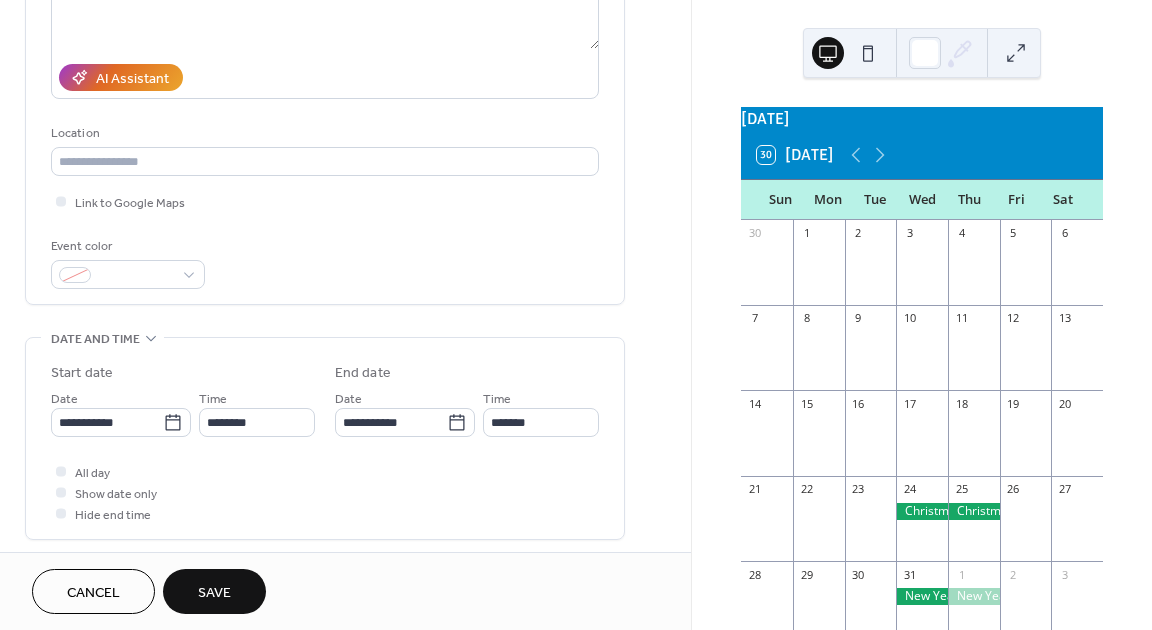 type on "**********" 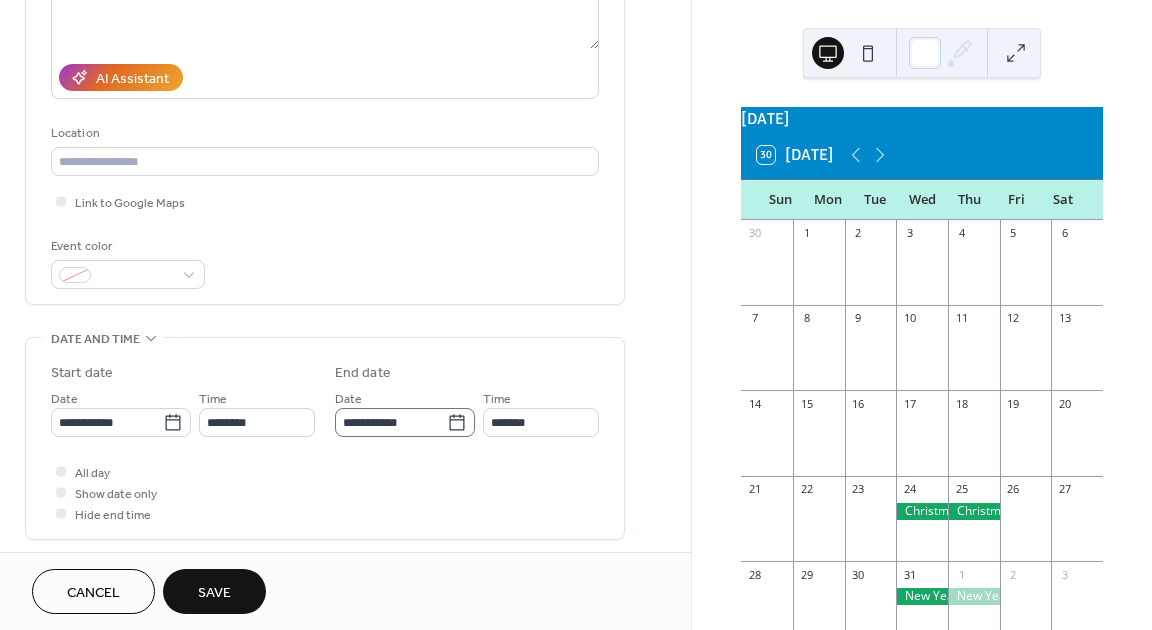 click 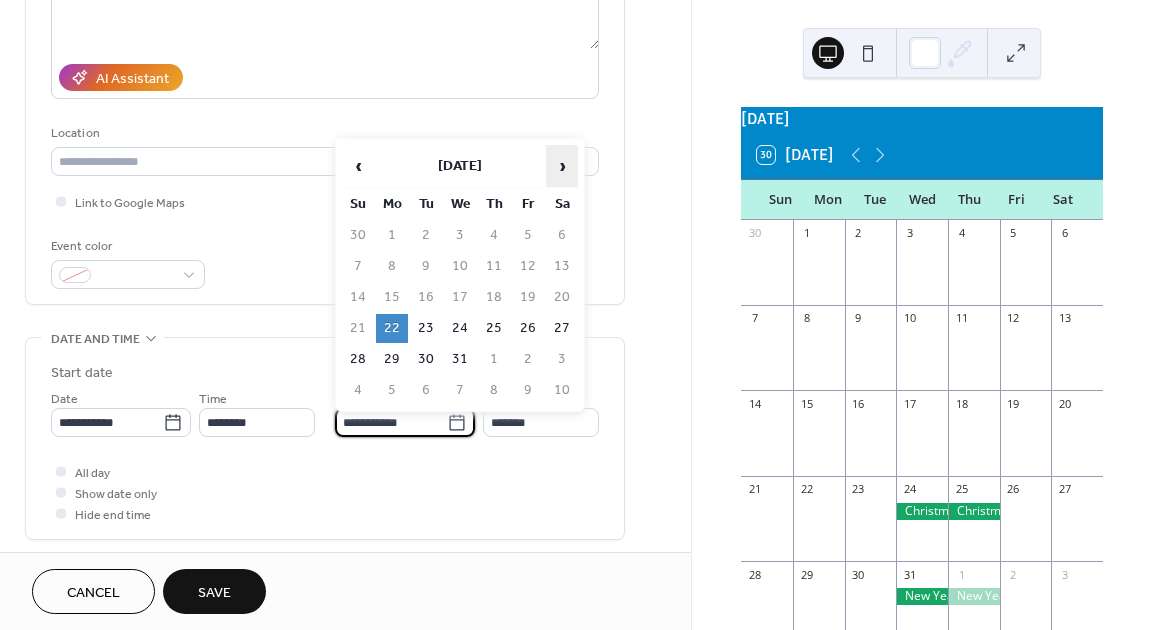 click on "›" at bounding box center (562, 166) 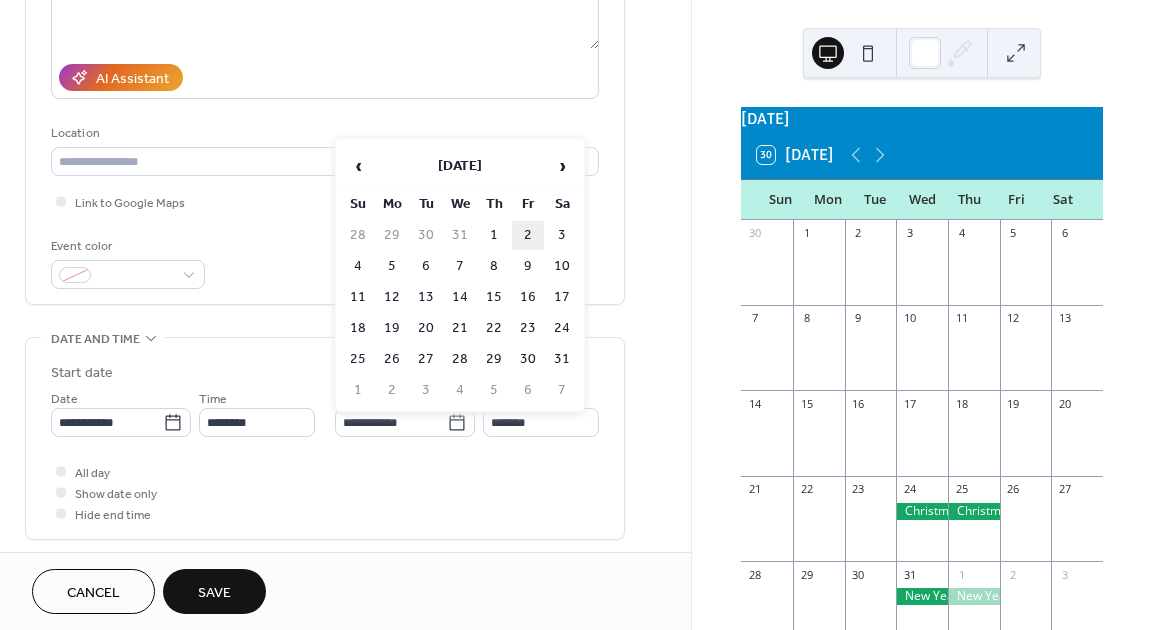 click on "2" at bounding box center [528, 235] 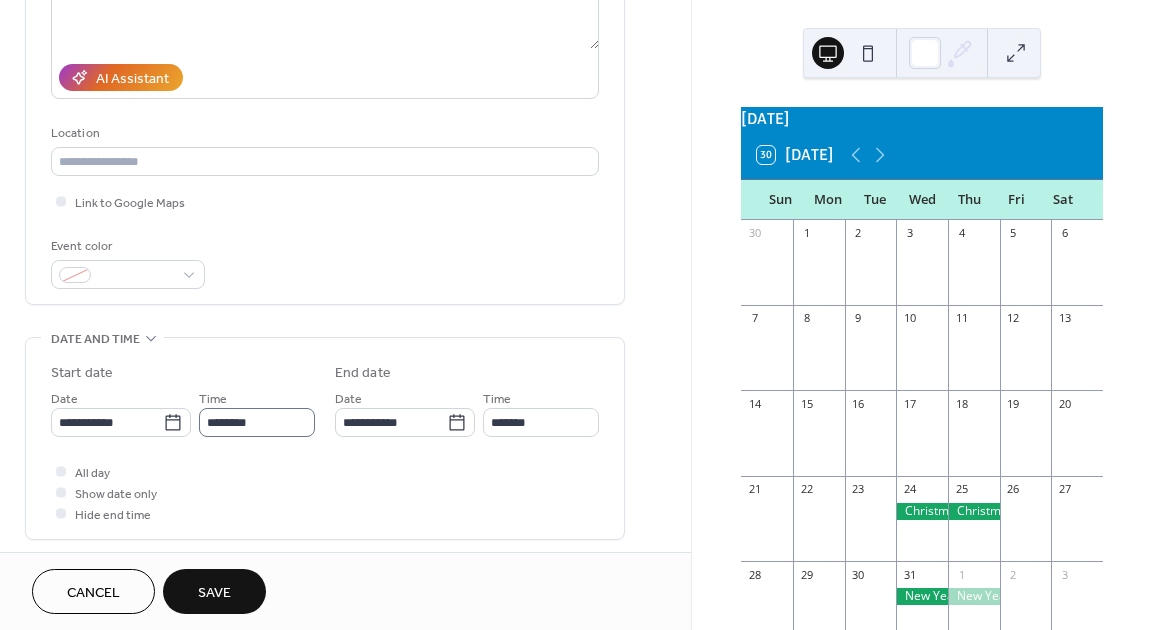 type on "**********" 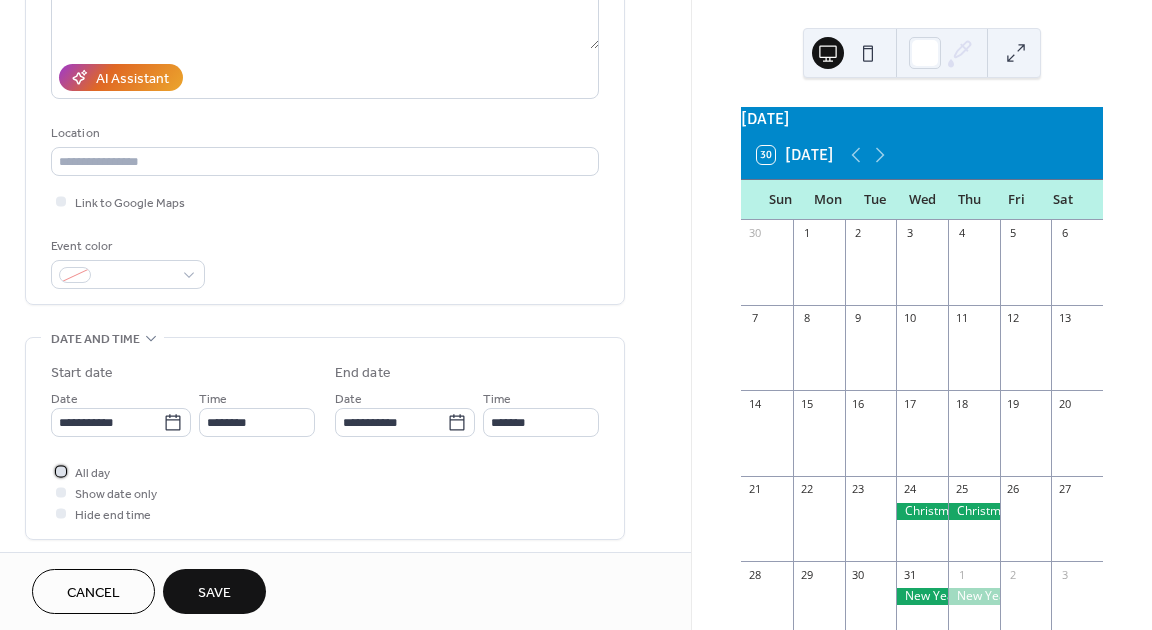 click on "All day" at bounding box center (92, 473) 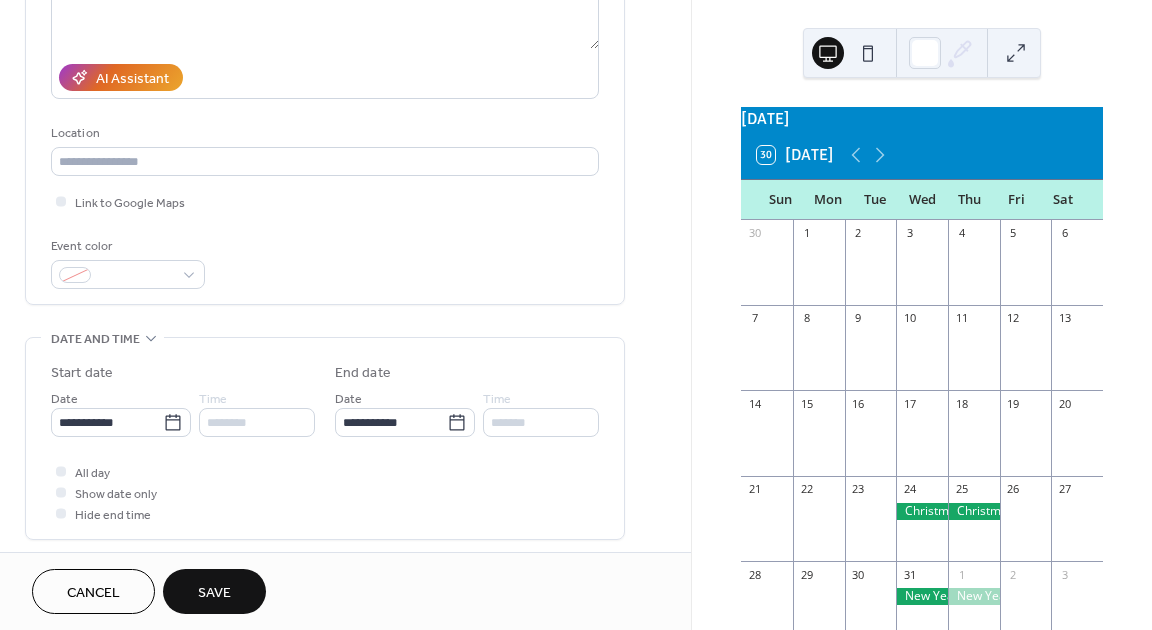 click on "Save" at bounding box center [214, 593] 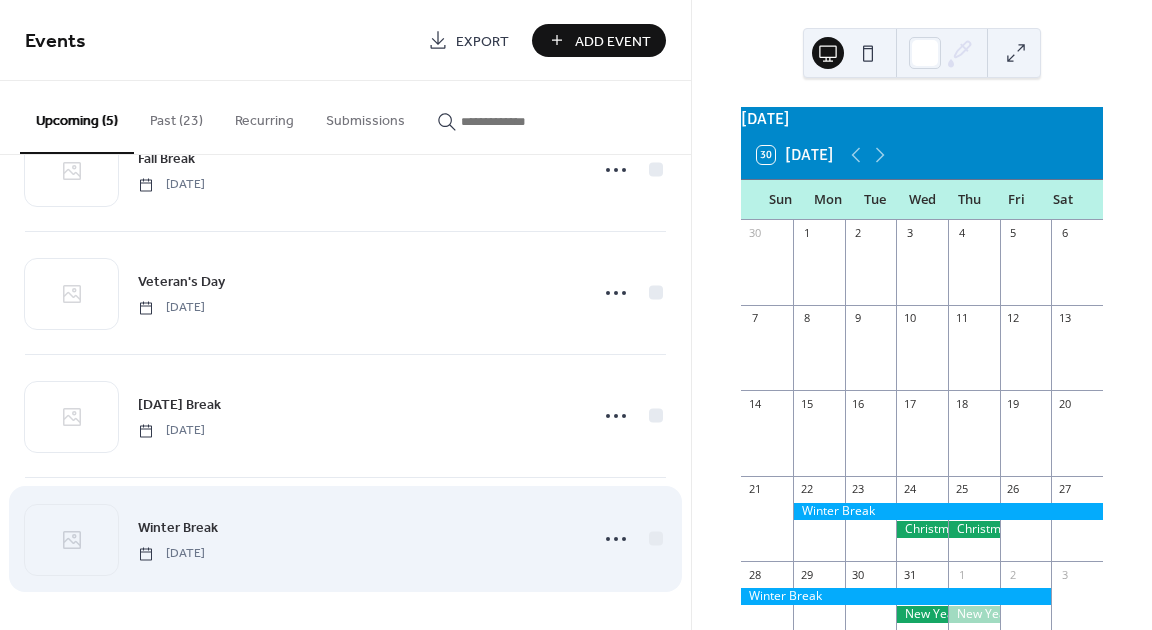 scroll, scrollTop: 199, scrollLeft: 0, axis: vertical 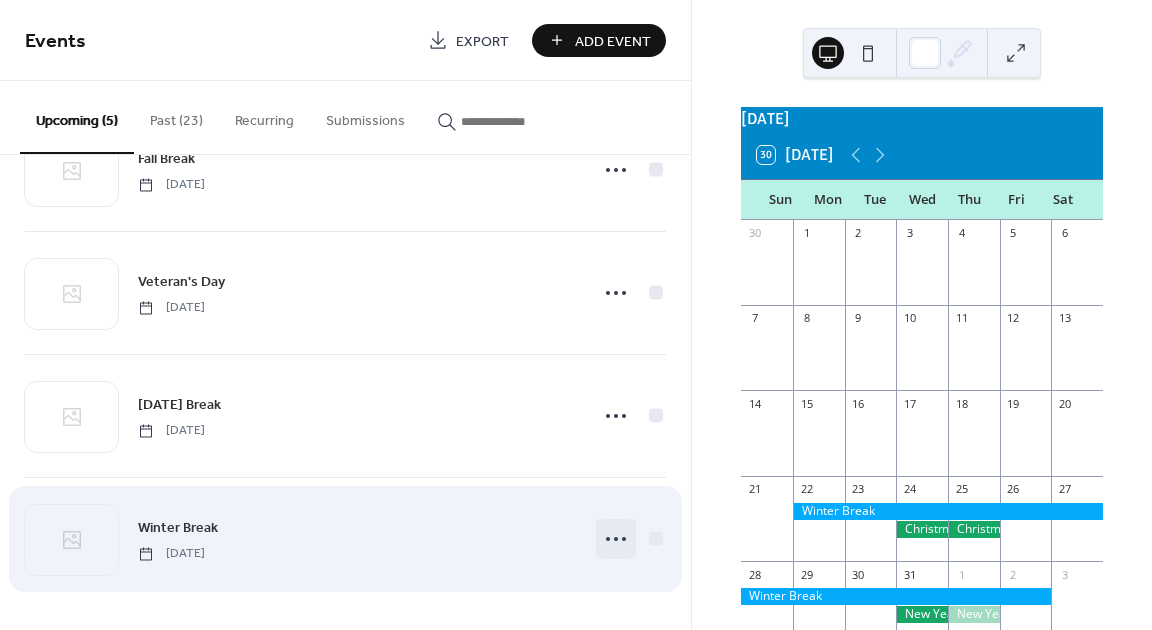 click 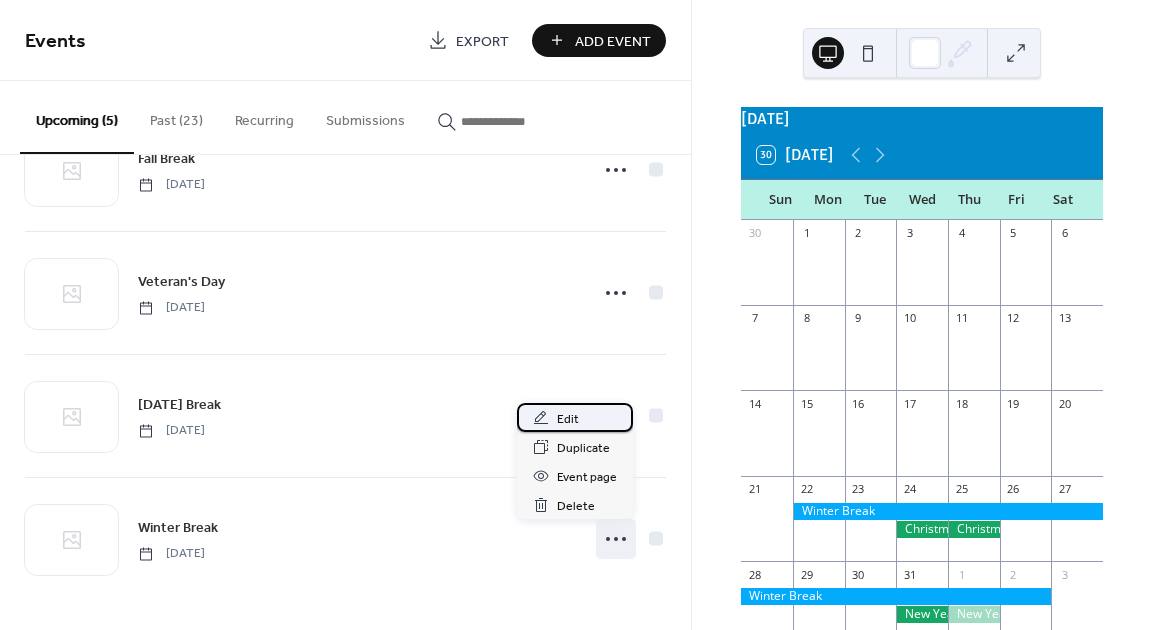 click on "Edit" at bounding box center (575, 417) 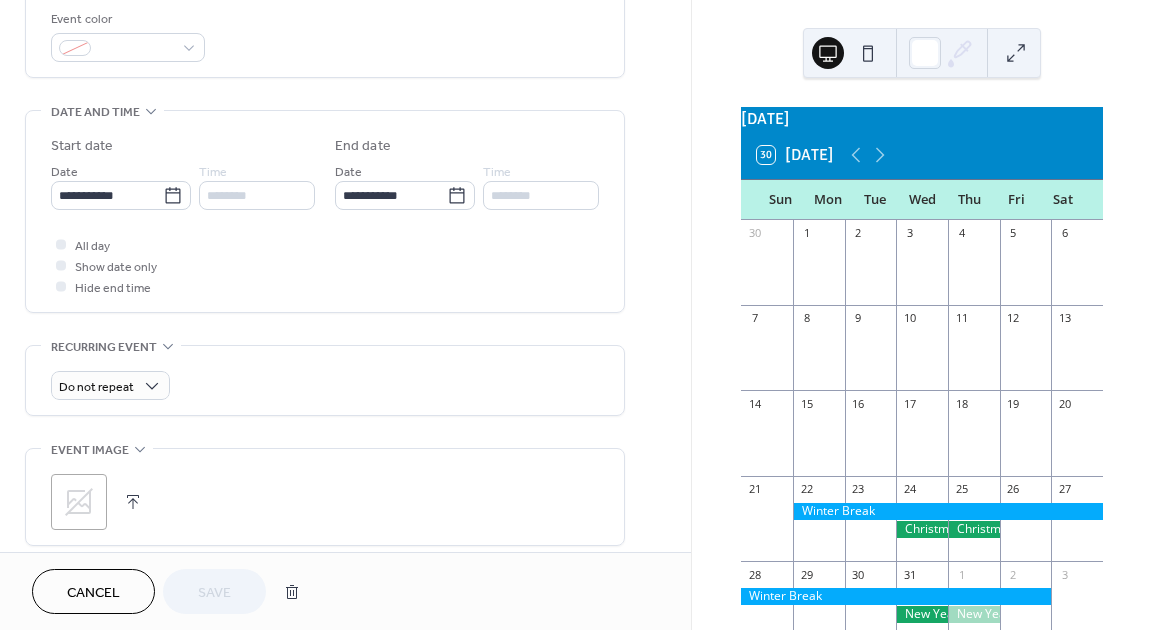 scroll, scrollTop: 506, scrollLeft: 0, axis: vertical 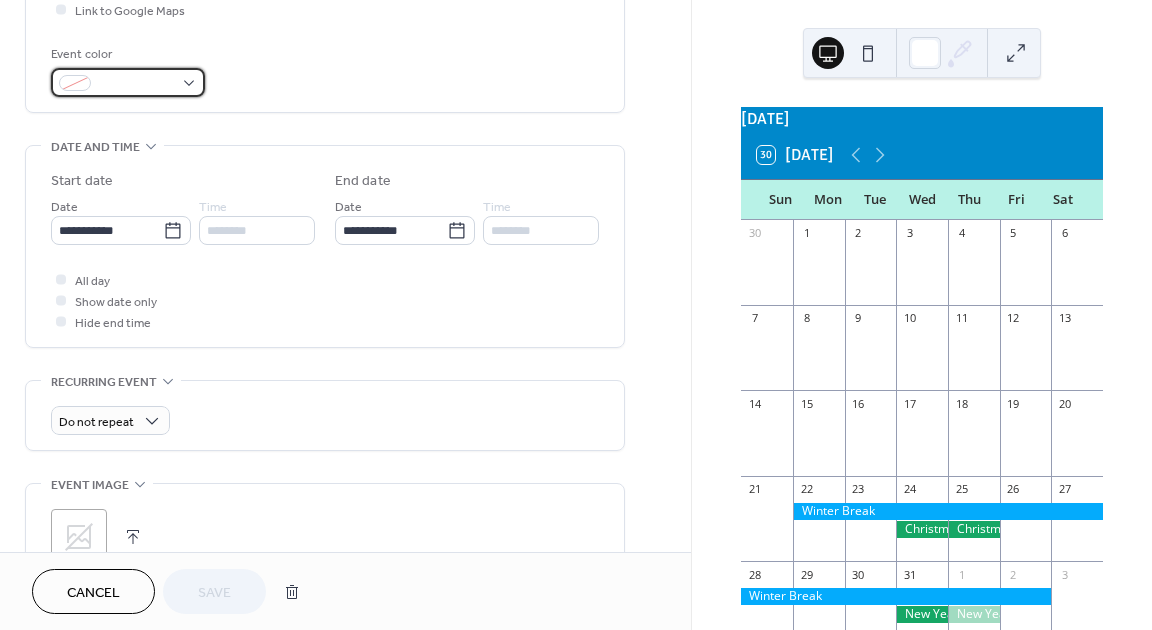 click at bounding box center [128, 82] 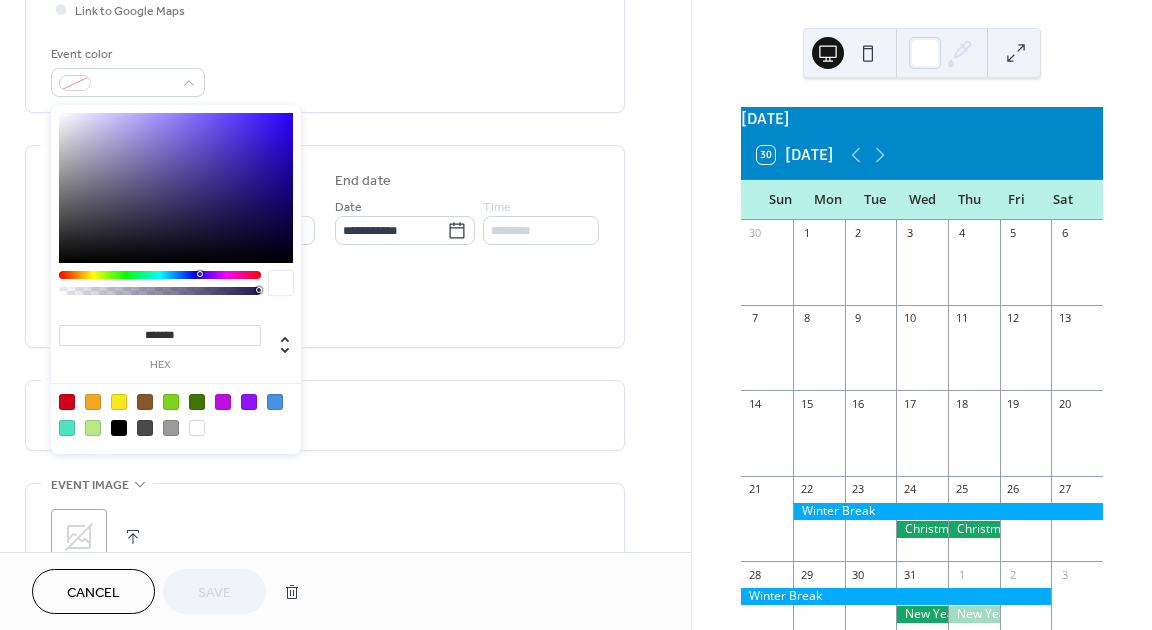 click at bounding box center [67, 402] 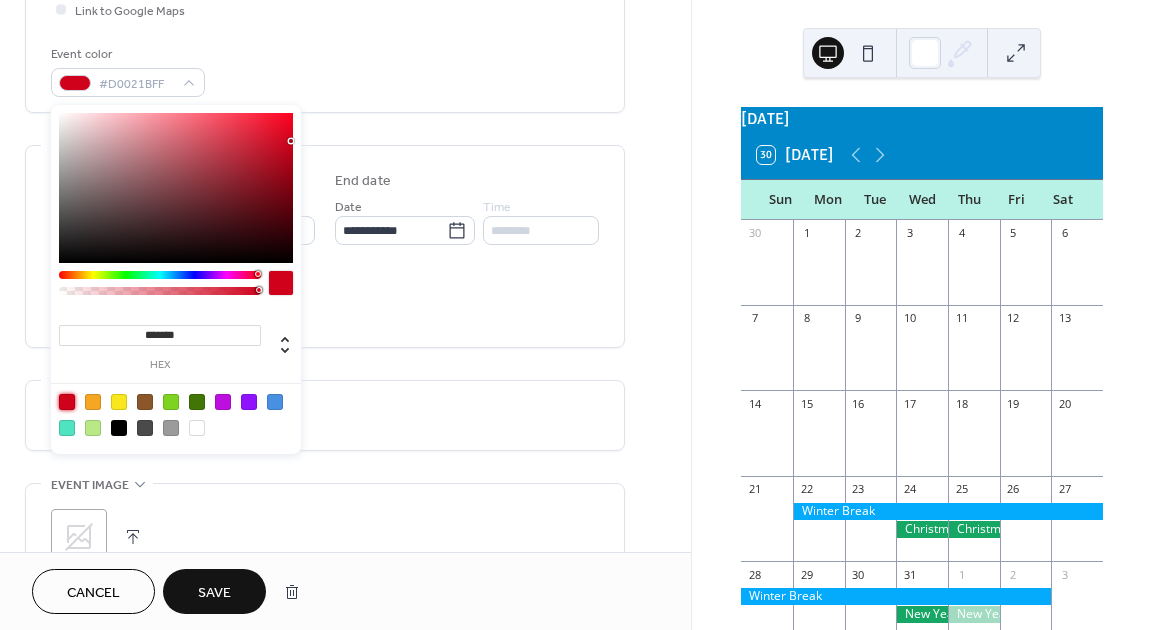 type on "*******" 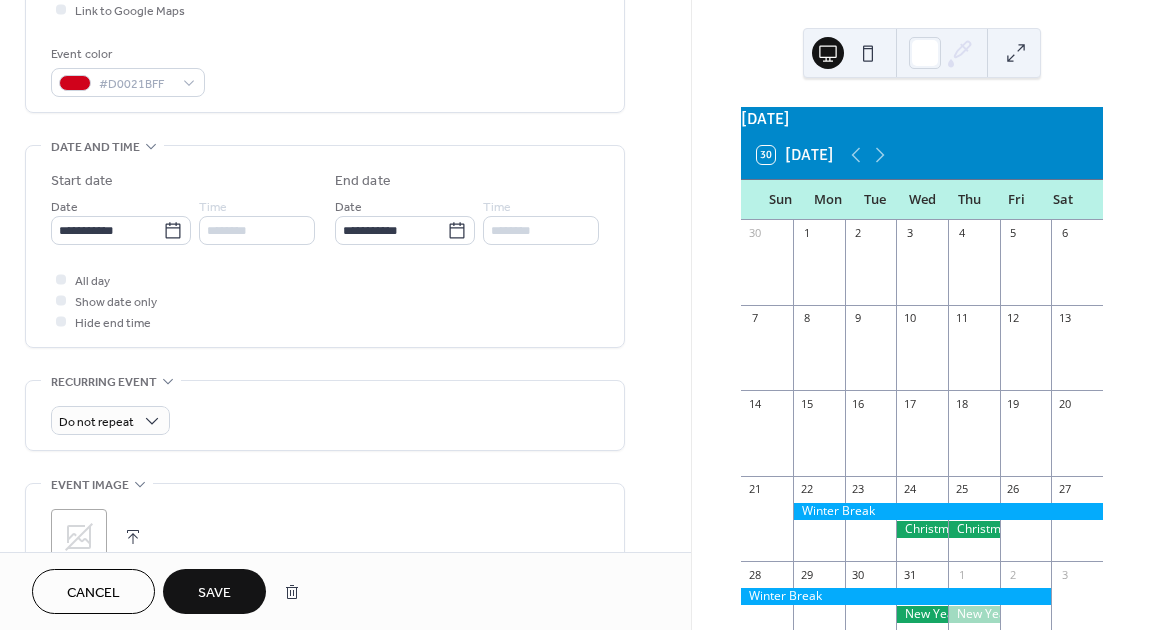 click on "Save" at bounding box center [214, 593] 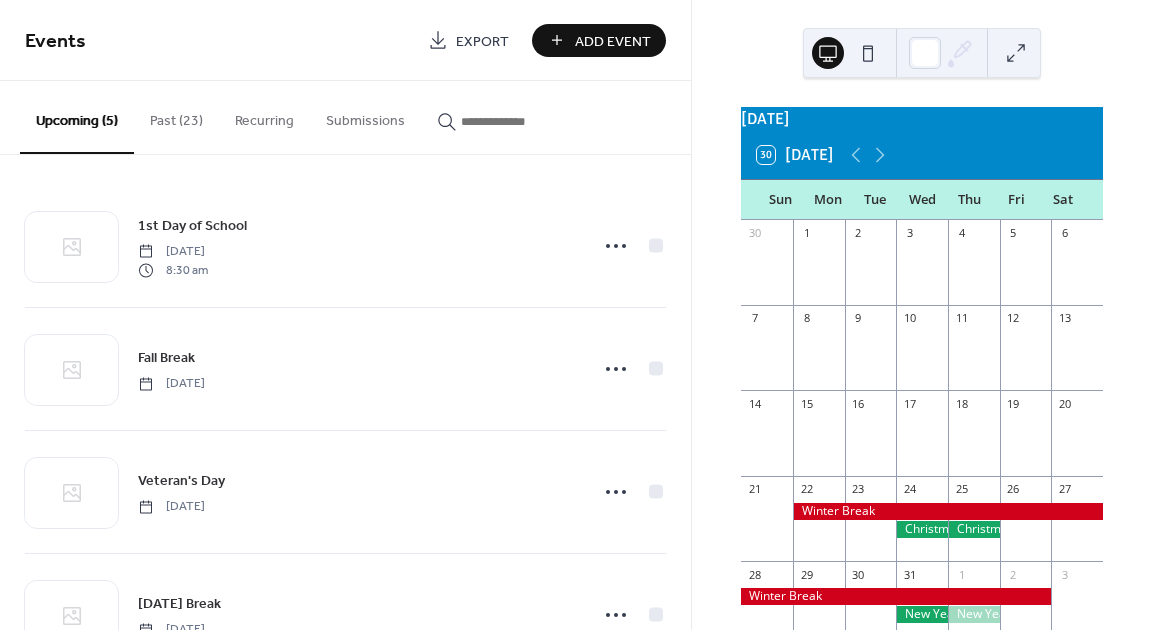 click on "Add Event" at bounding box center (613, 41) 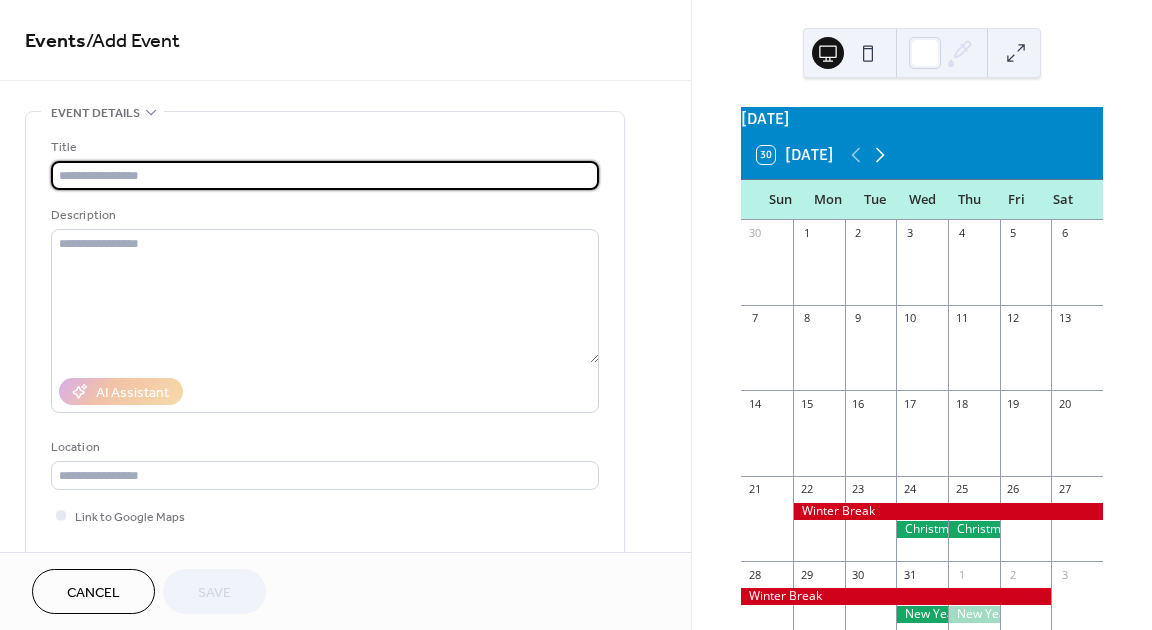 click 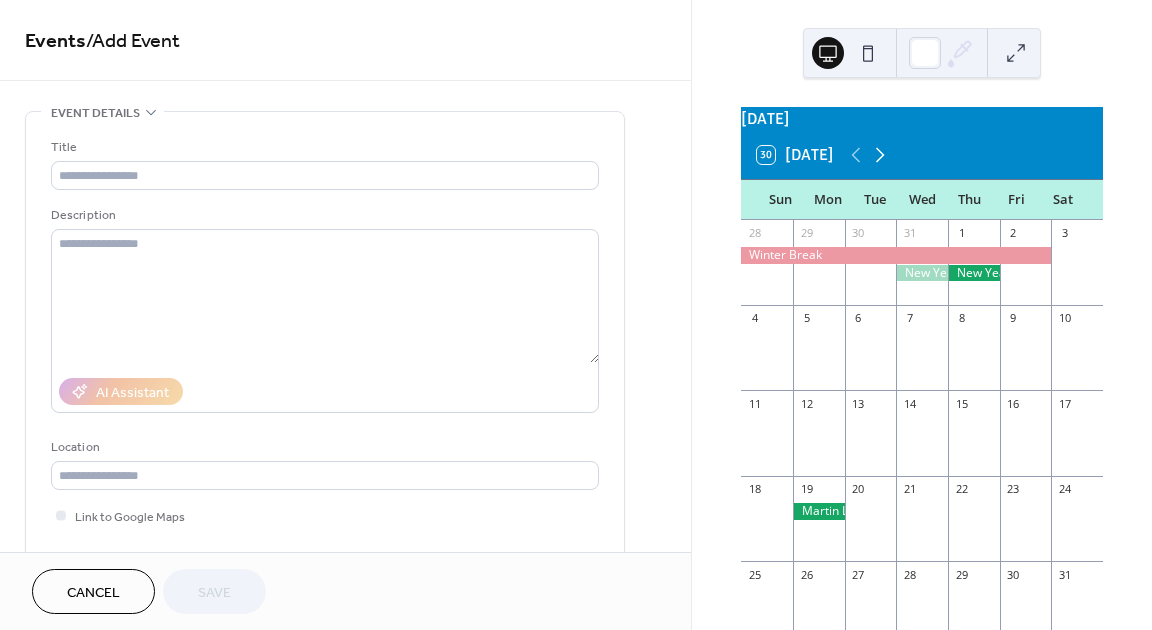 click 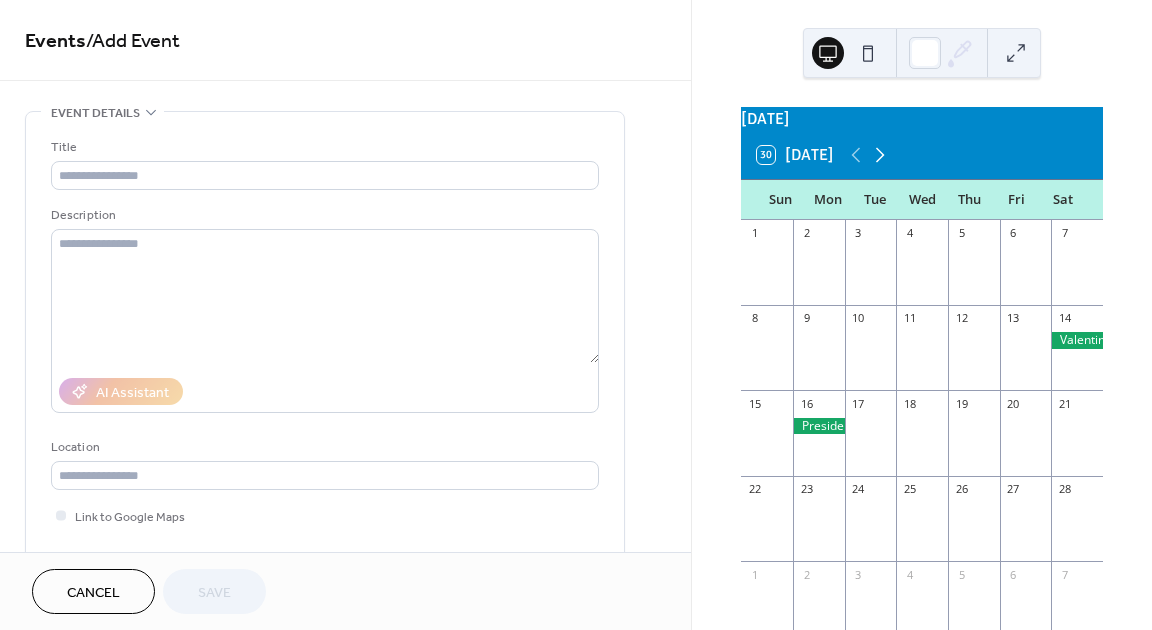click 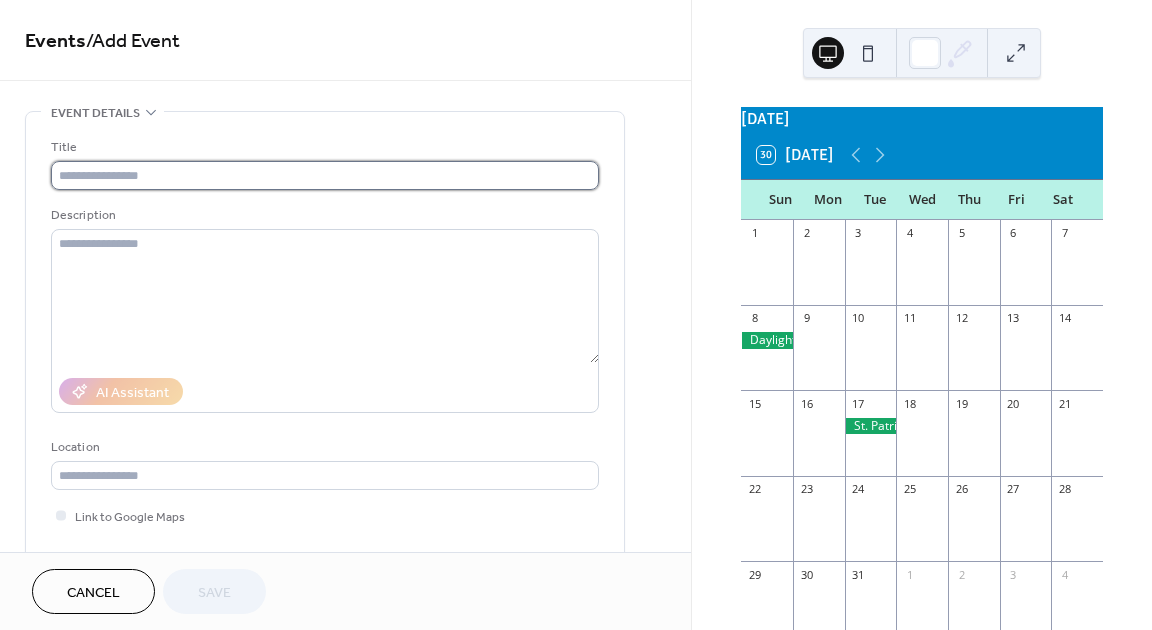 click at bounding box center (325, 175) 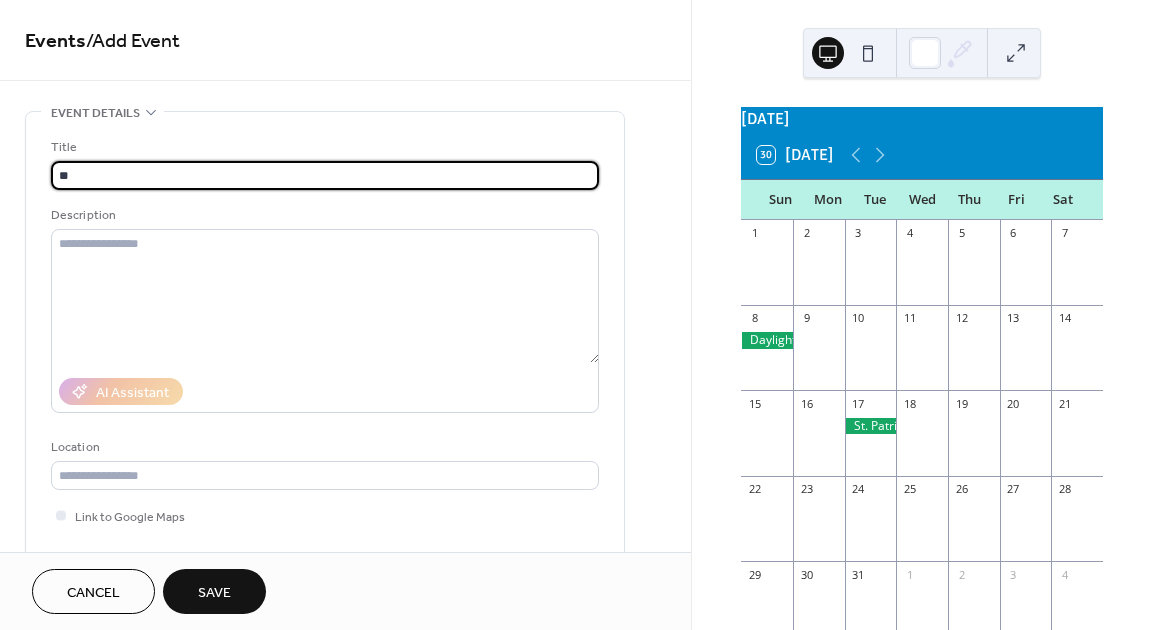 type on "*" 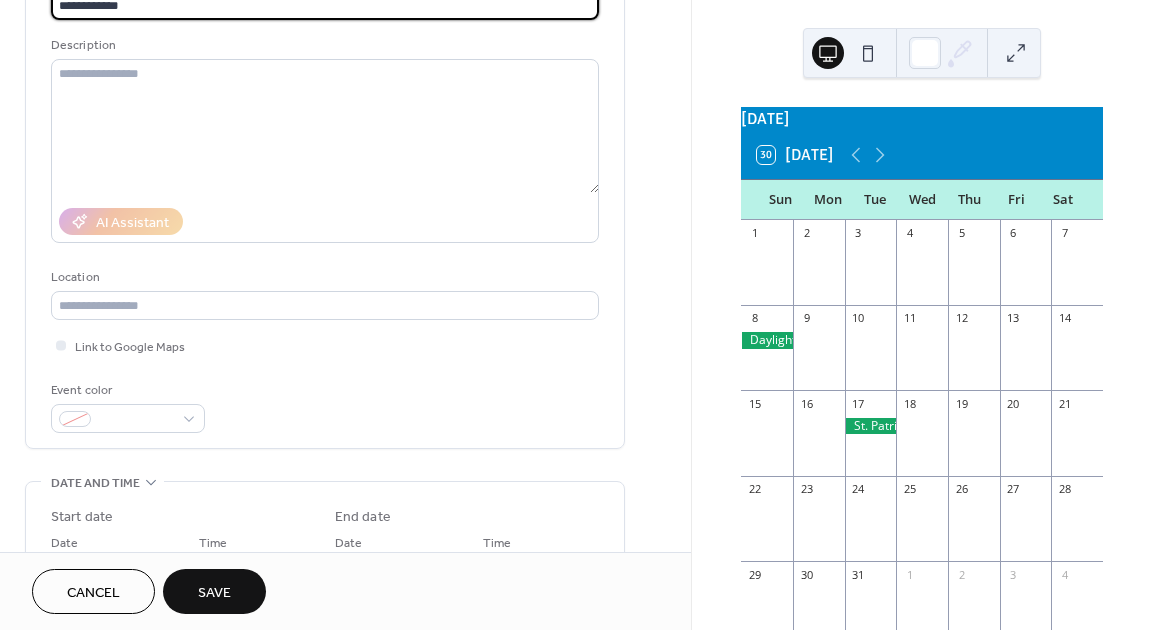 scroll, scrollTop: 259, scrollLeft: 0, axis: vertical 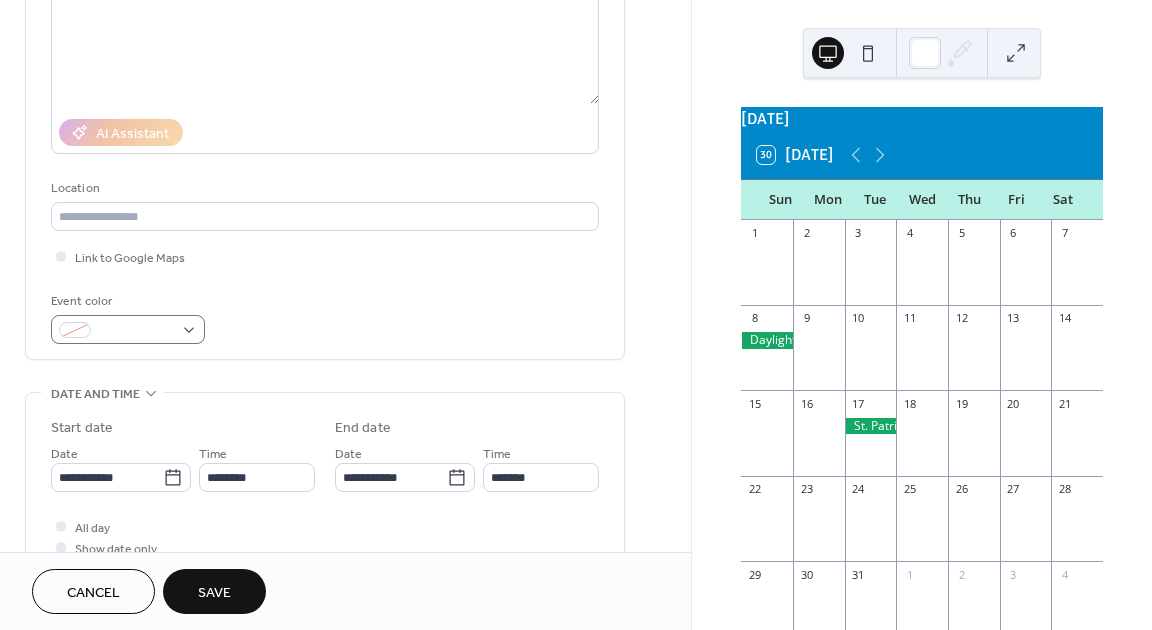 type on "**********" 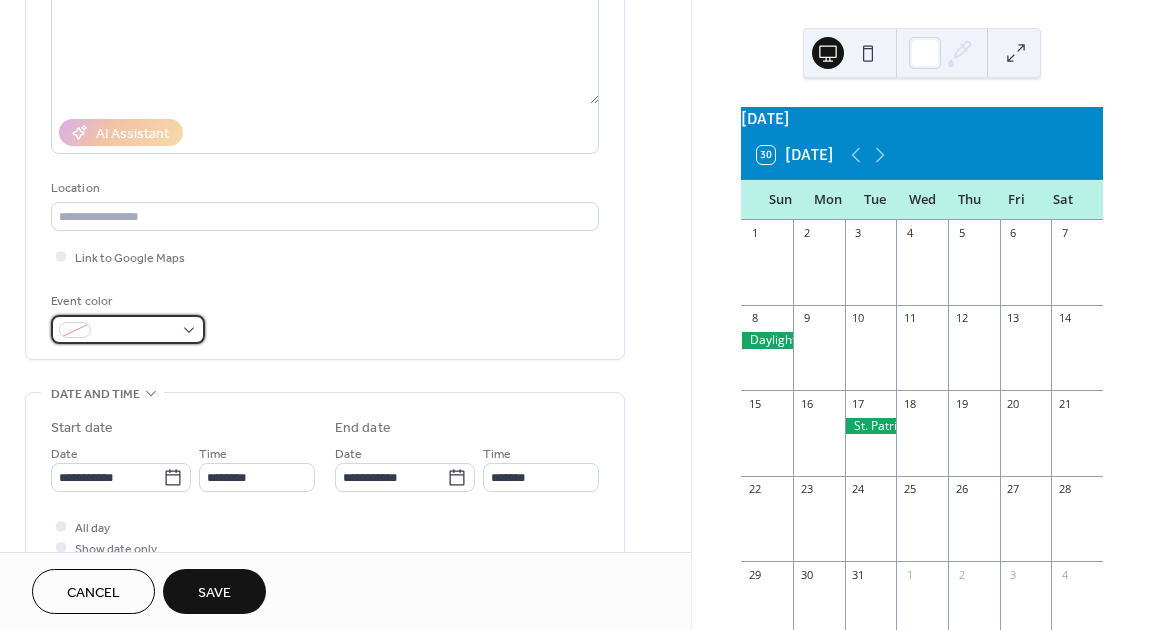 click at bounding box center [128, 329] 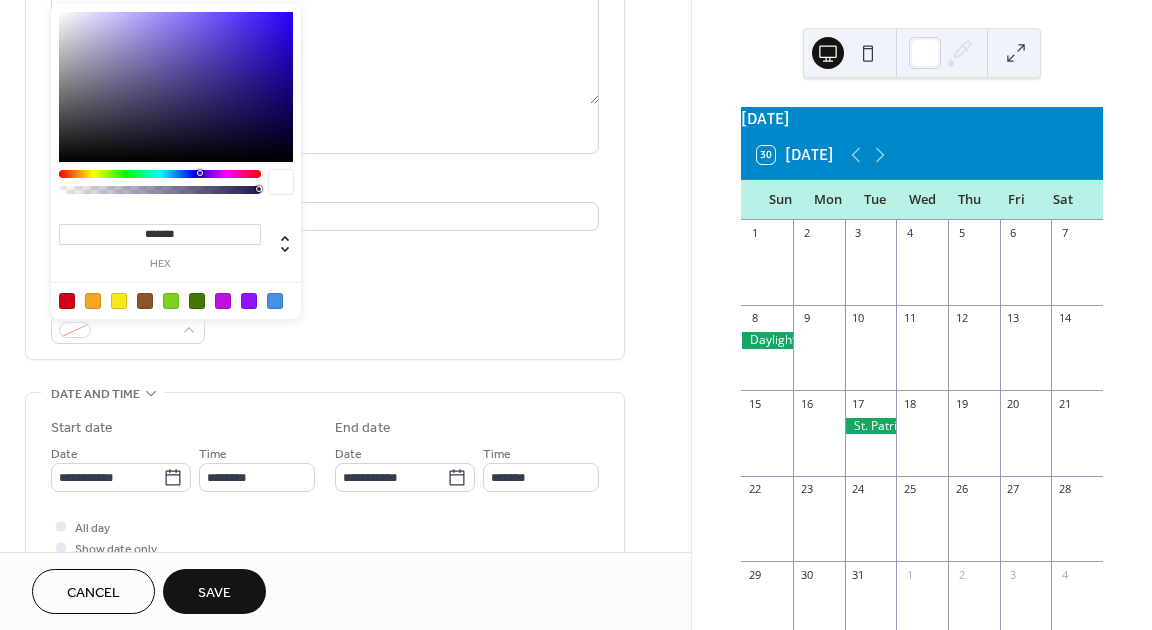 click at bounding box center (67, 301) 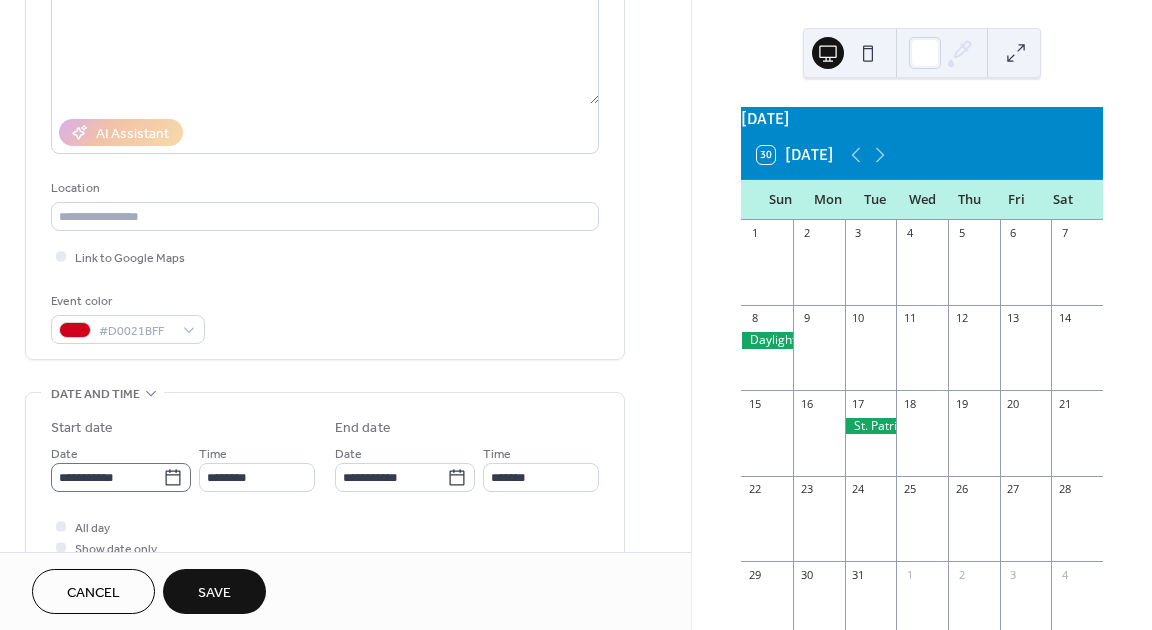 click 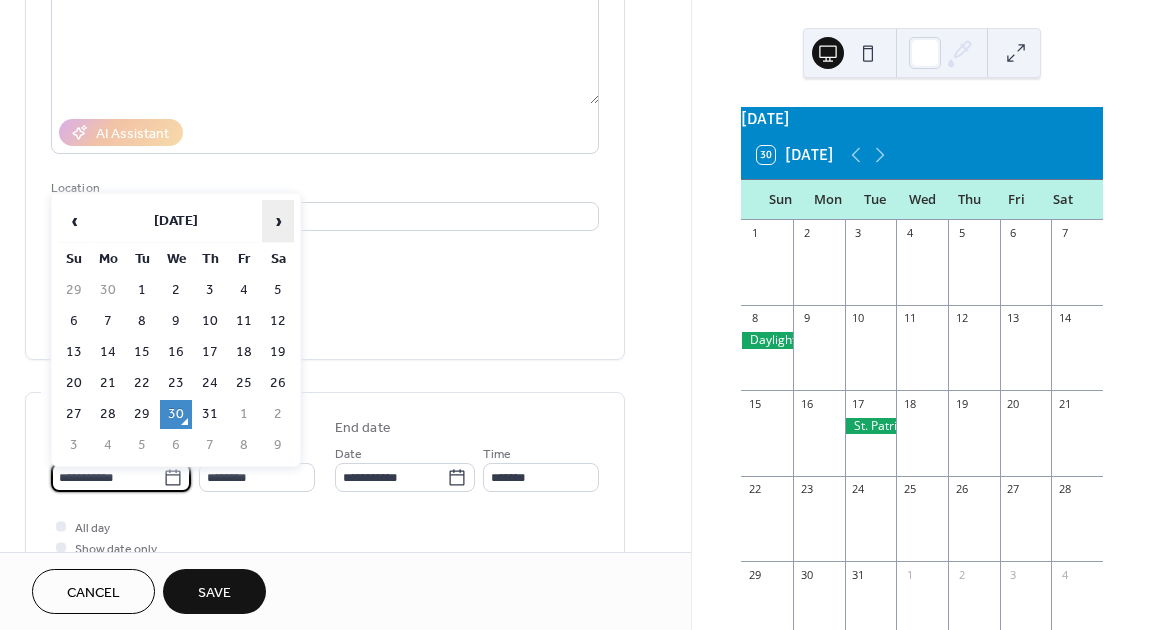 click on "›" at bounding box center [278, 221] 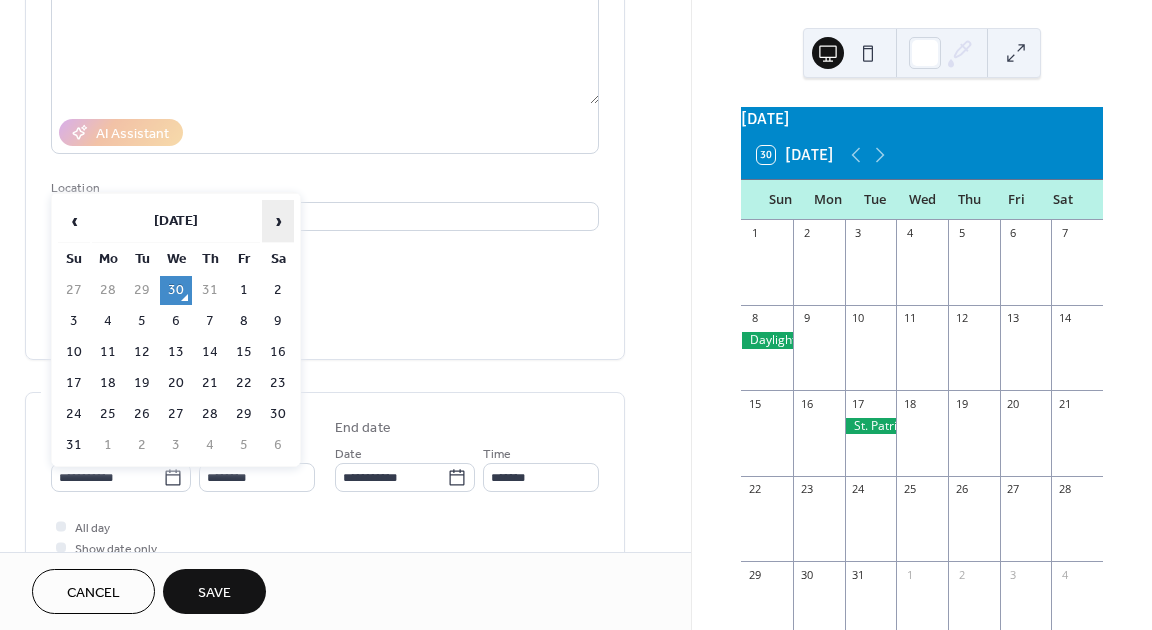 click on "›" at bounding box center [278, 221] 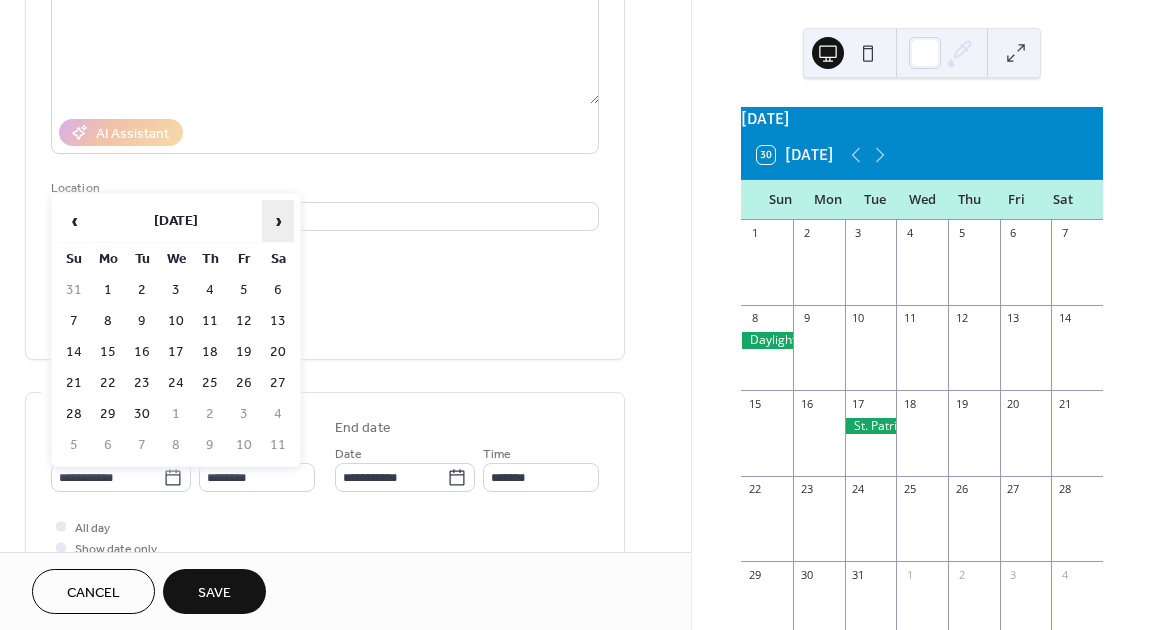 click on "›" at bounding box center [278, 221] 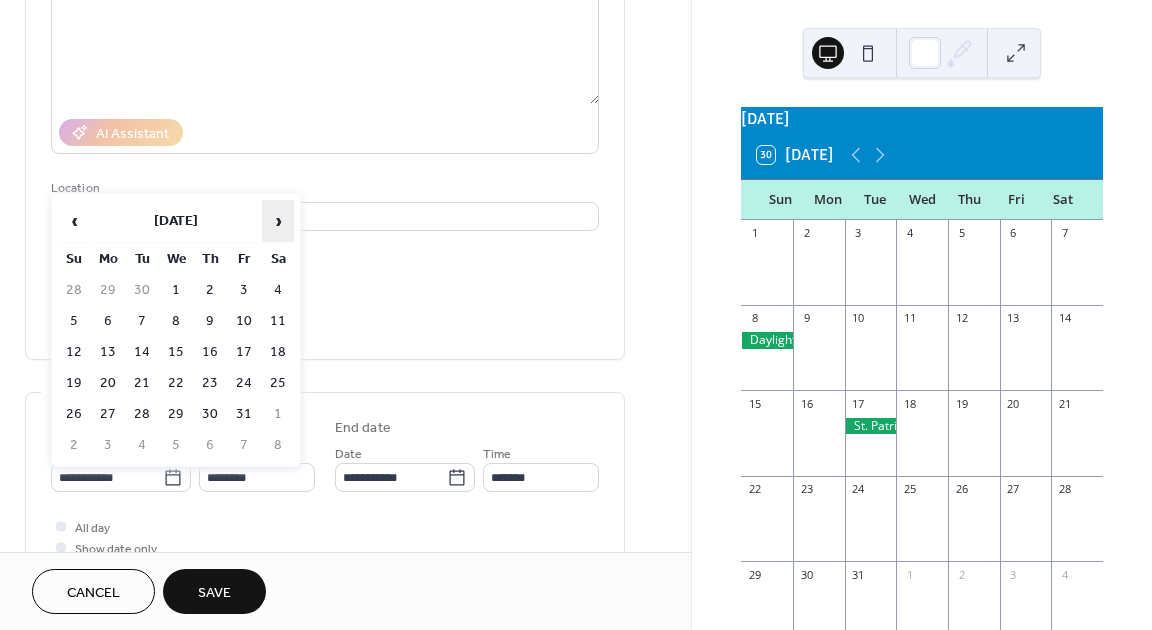 click on "›" at bounding box center [278, 221] 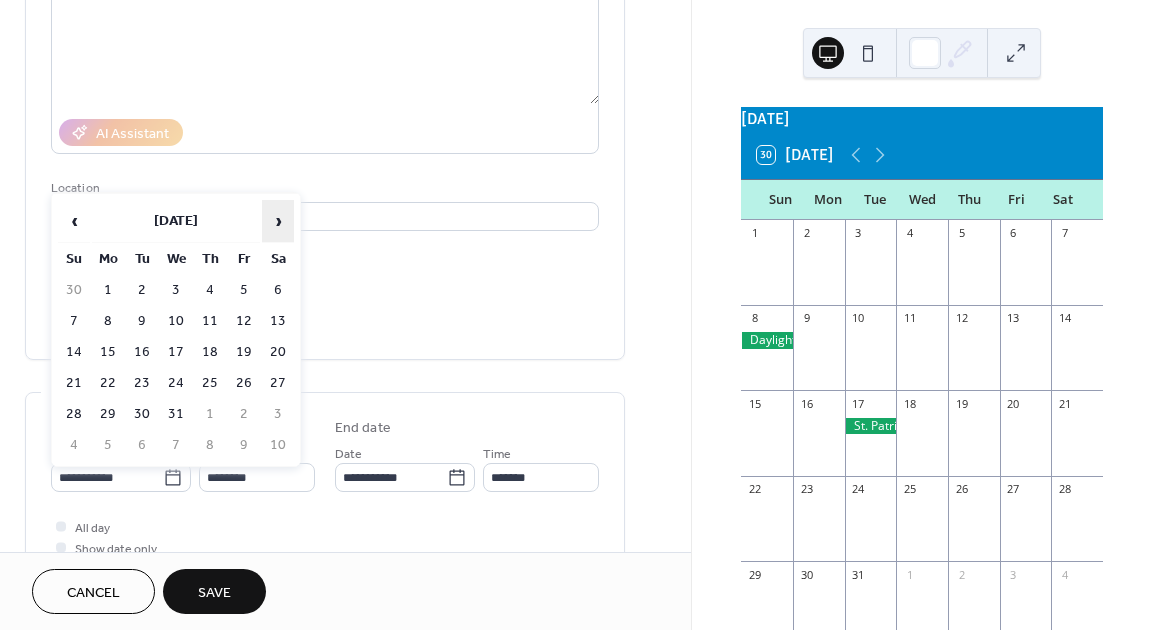 click on "›" at bounding box center (278, 221) 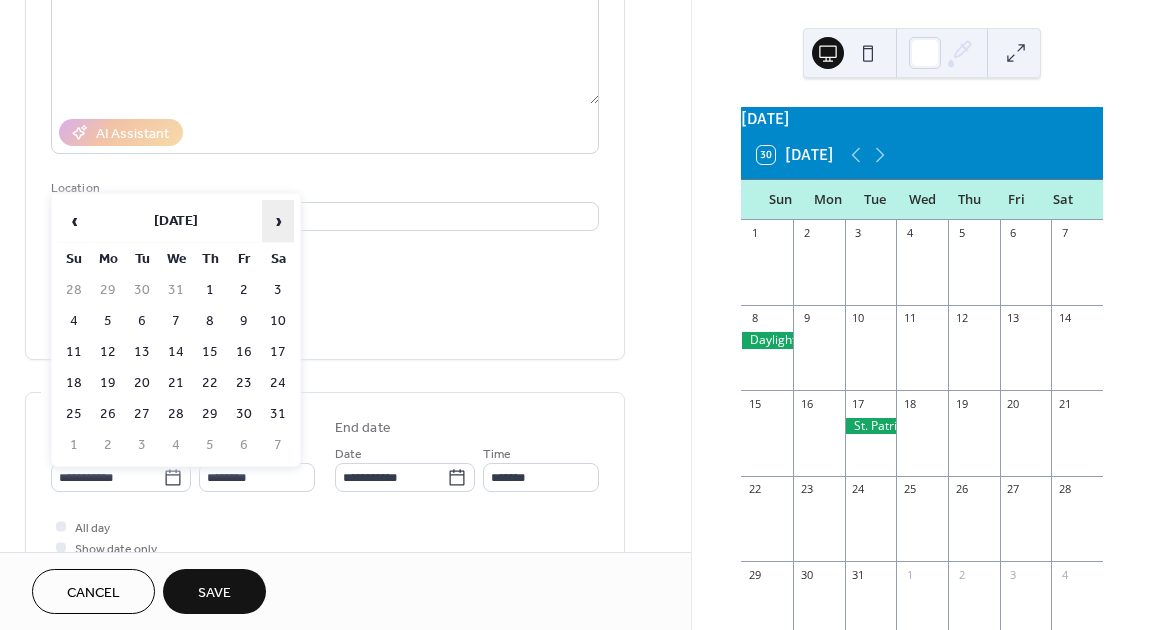 click on "›" at bounding box center [278, 221] 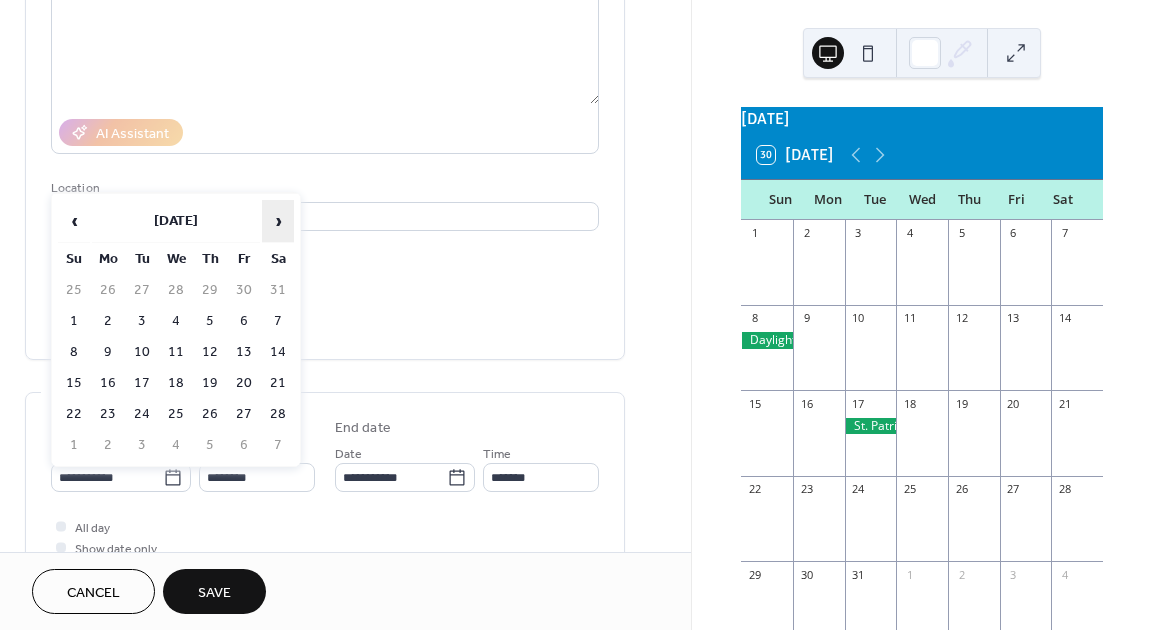 click on "›" at bounding box center [278, 221] 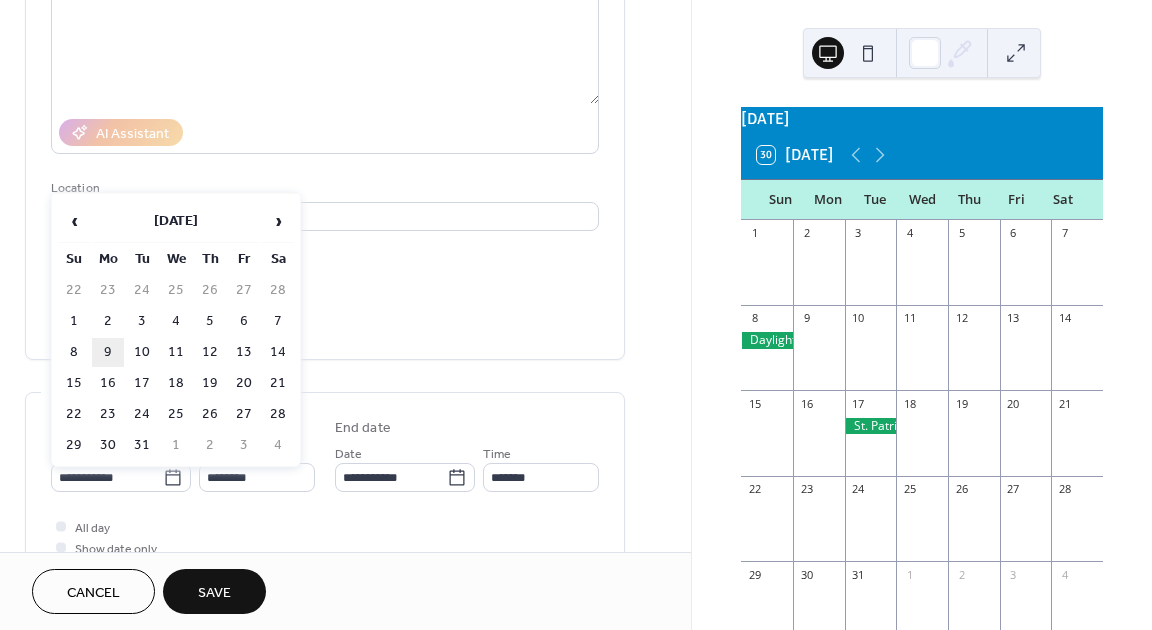 click on "9" at bounding box center (108, 352) 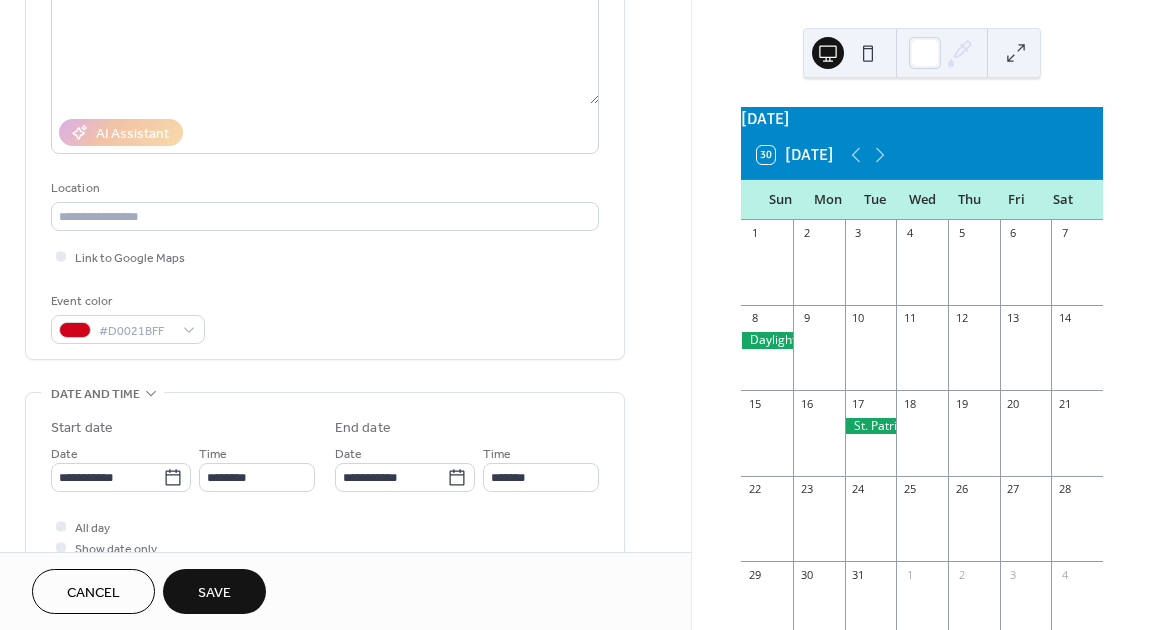 type on "**********" 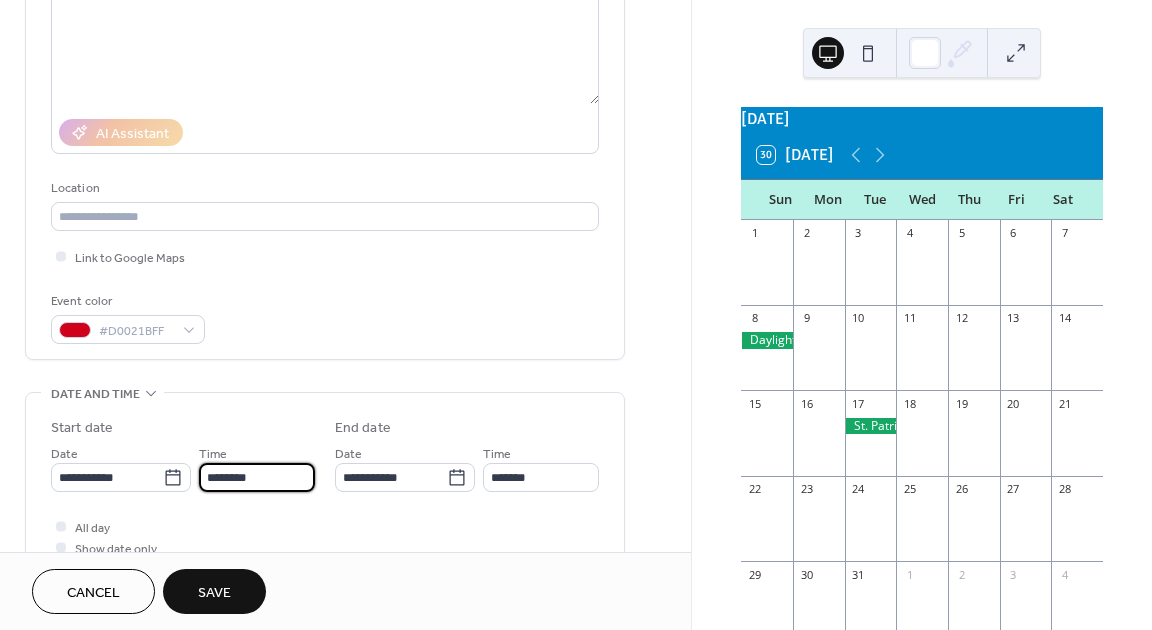 click on "********" at bounding box center (257, 477) 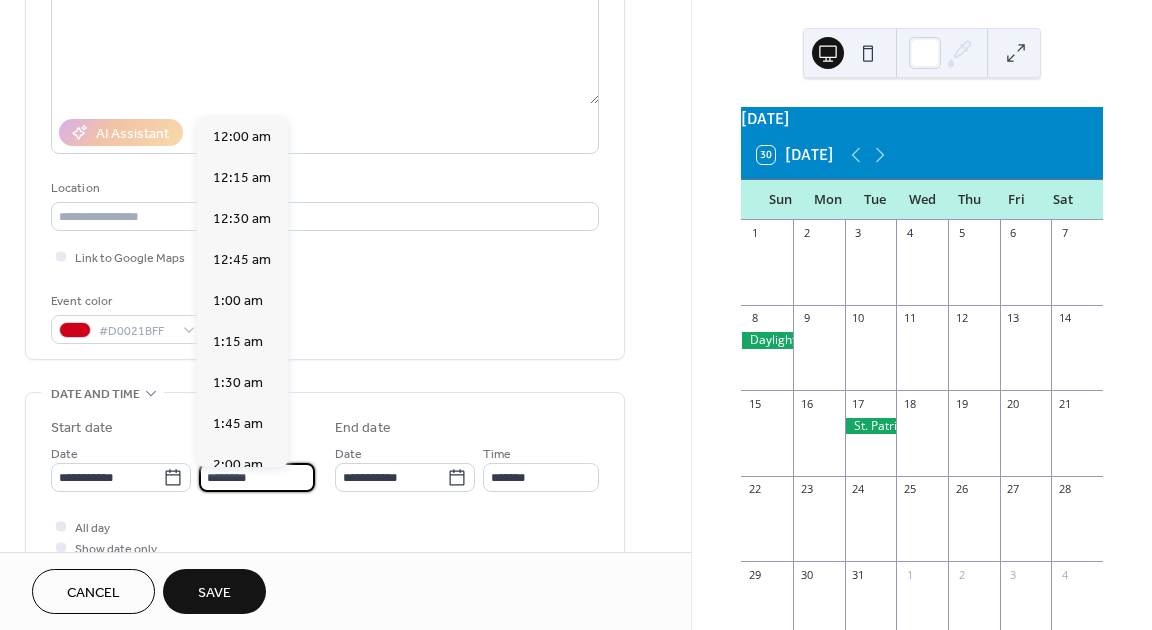 scroll, scrollTop: 1968, scrollLeft: 0, axis: vertical 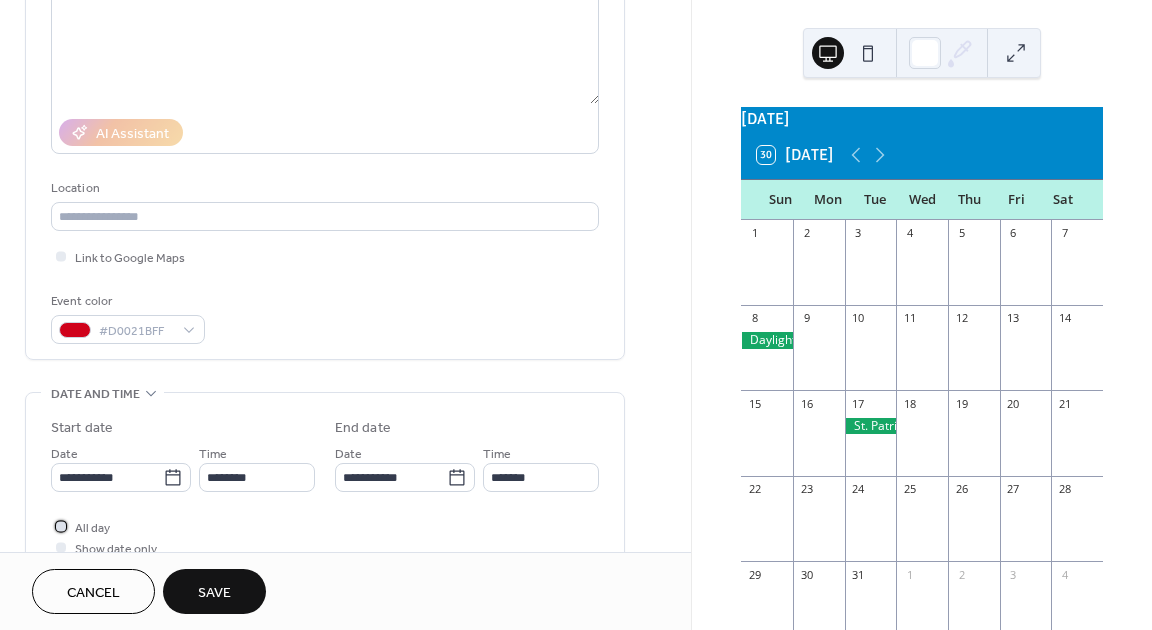 click on "All day" at bounding box center [92, 528] 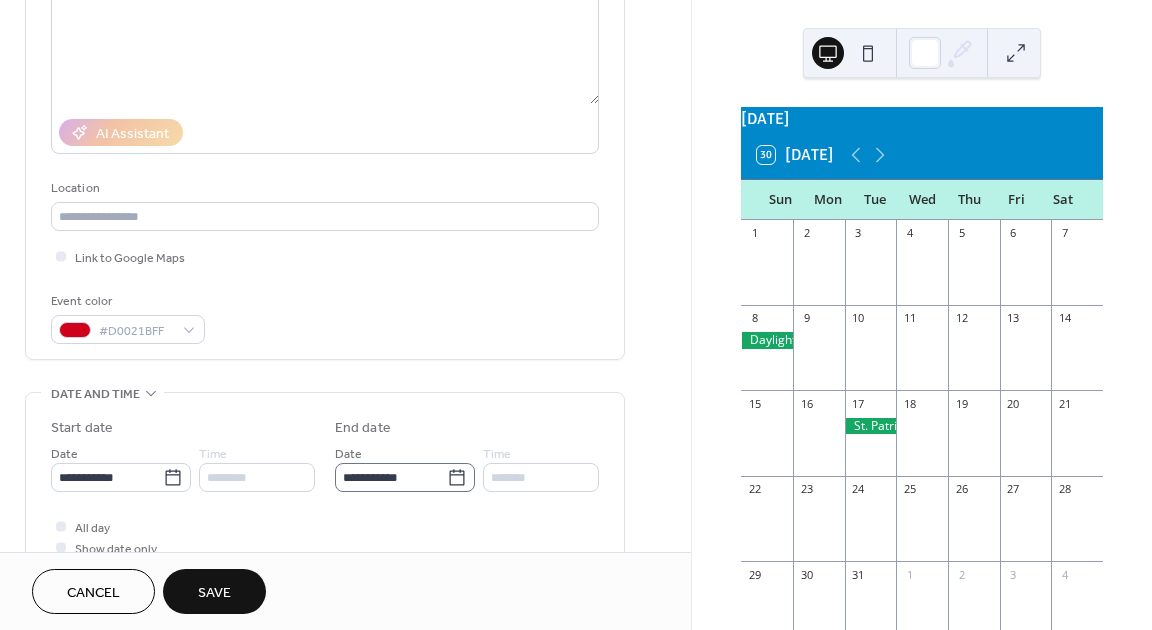 click 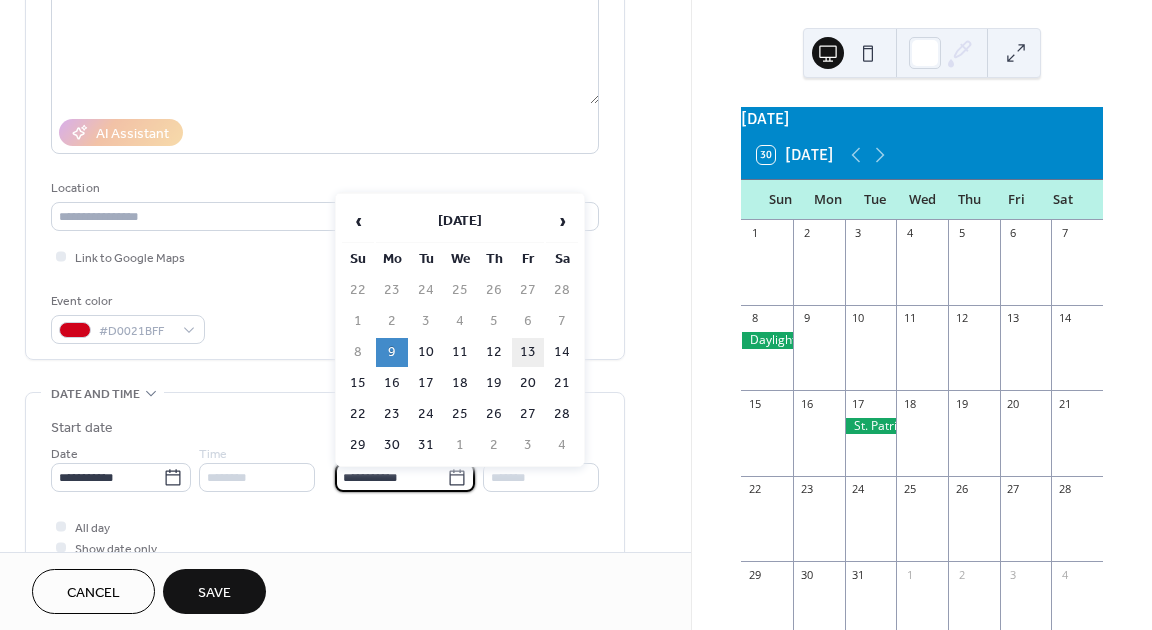 click on "13" at bounding box center [528, 352] 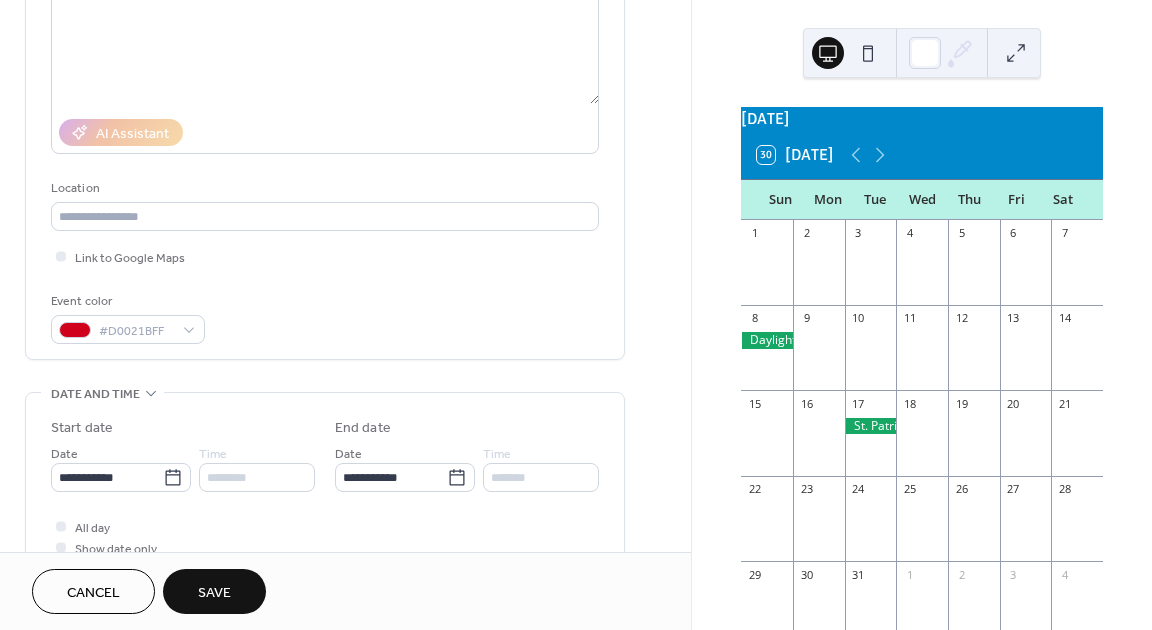type on "**********" 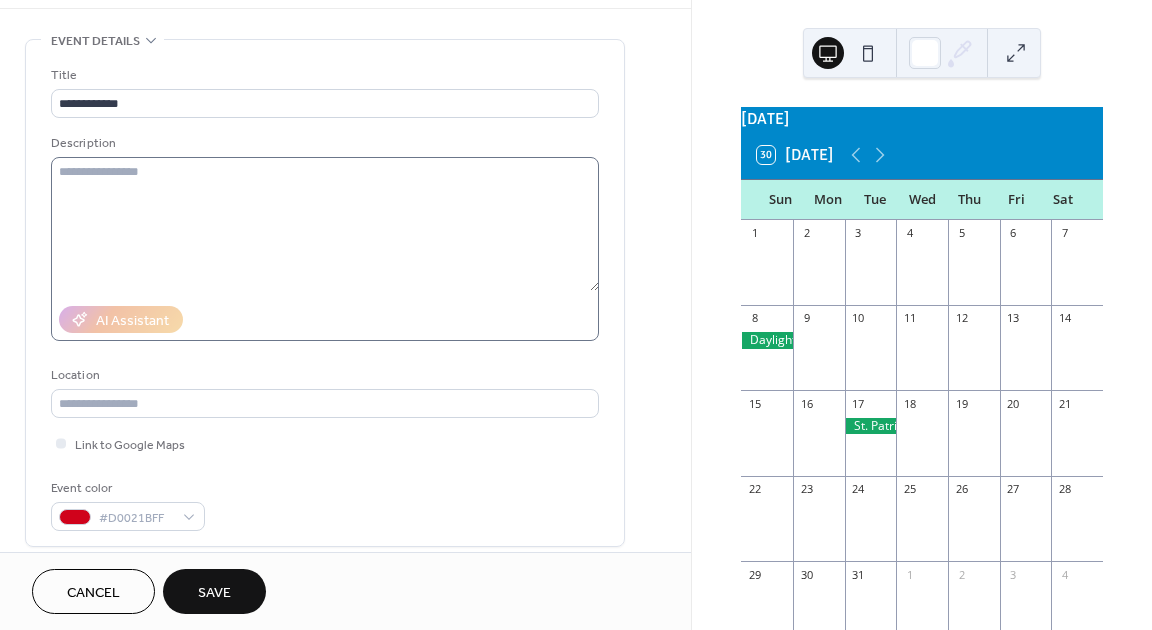 scroll, scrollTop: 53, scrollLeft: 0, axis: vertical 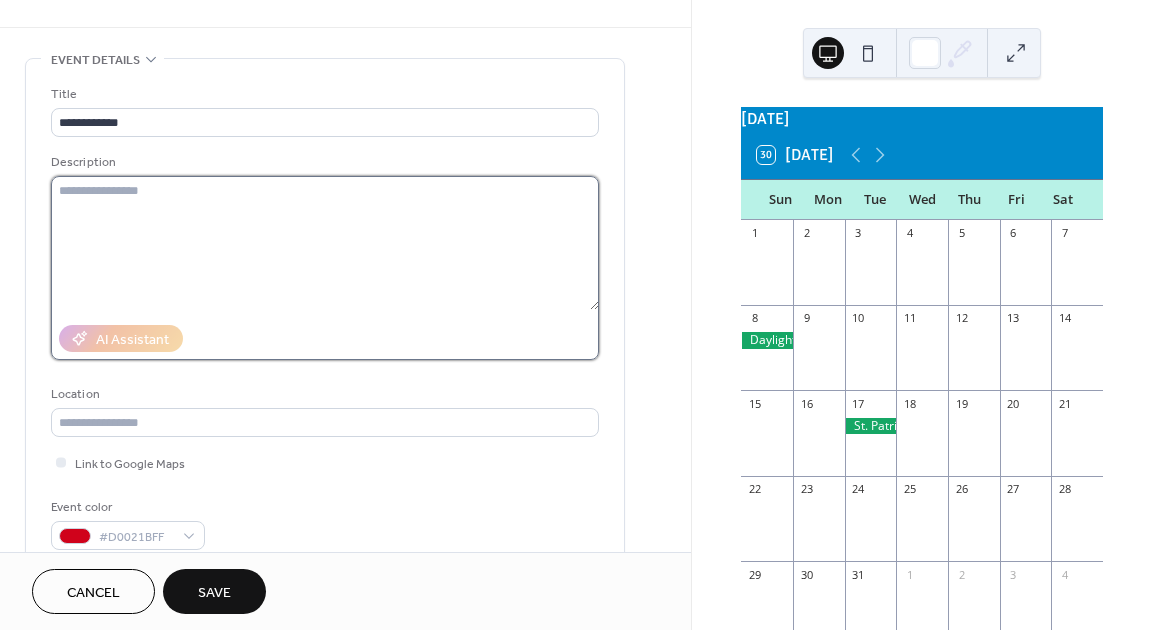 click at bounding box center (325, 243) 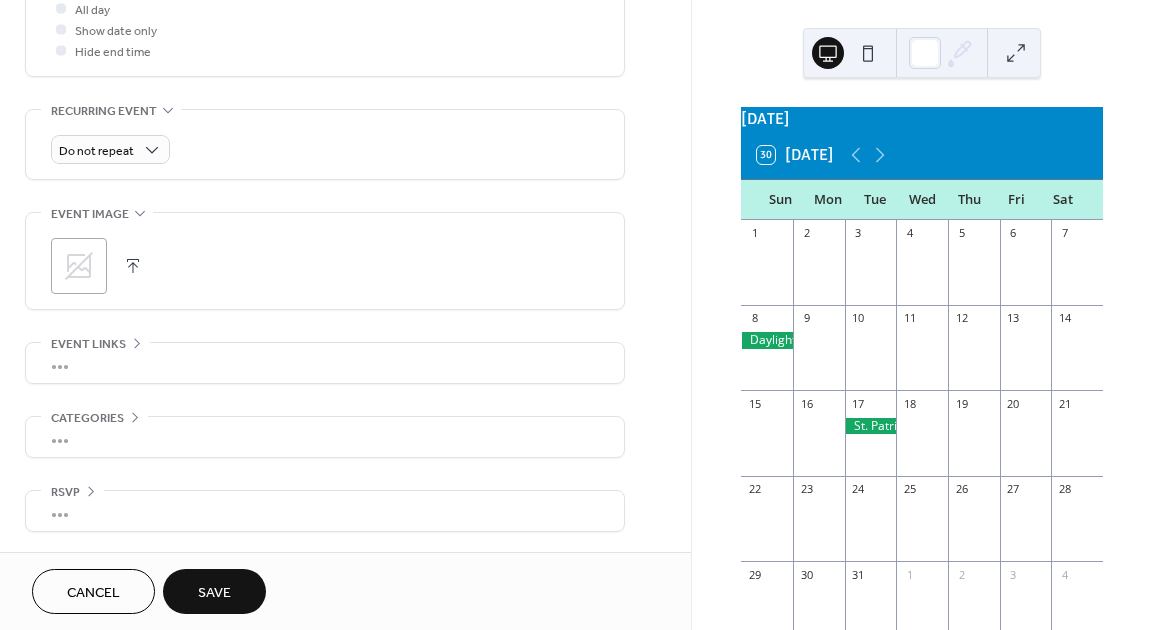 scroll, scrollTop: 783, scrollLeft: 0, axis: vertical 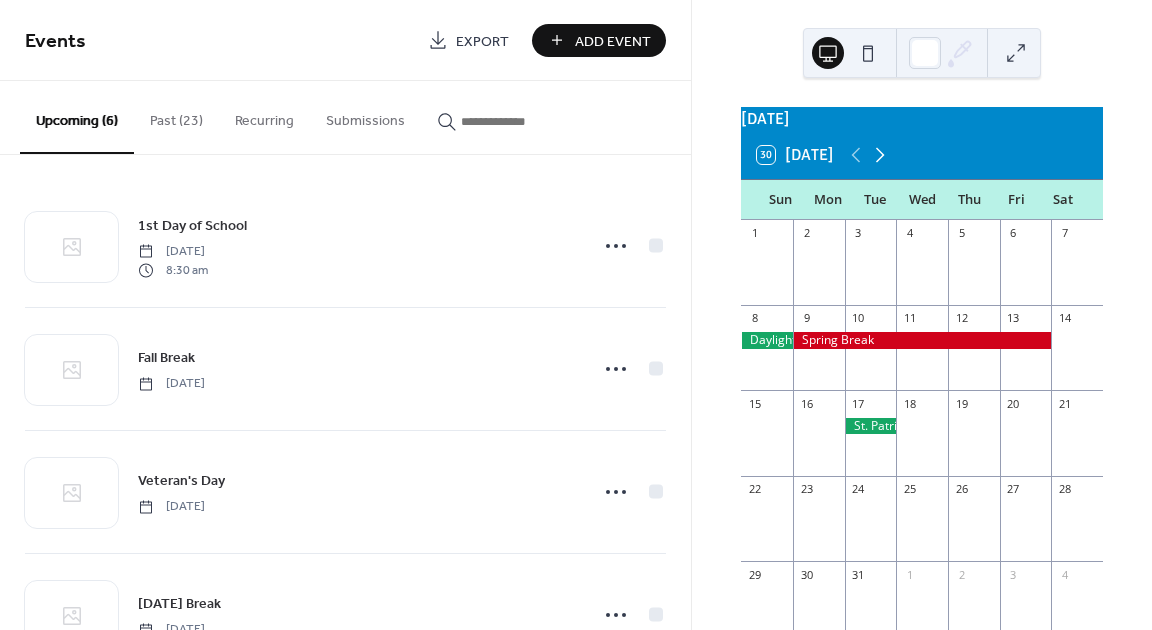 click 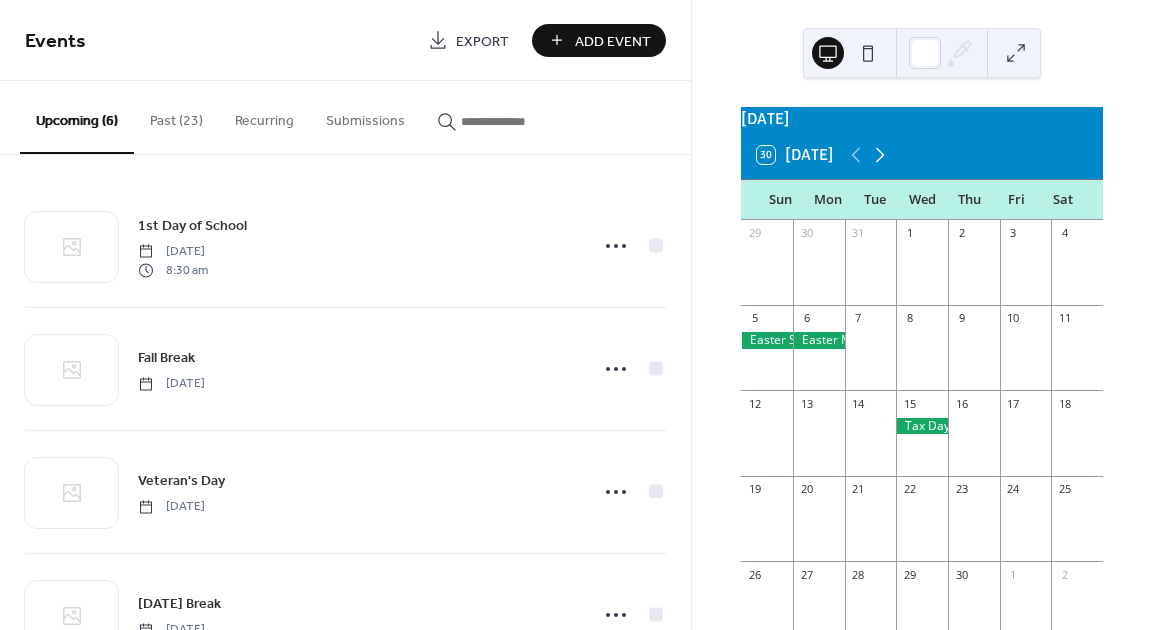 click 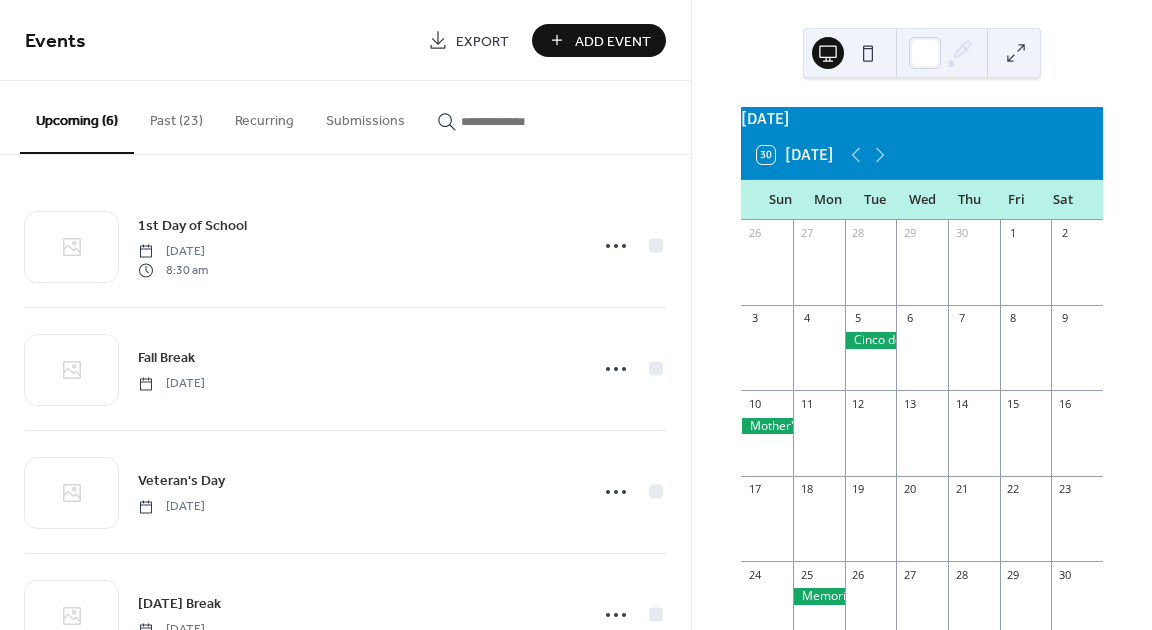 click on "Add Event" at bounding box center (613, 41) 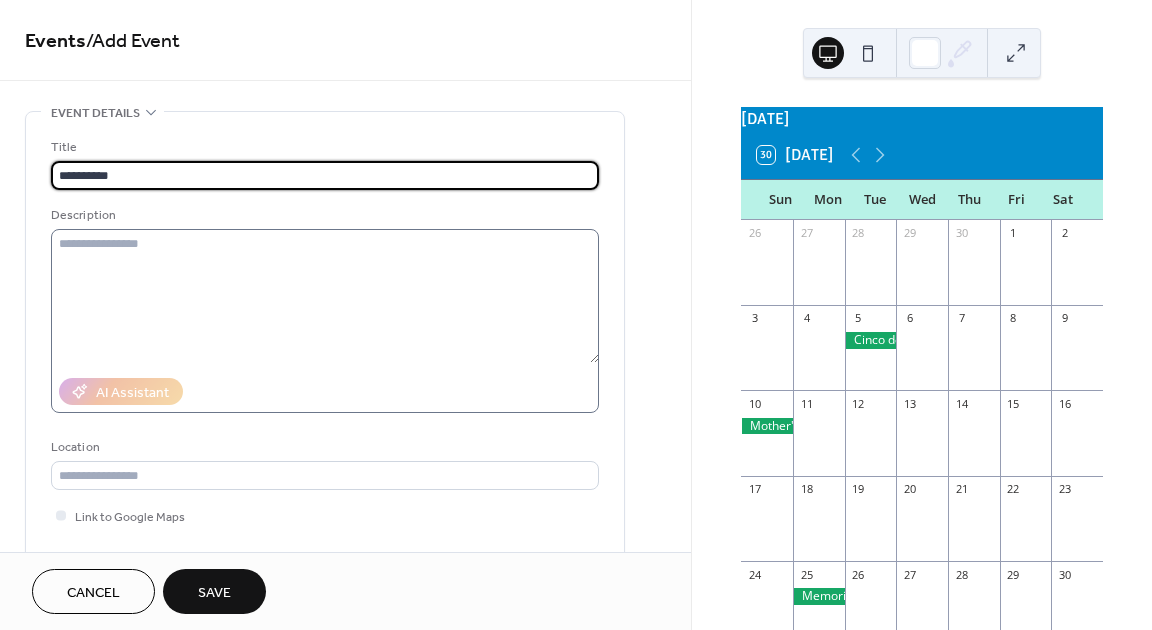 type on "**********" 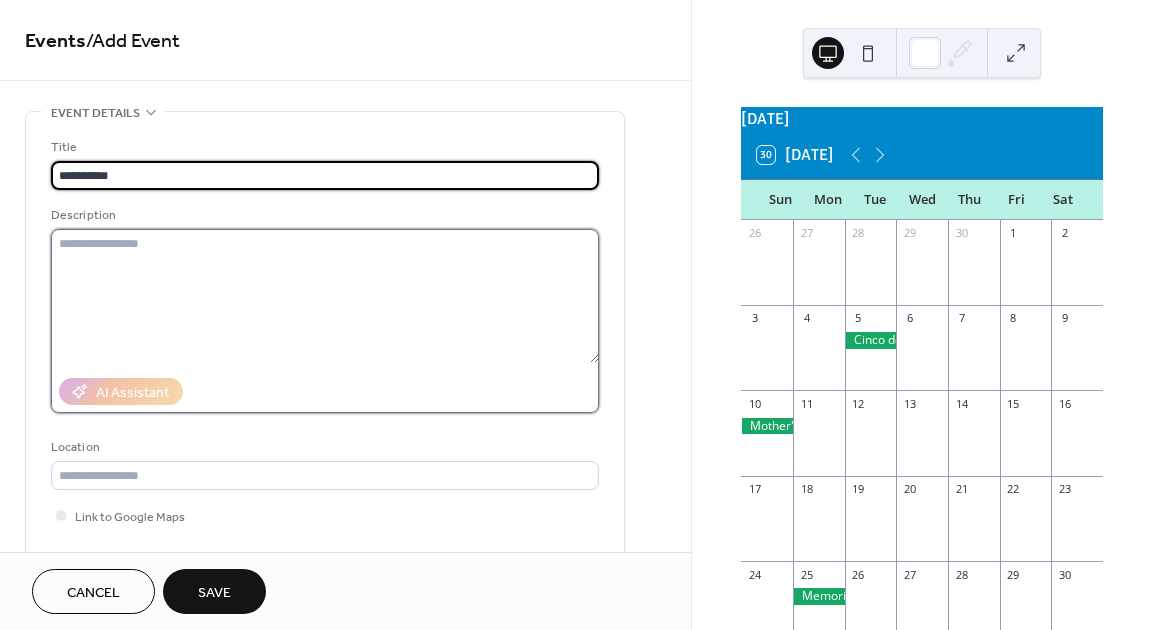 click at bounding box center (325, 296) 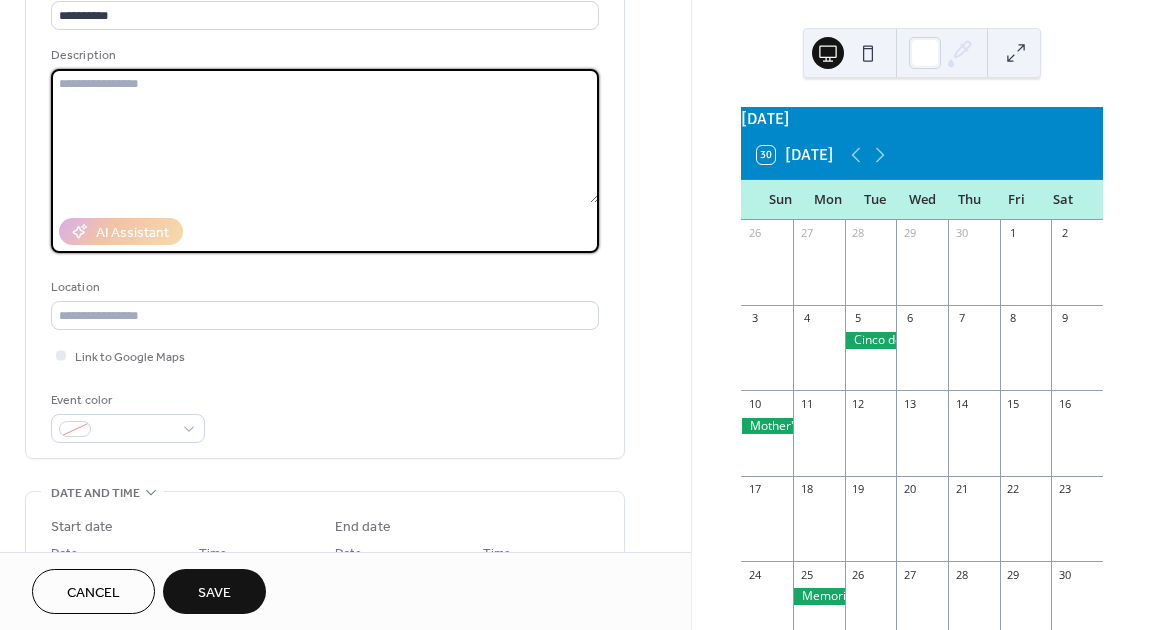scroll, scrollTop: 317, scrollLeft: 0, axis: vertical 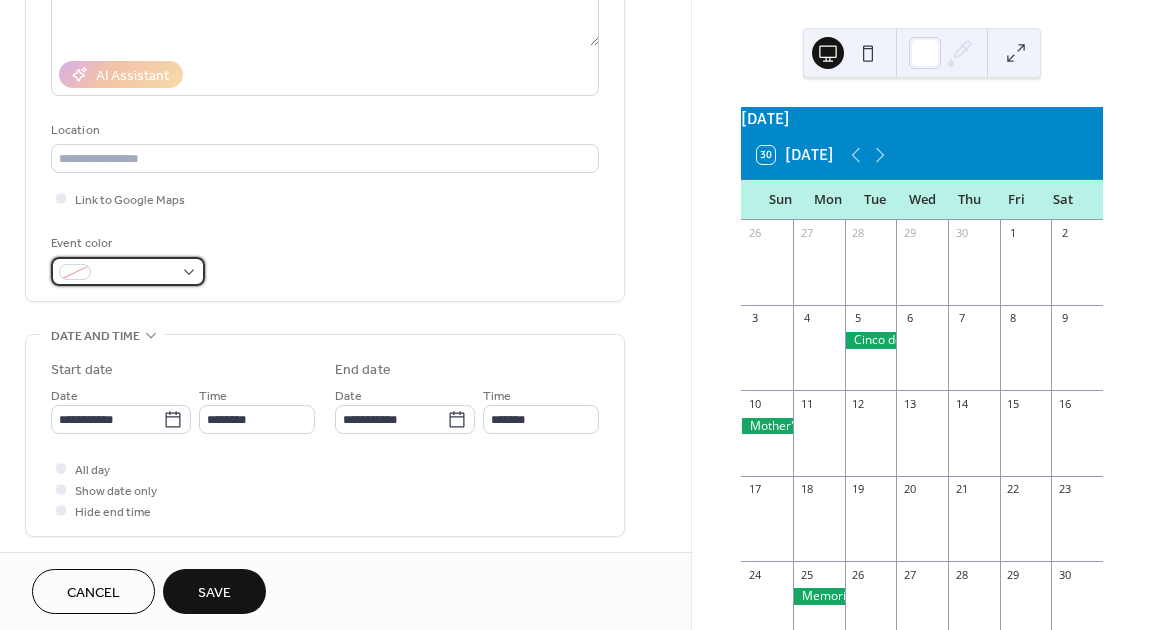 click at bounding box center [128, 271] 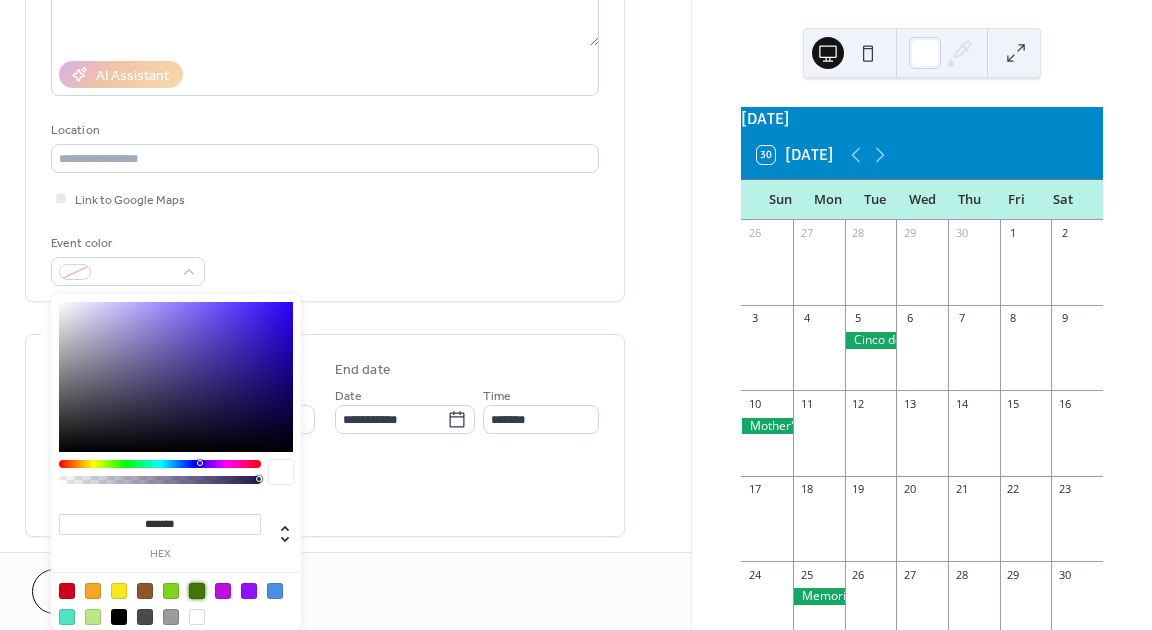 click at bounding box center (197, 591) 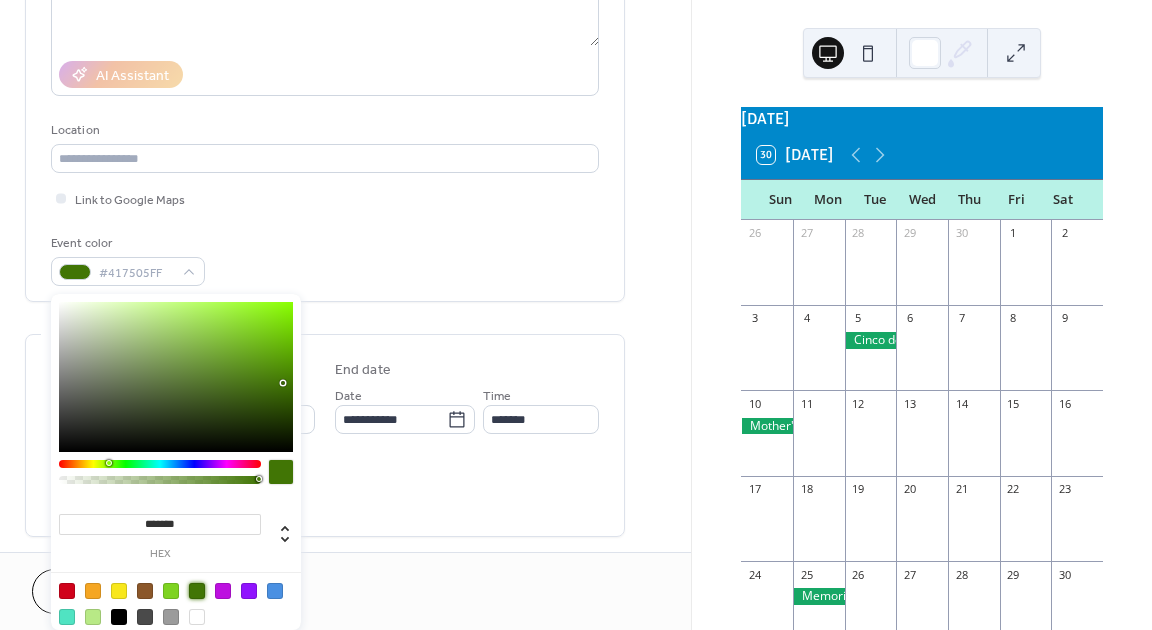 type on "*******" 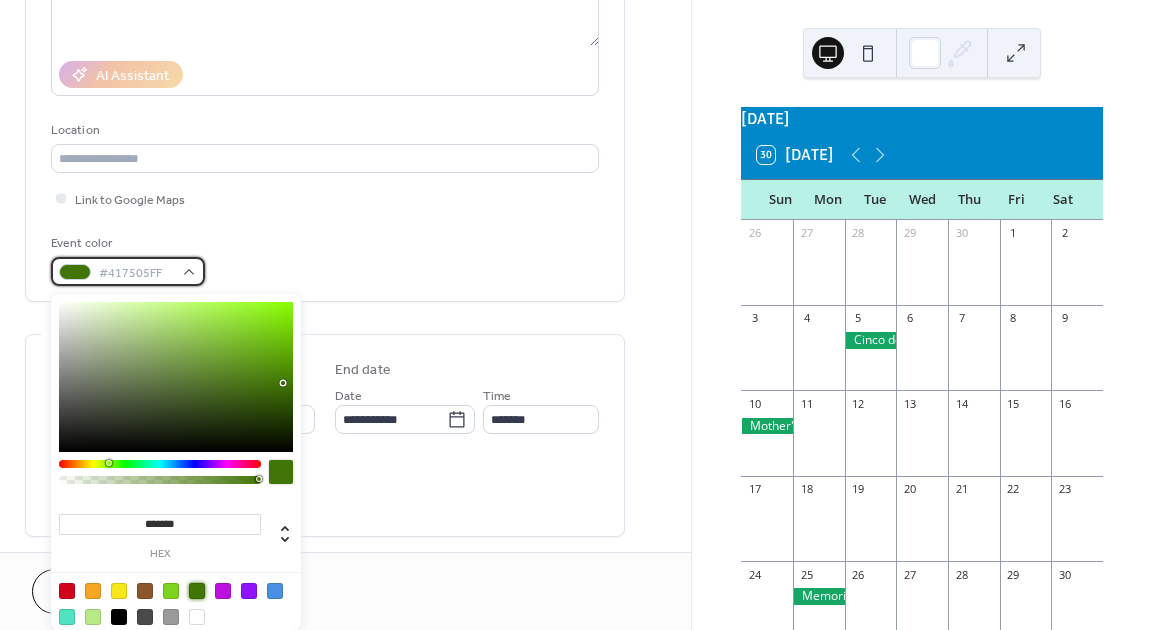click on "#417505FF" at bounding box center [128, 271] 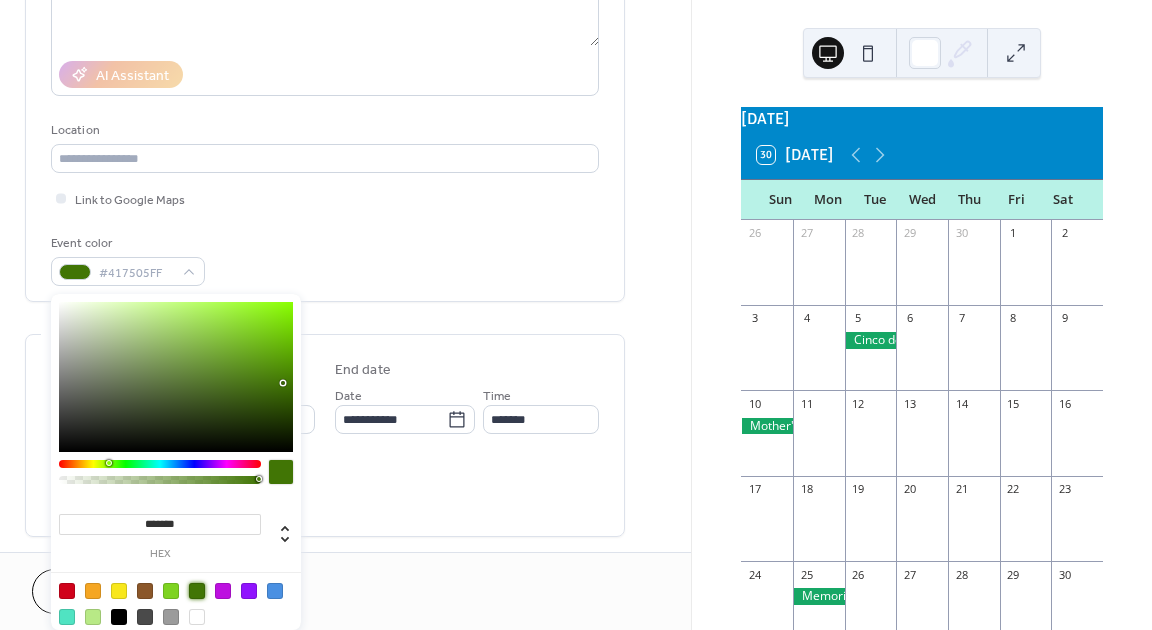 click at bounding box center (197, 591) 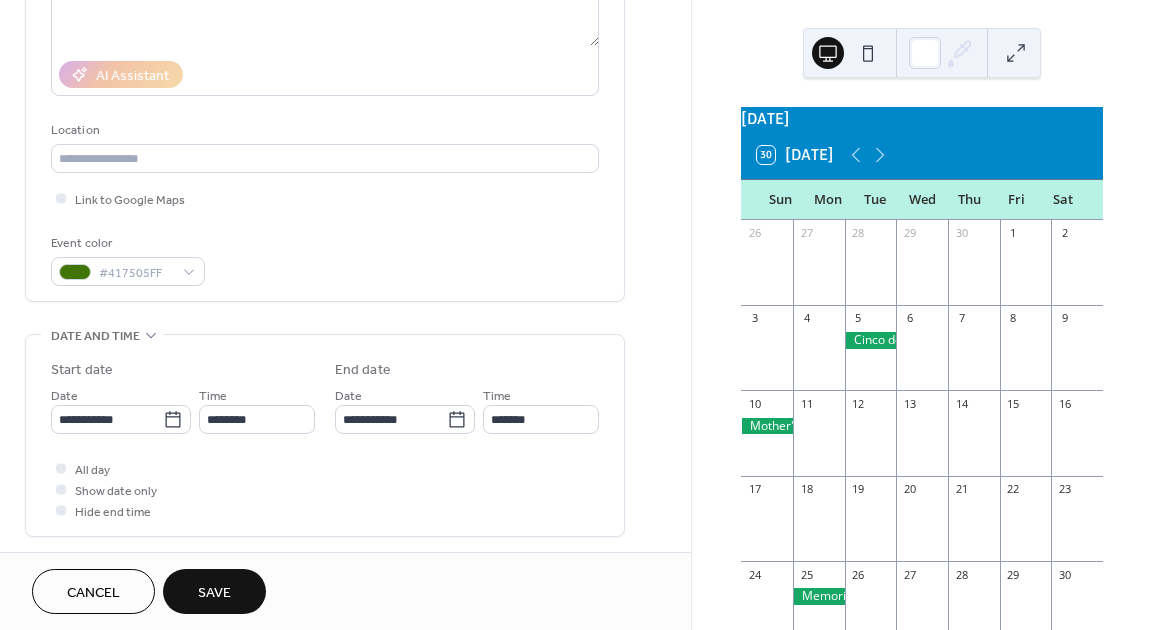 click on "**********" at bounding box center [325, 435] 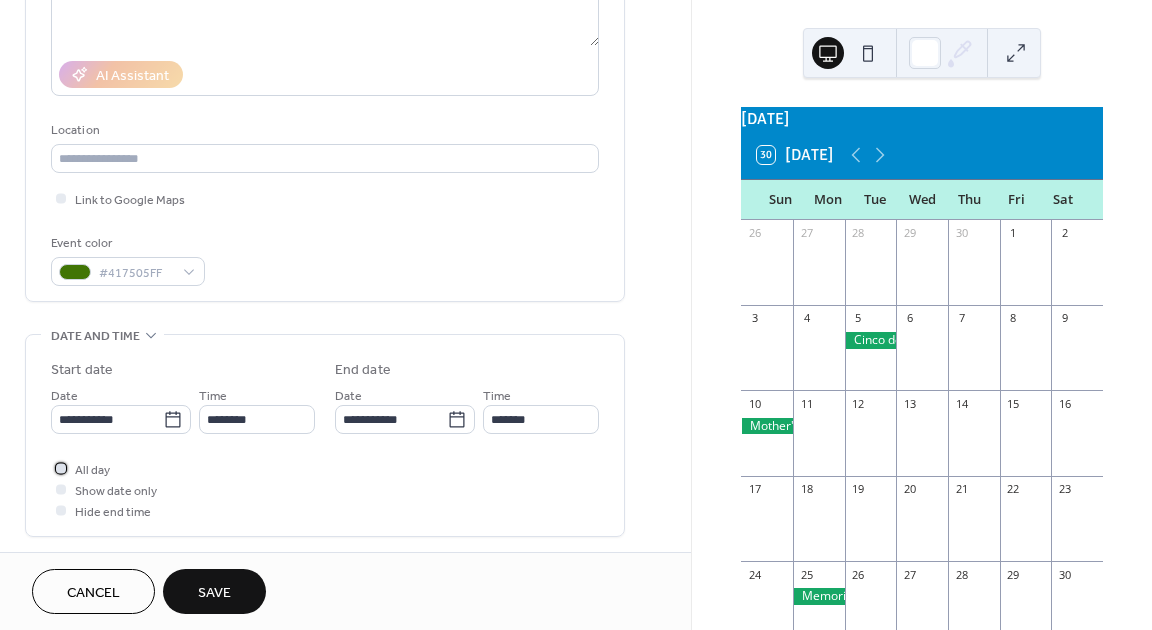 click on "All day" at bounding box center [92, 470] 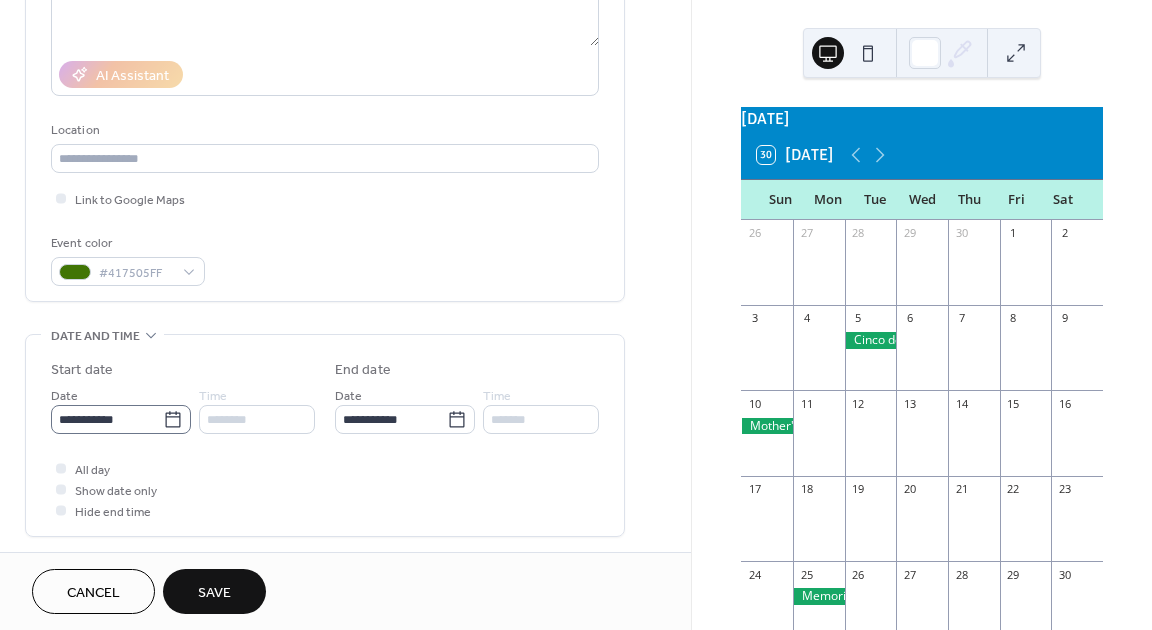 click 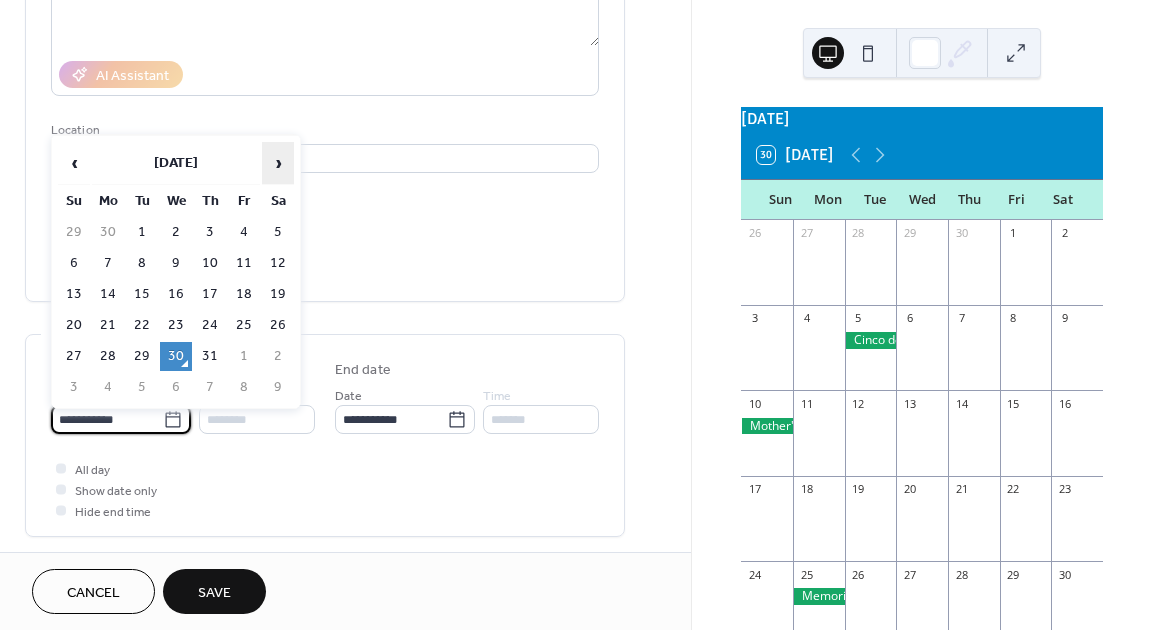 click on "›" at bounding box center (278, 163) 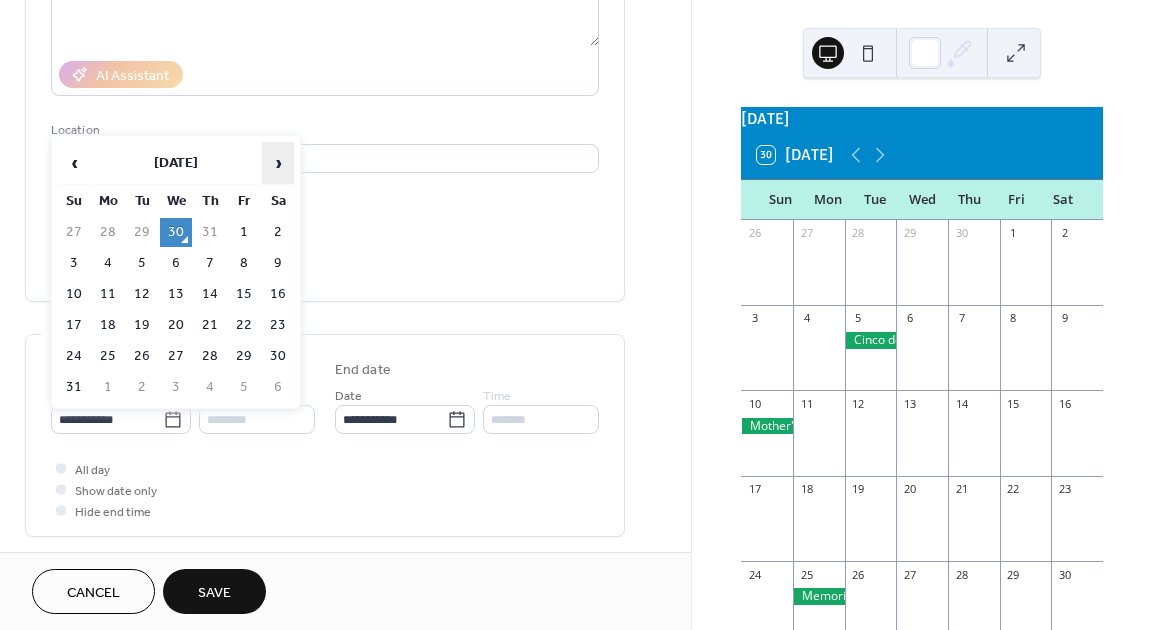 click on "›" at bounding box center (278, 163) 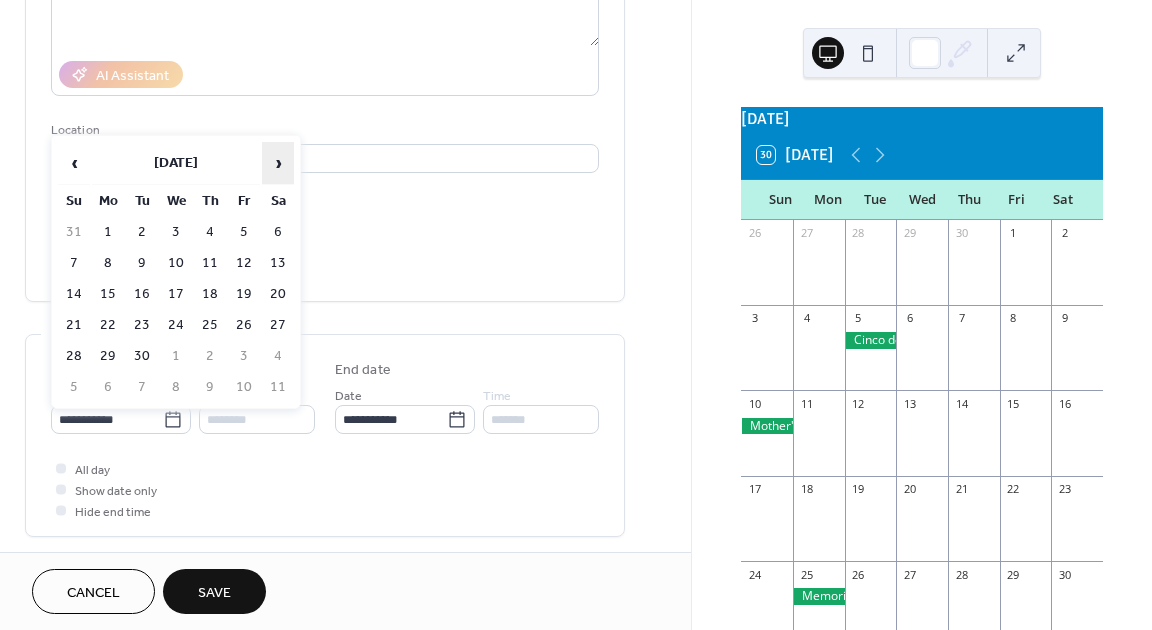 click on "›" at bounding box center [278, 163] 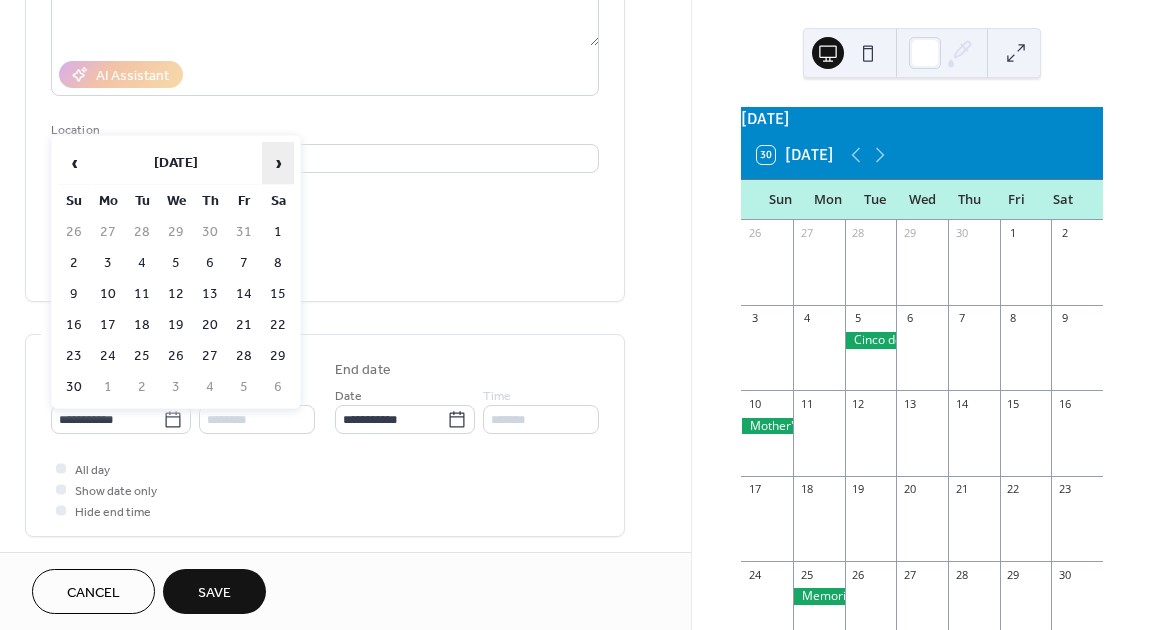 click on "›" at bounding box center (278, 163) 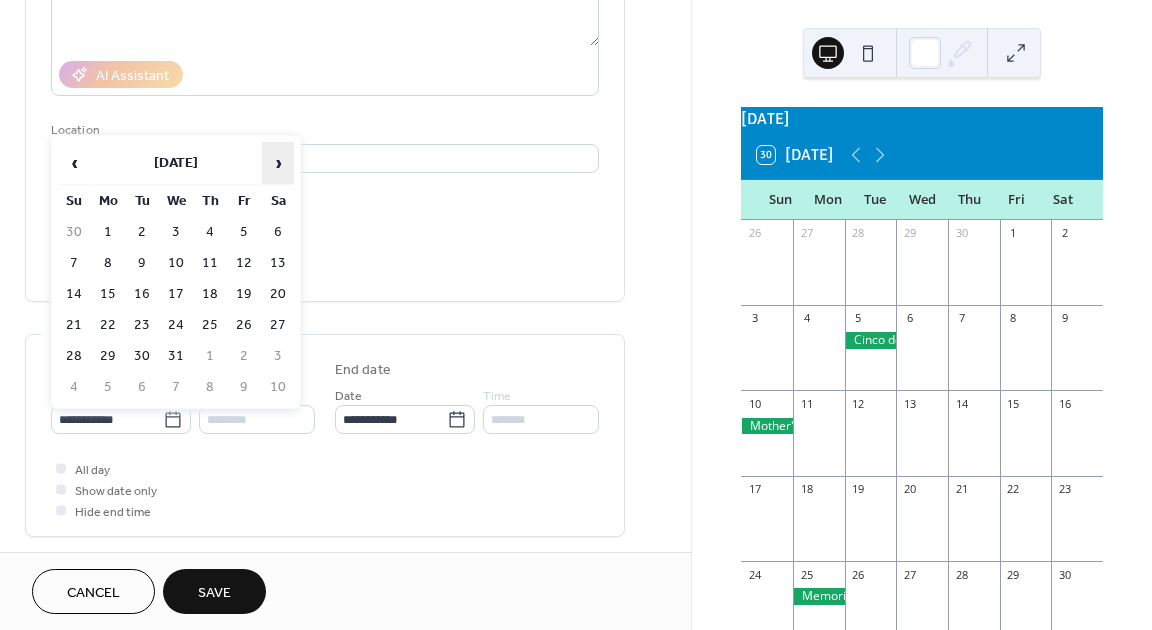 click on "›" at bounding box center (278, 163) 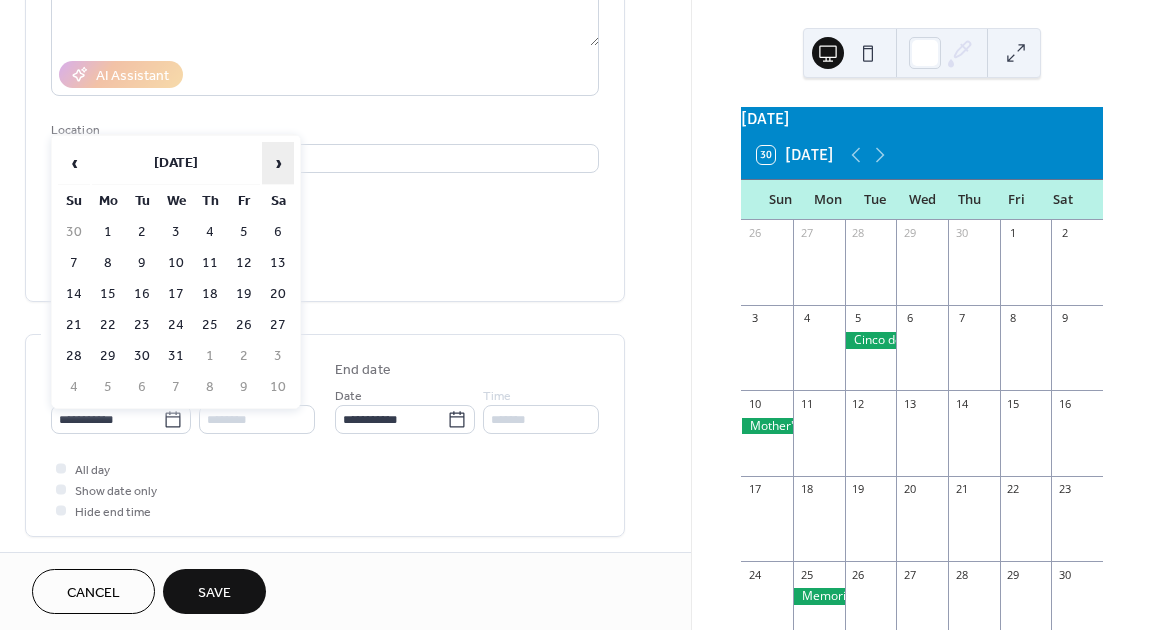 click on "›" at bounding box center (278, 163) 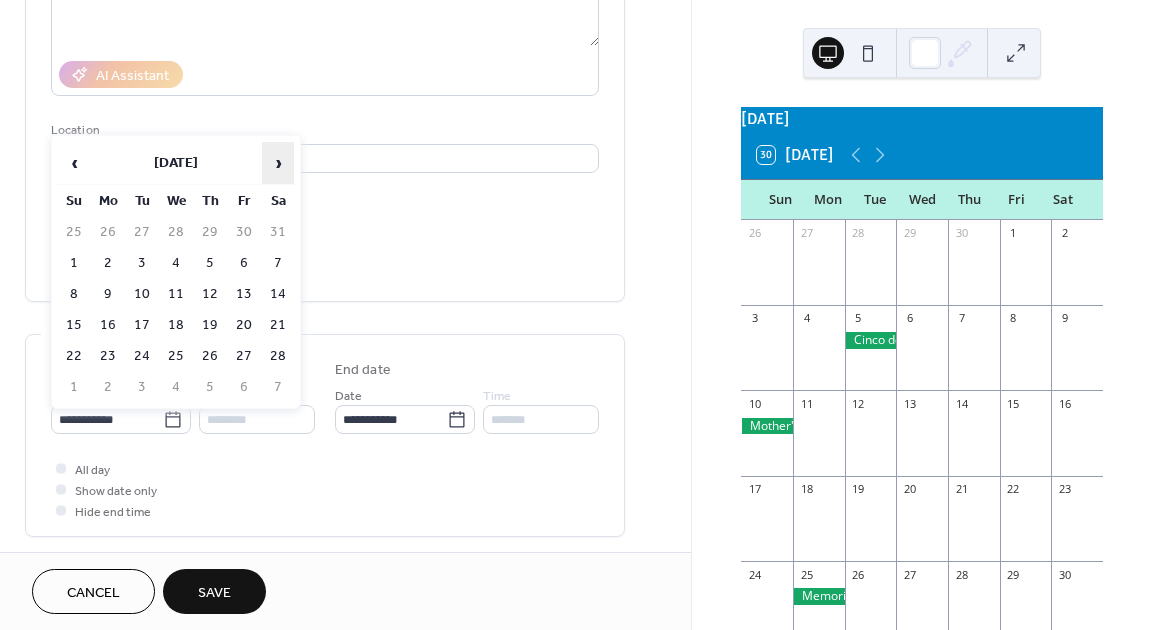 click on "›" at bounding box center [278, 163] 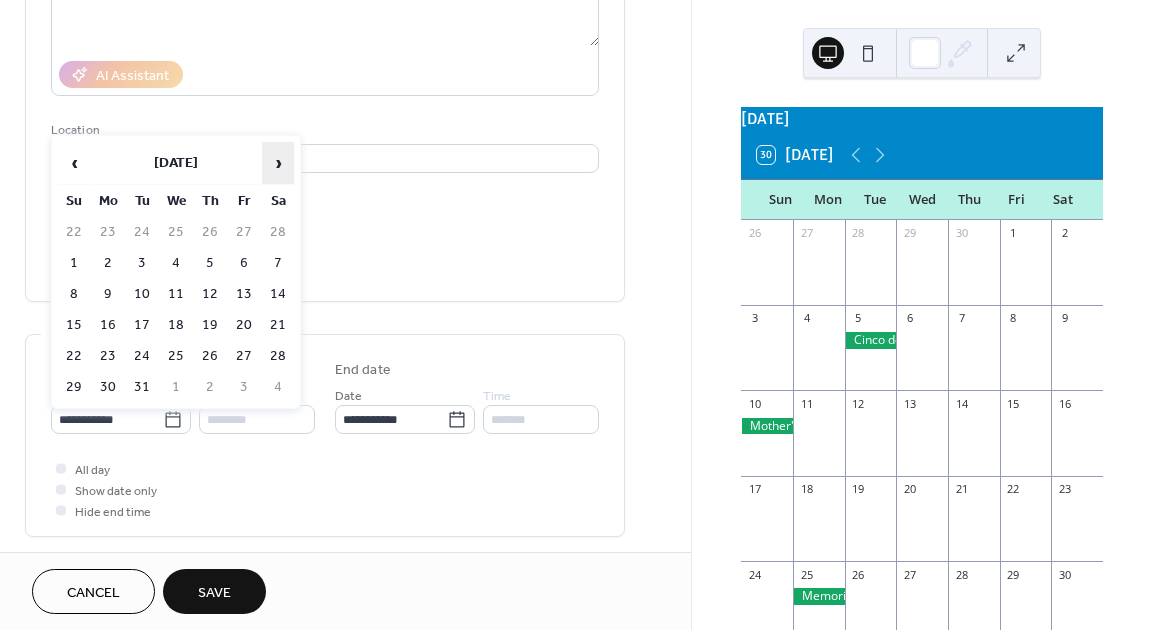 click on "›" at bounding box center (278, 163) 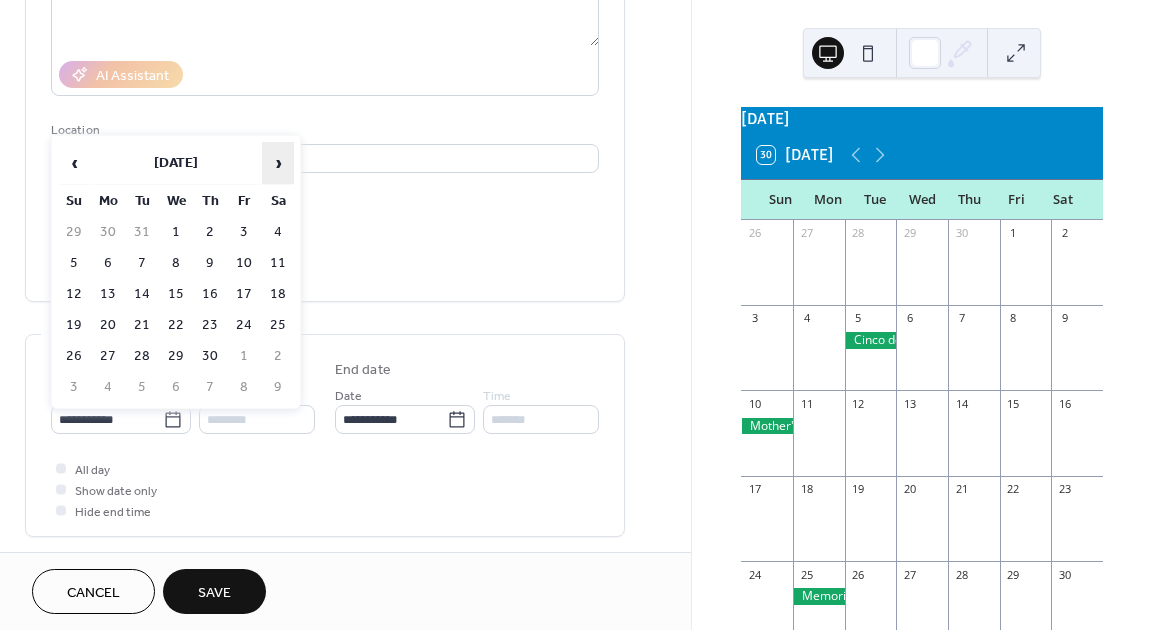 click on "›" at bounding box center [278, 163] 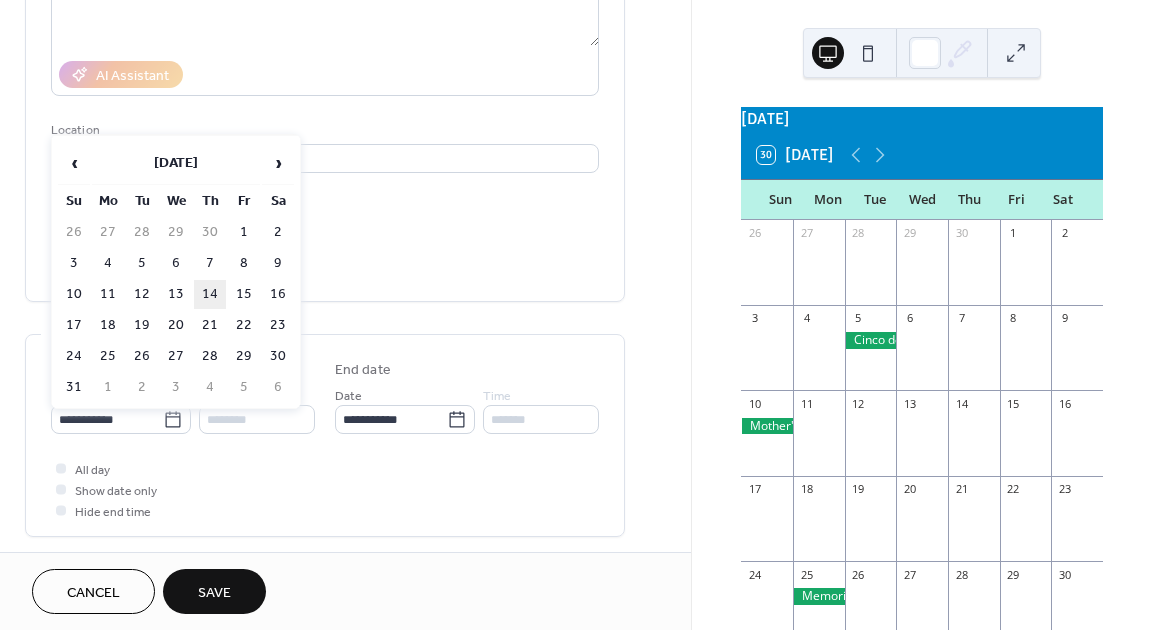click on "14" at bounding box center [210, 294] 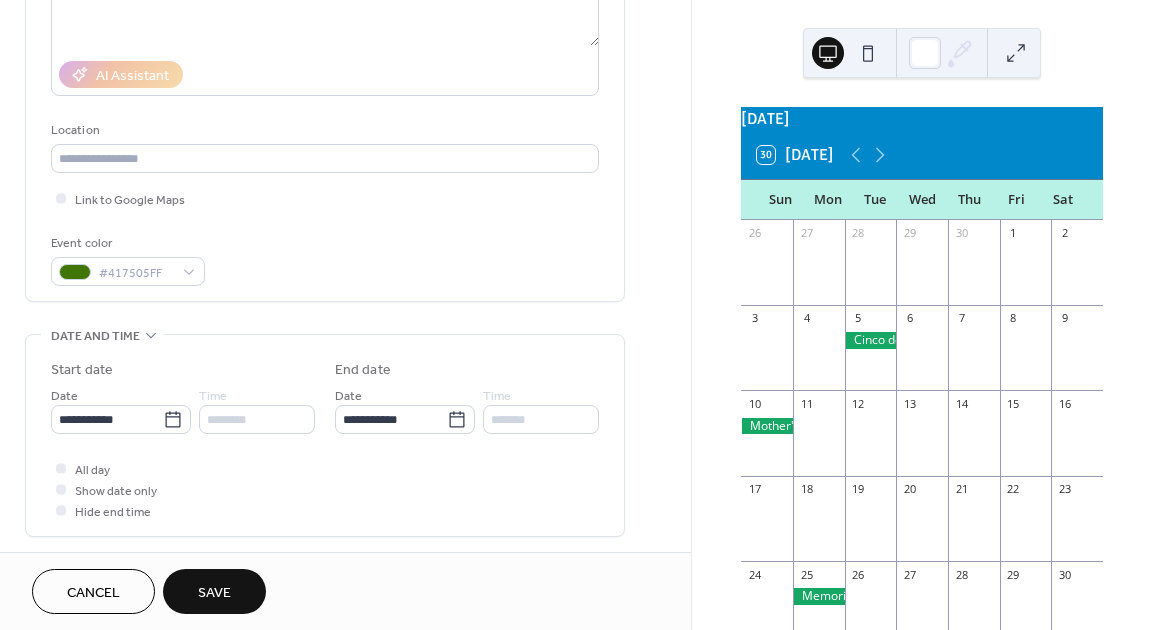 type on "**********" 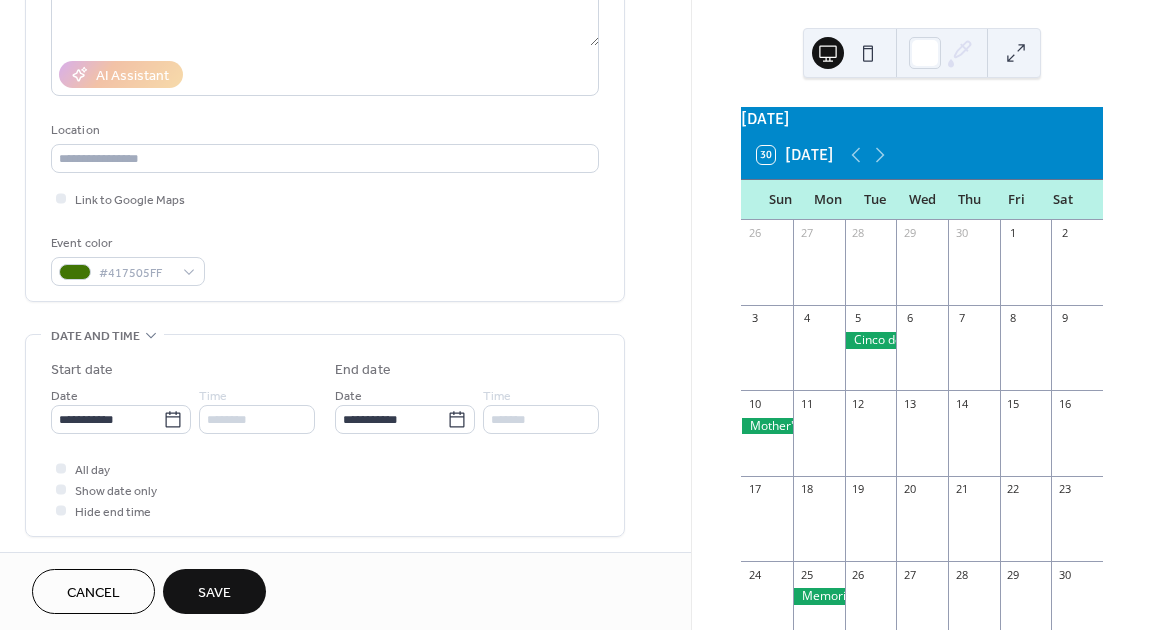 type on "**********" 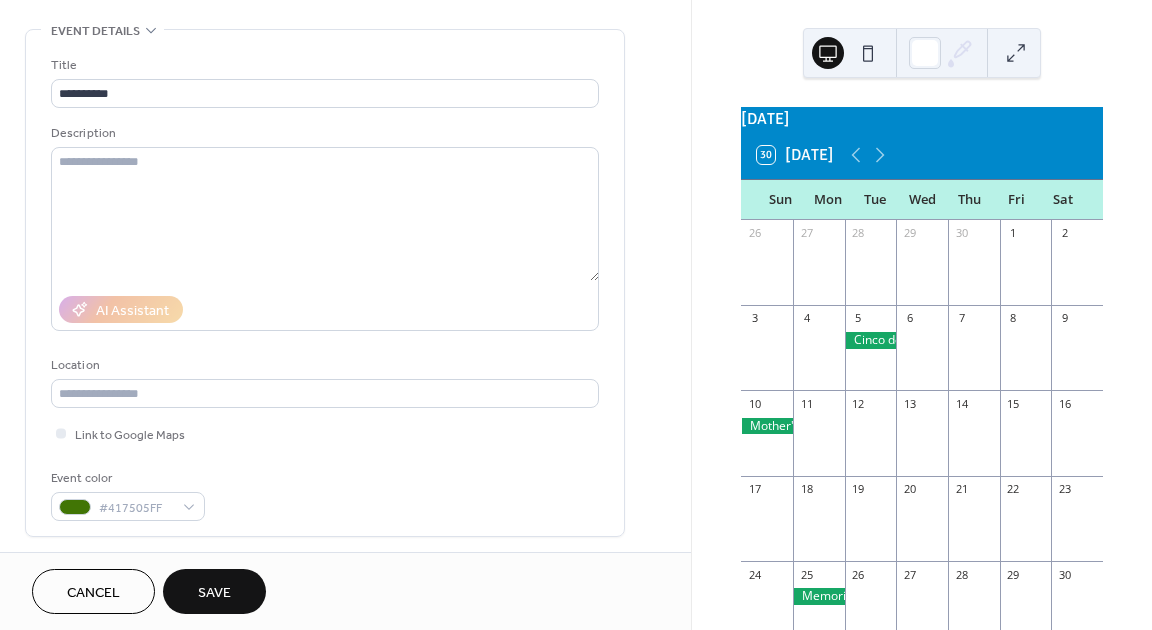 scroll, scrollTop: 56, scrollLeft: 0, axis: vertical 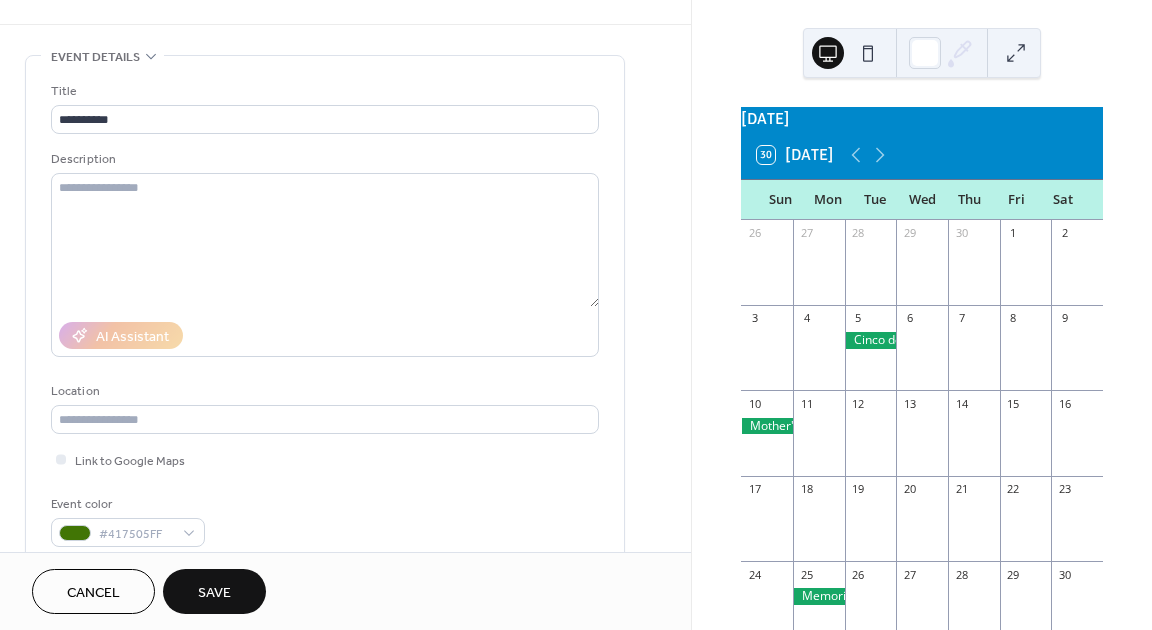 click on "Save" at bounding box center [214, 593] 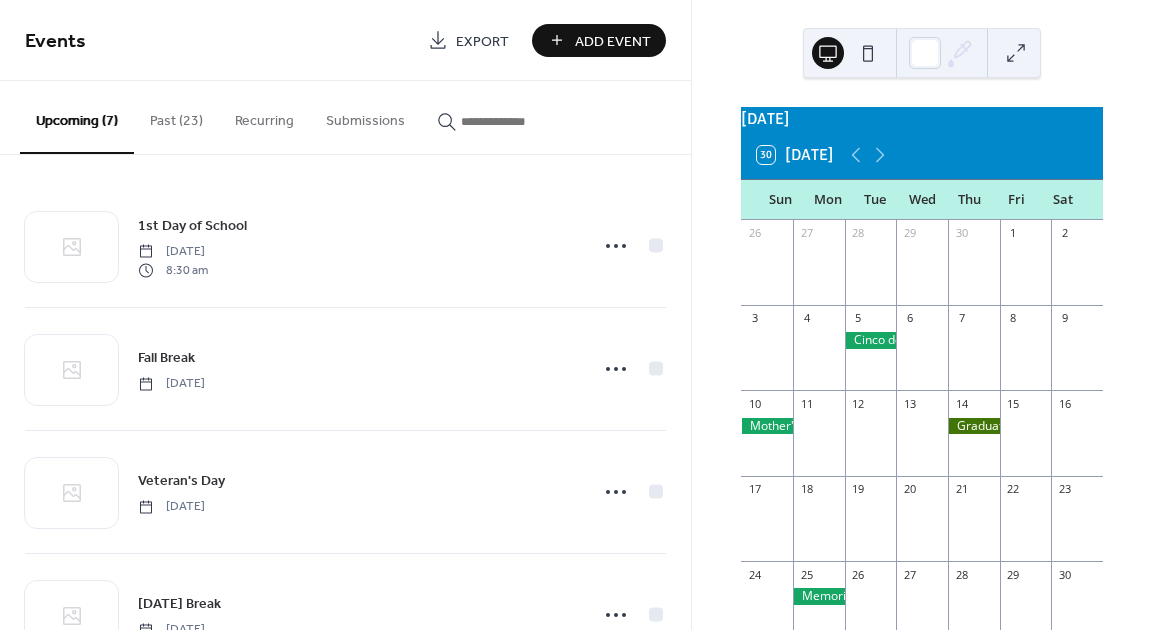 click on "Add Event" at bounding box center (613, 41) 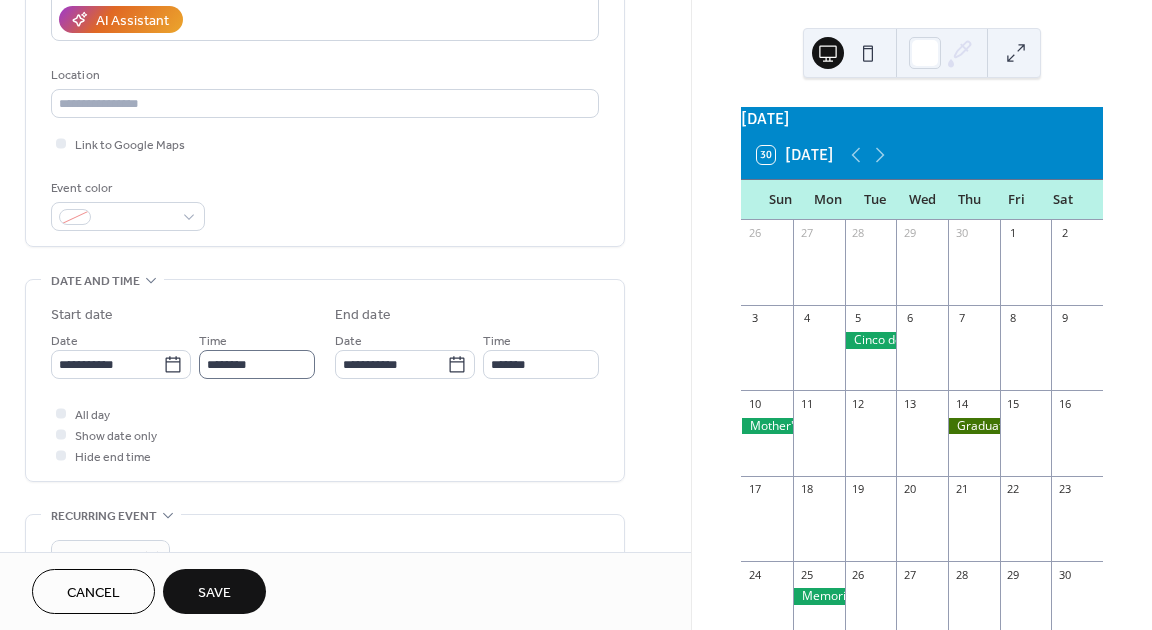 scroll, scrollTop: 384, scrollLeft: 0, axis: vertical 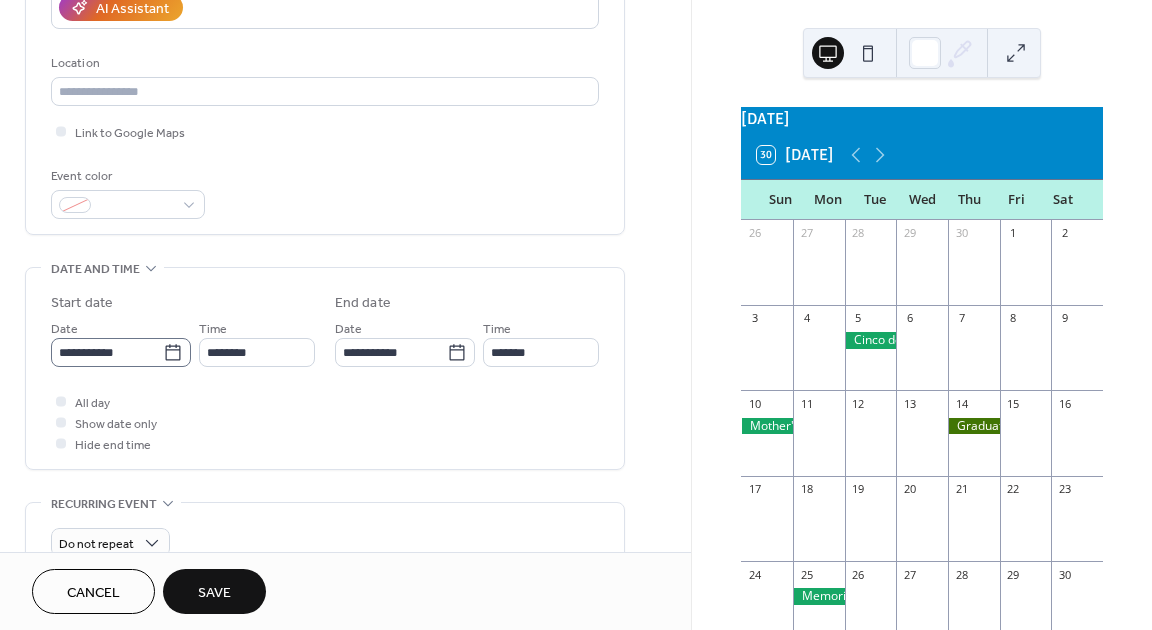 type on "**********" 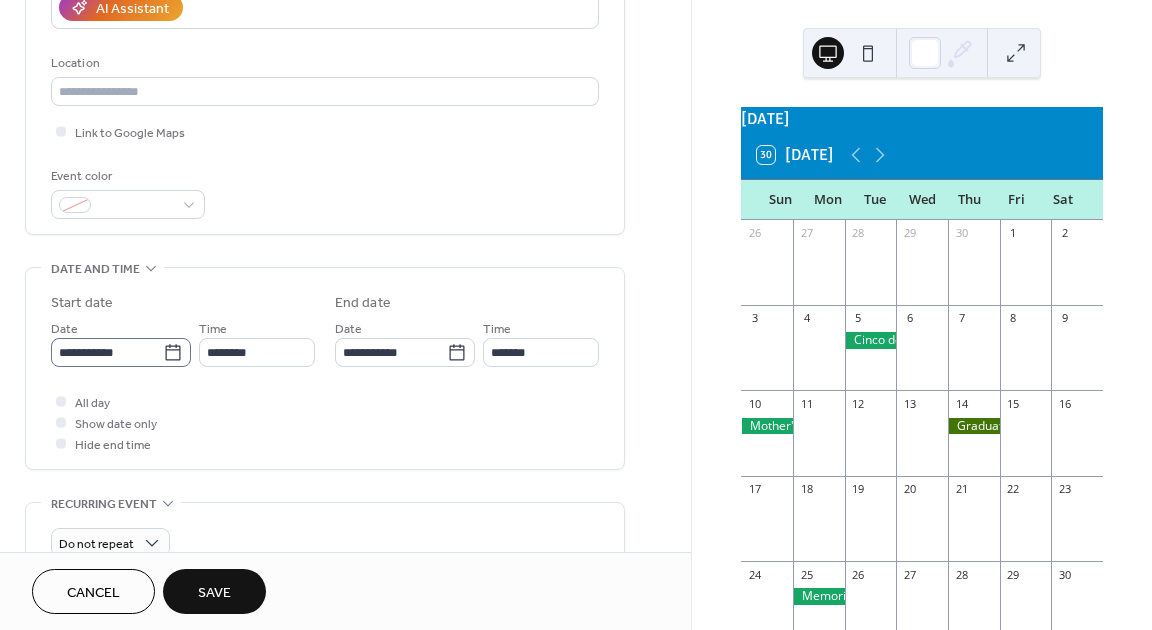 click 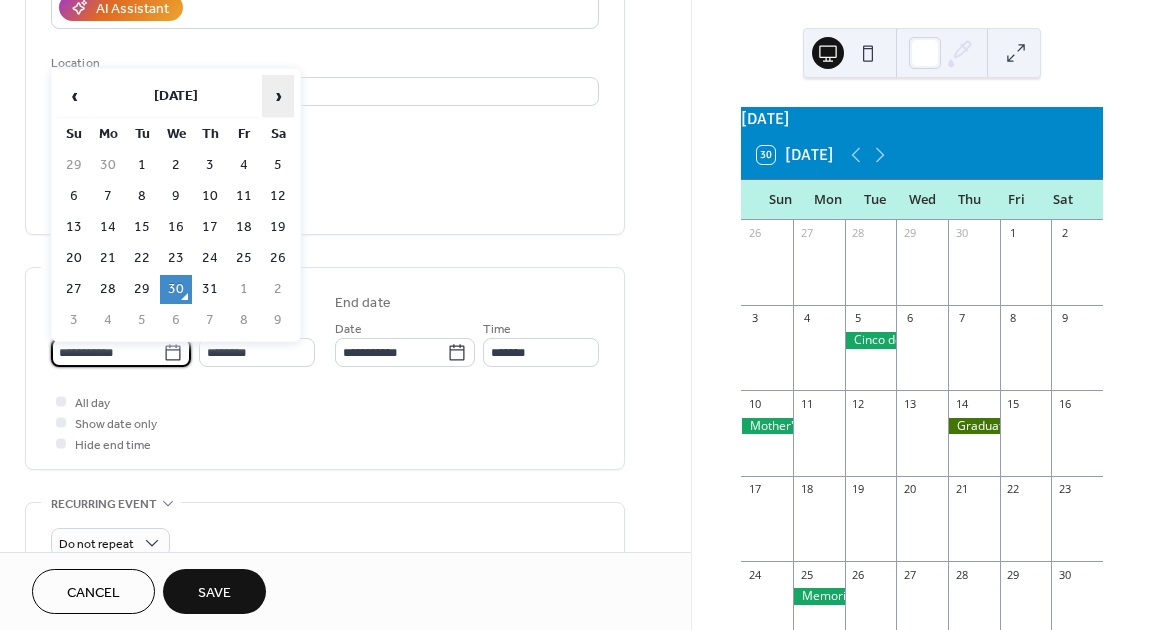 click on "›" at bounding box center (278, 96) 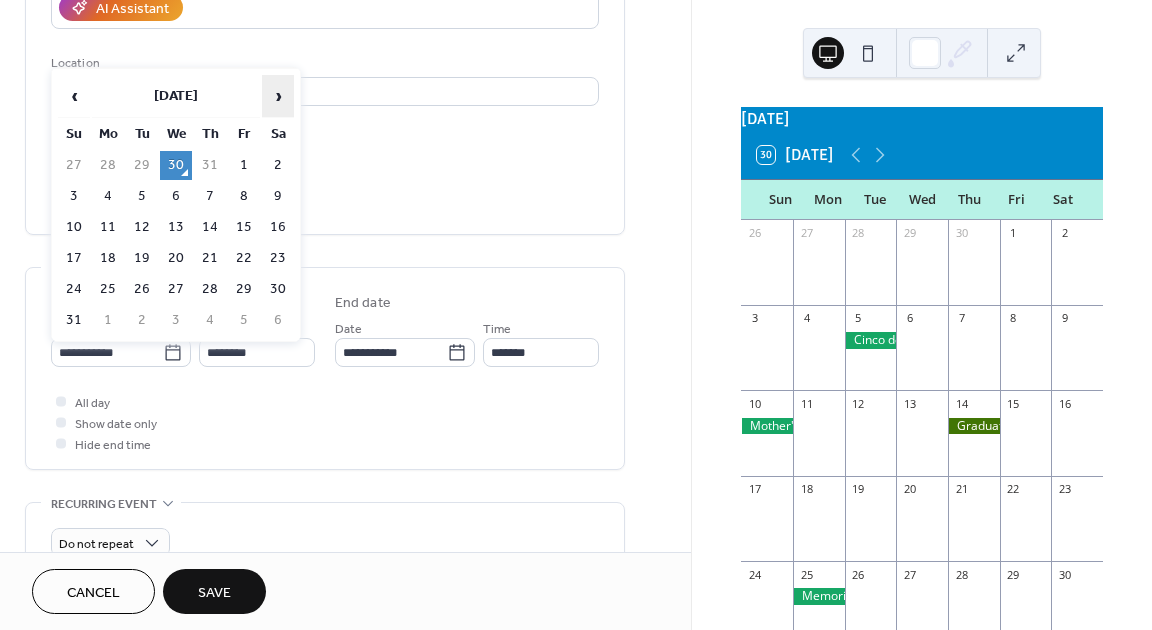 click on "›" at bounding box center [278, 96] 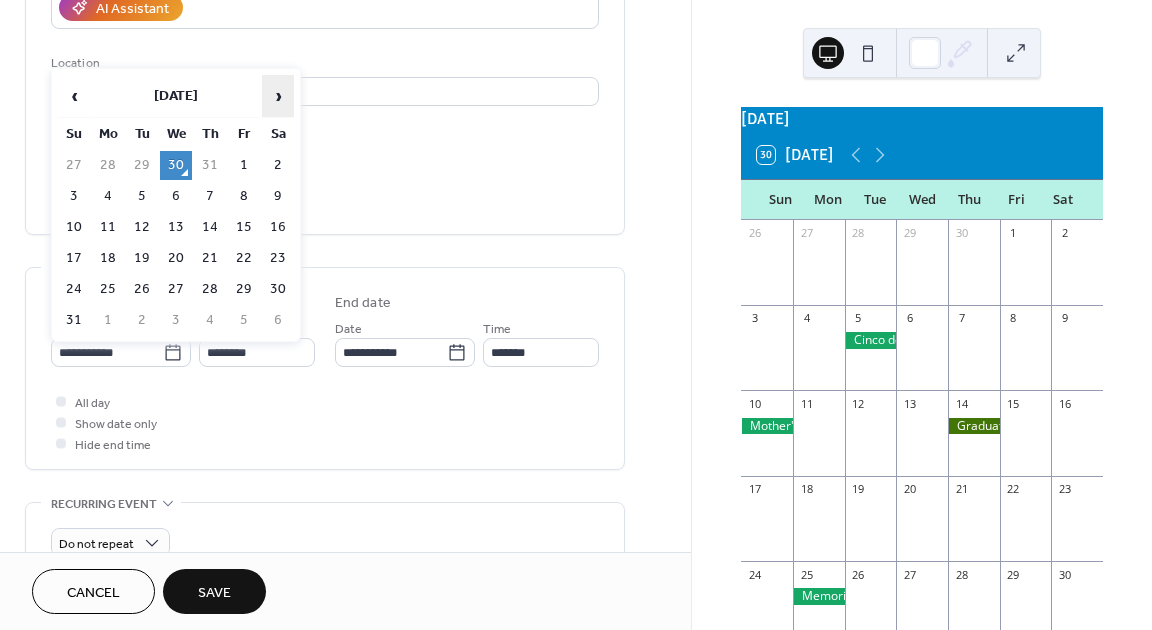 click on "›" at bounding box center (278, 96) 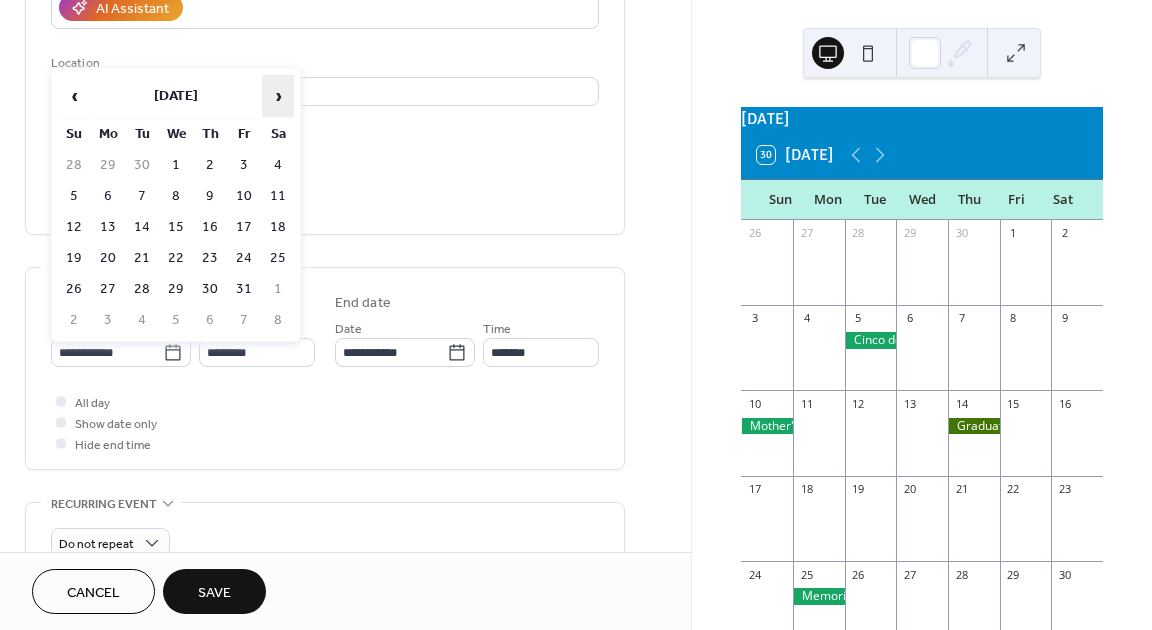 click on "›" at bounding box center [278, 96] 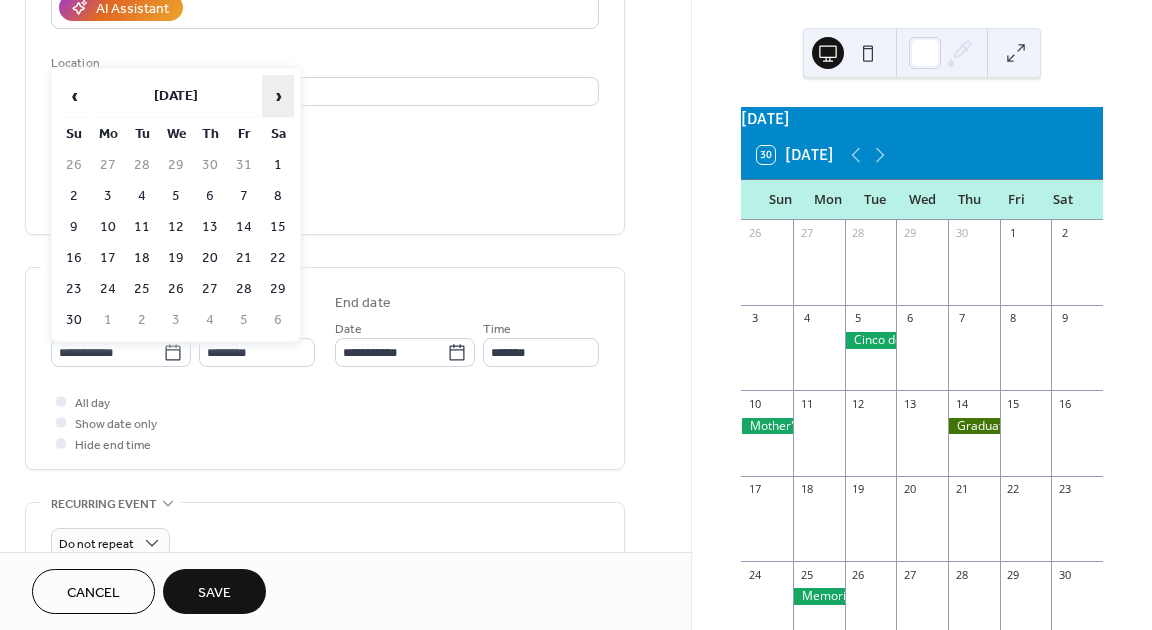 click on "›" at bounding box center (278, 96) 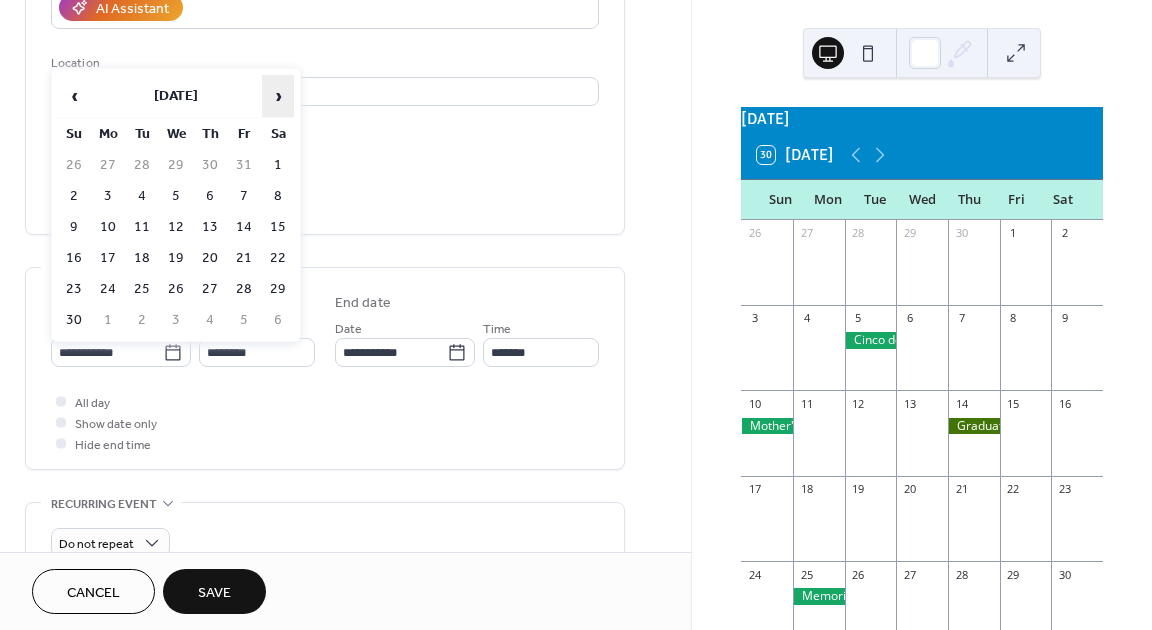 click on "›" at bounding box center [278, 96] 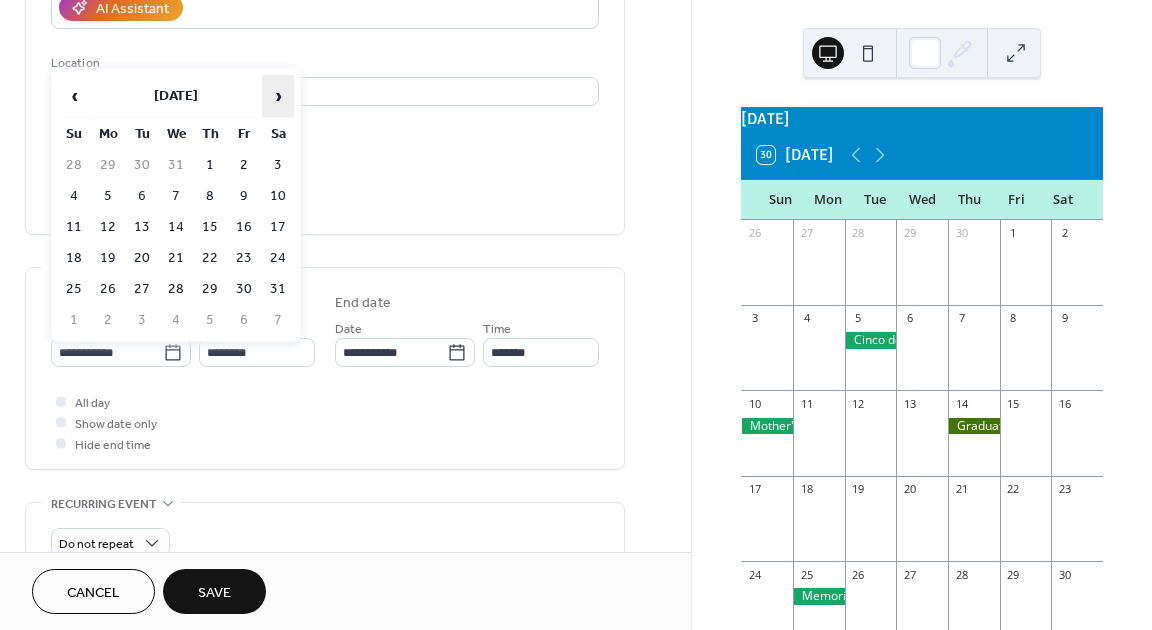 click on "›" at bounding box center [278, 96] 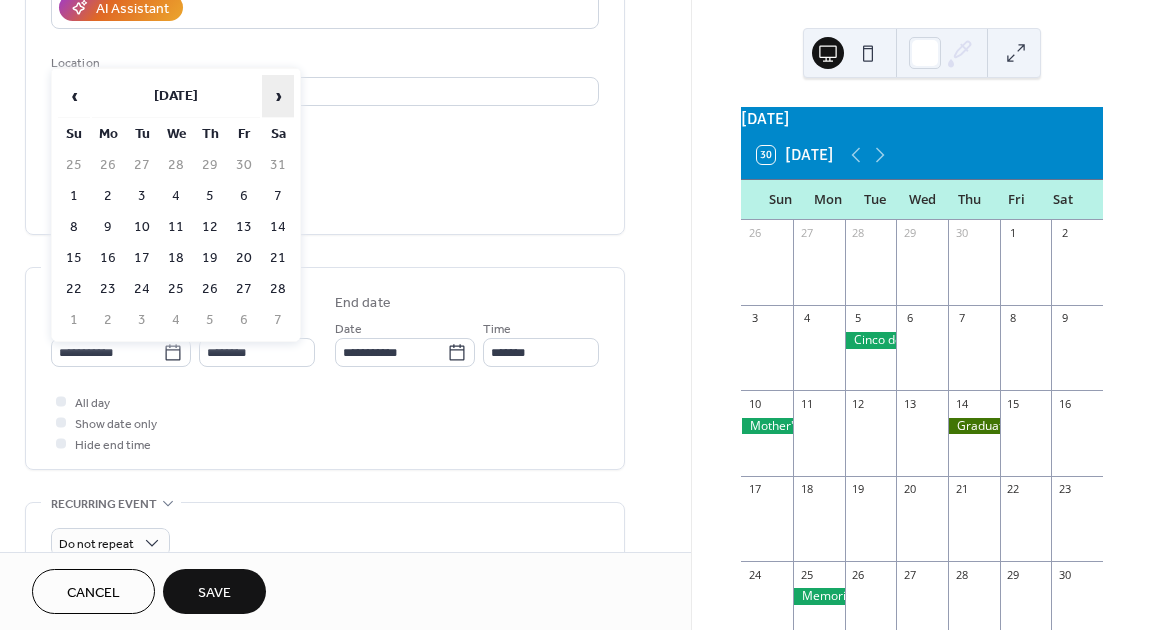 click on "›" at bounding box center (278, 96) 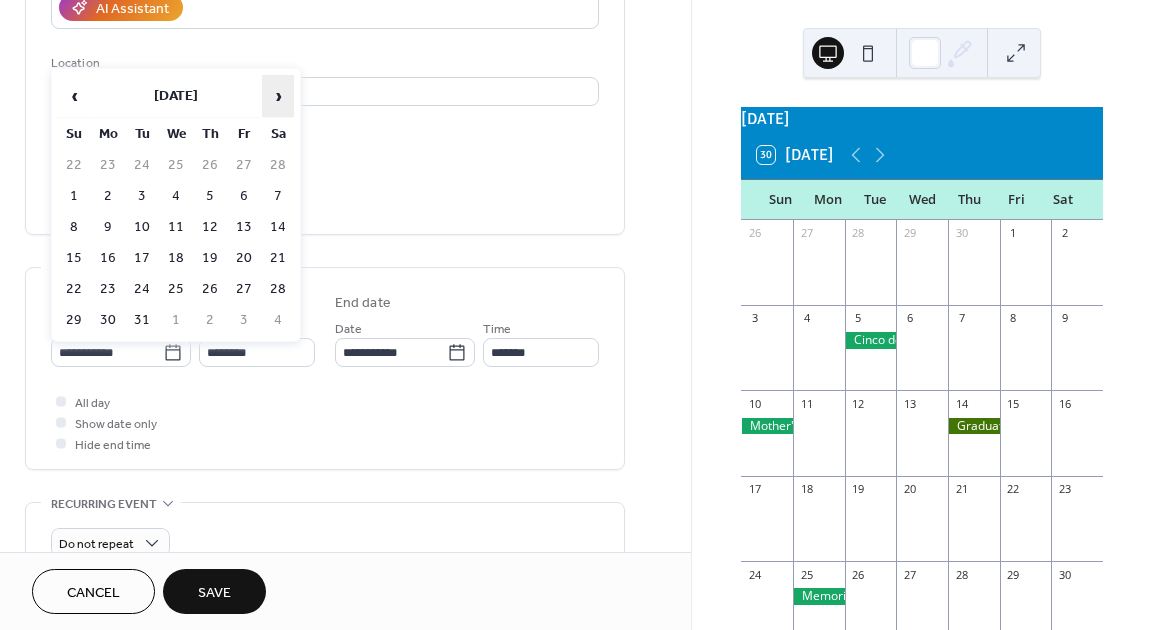click on "›" at bounding box center [278, 96] 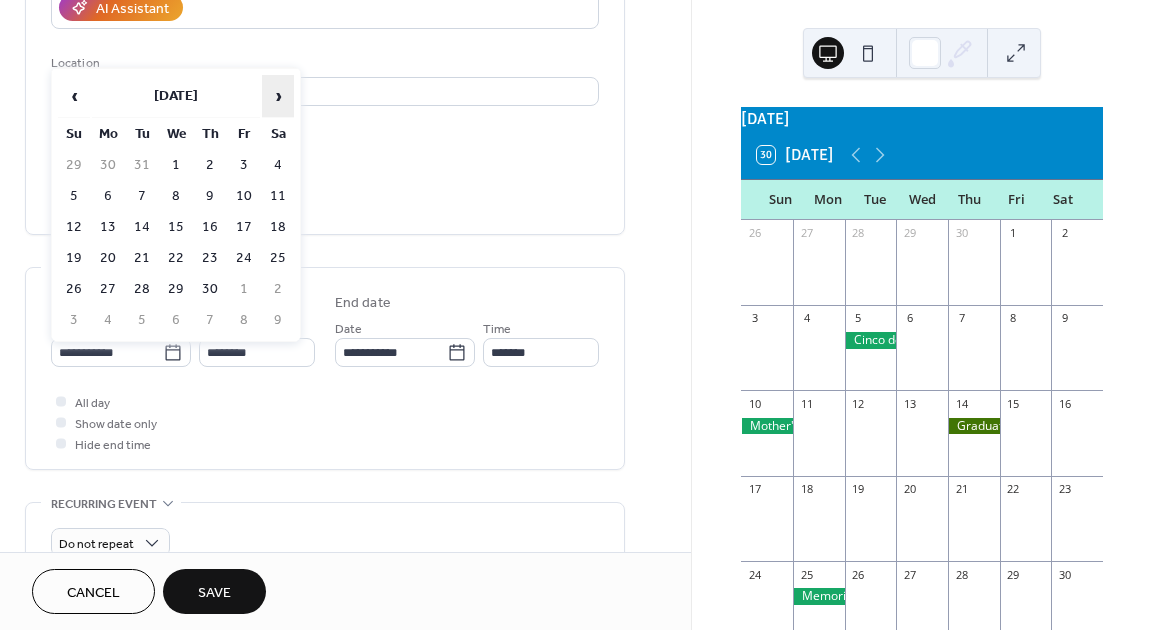 click on "›" at bounding box center [278, 96] 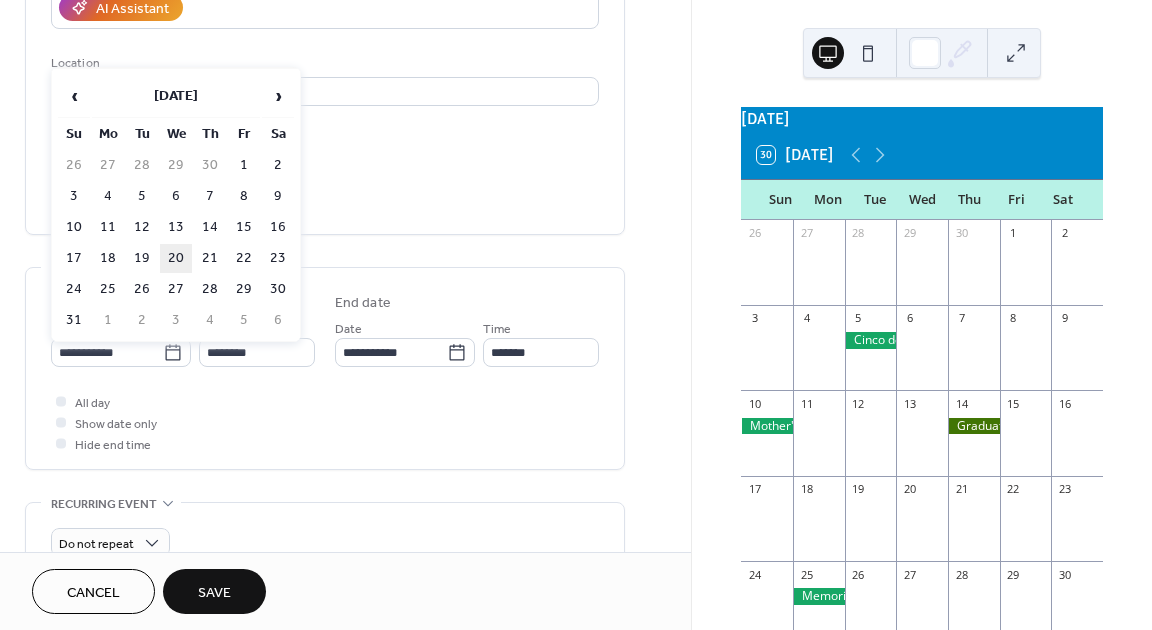 click on "20" at bounding box center [176, 258] 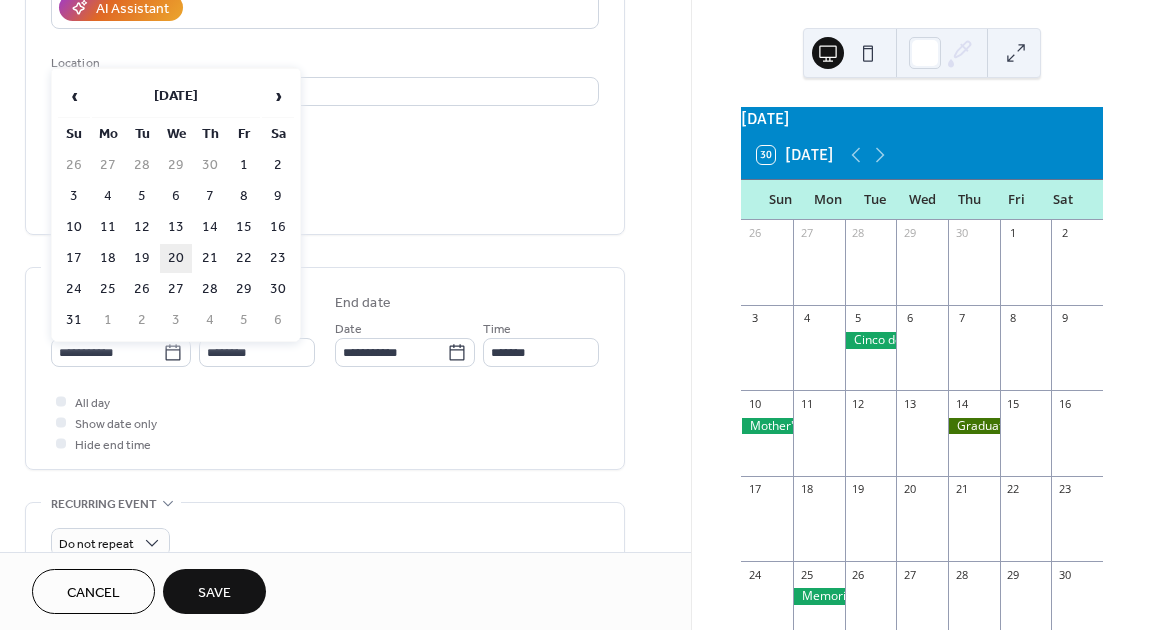 type on "**********" 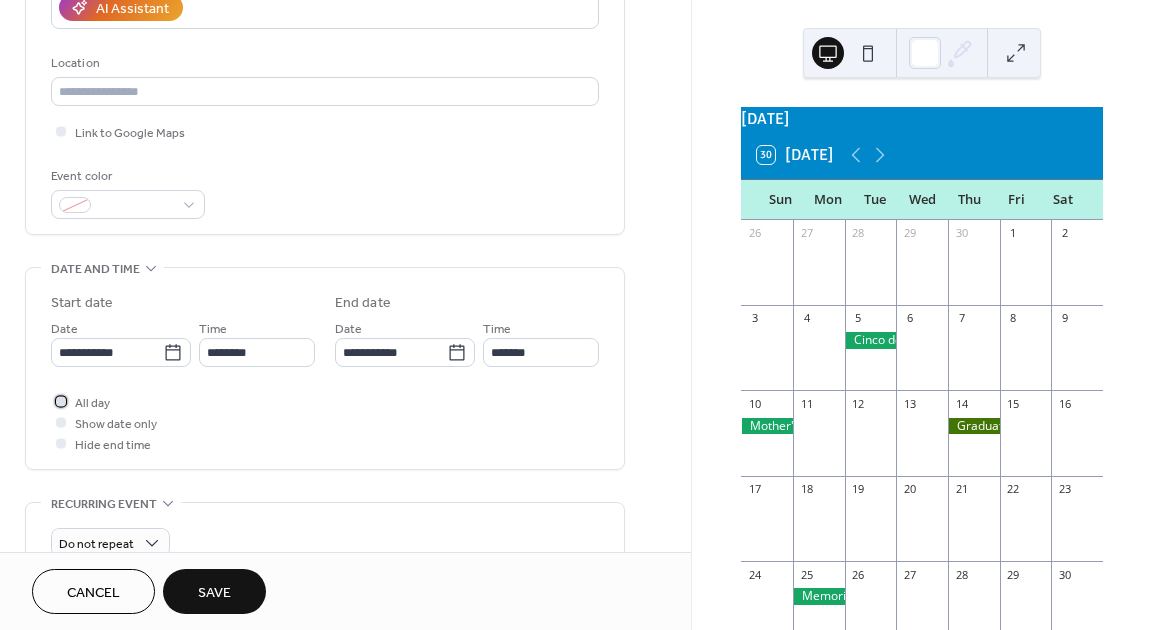 click on "All day" at bounding box center (92, 403) 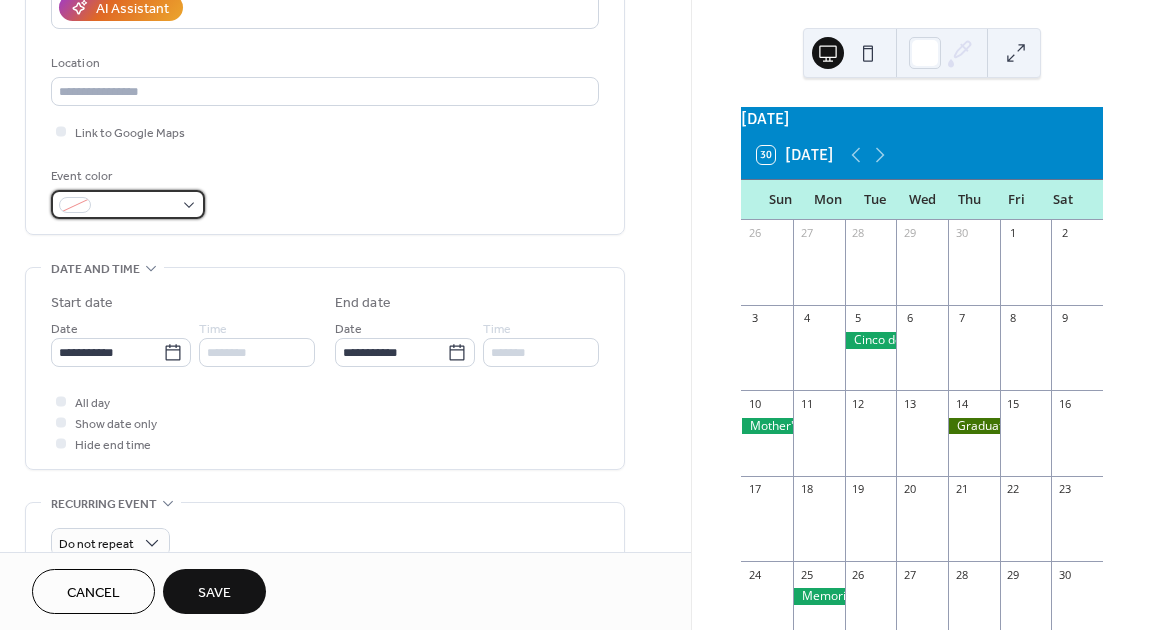 click at bounding box center (128, 204) 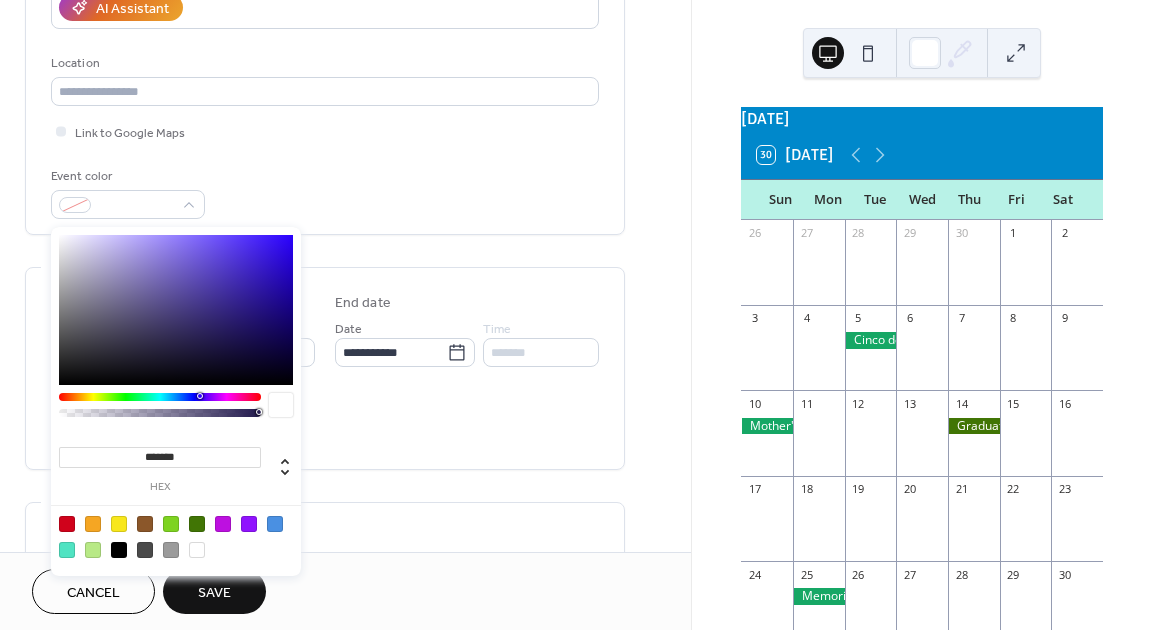 click at bounding box center (197, 524) 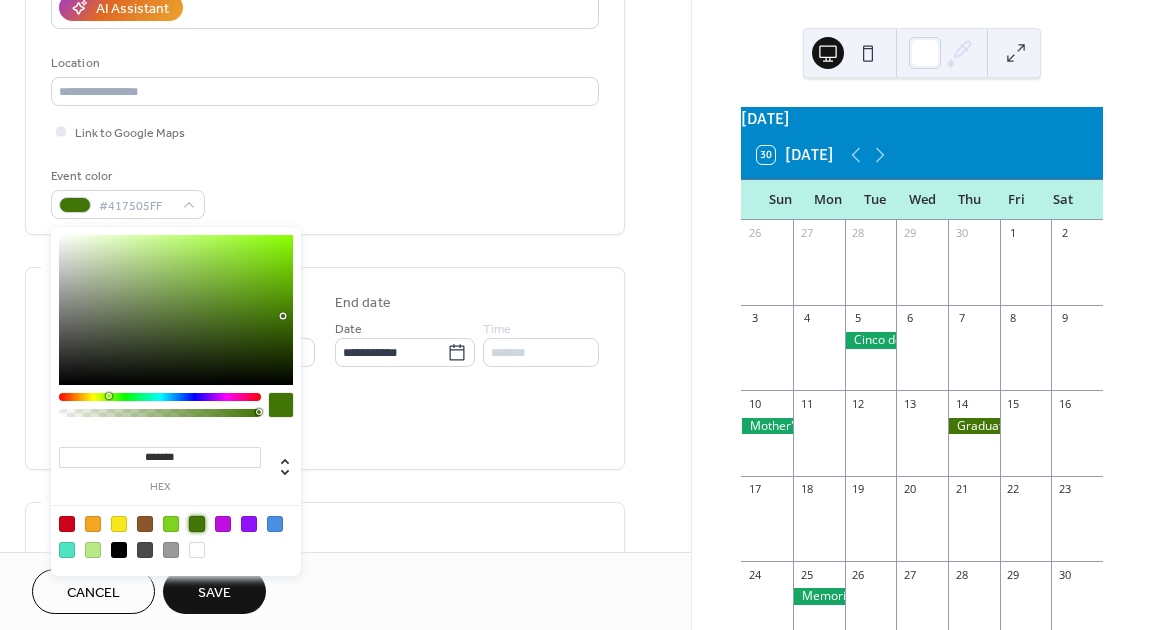 type on "*******" 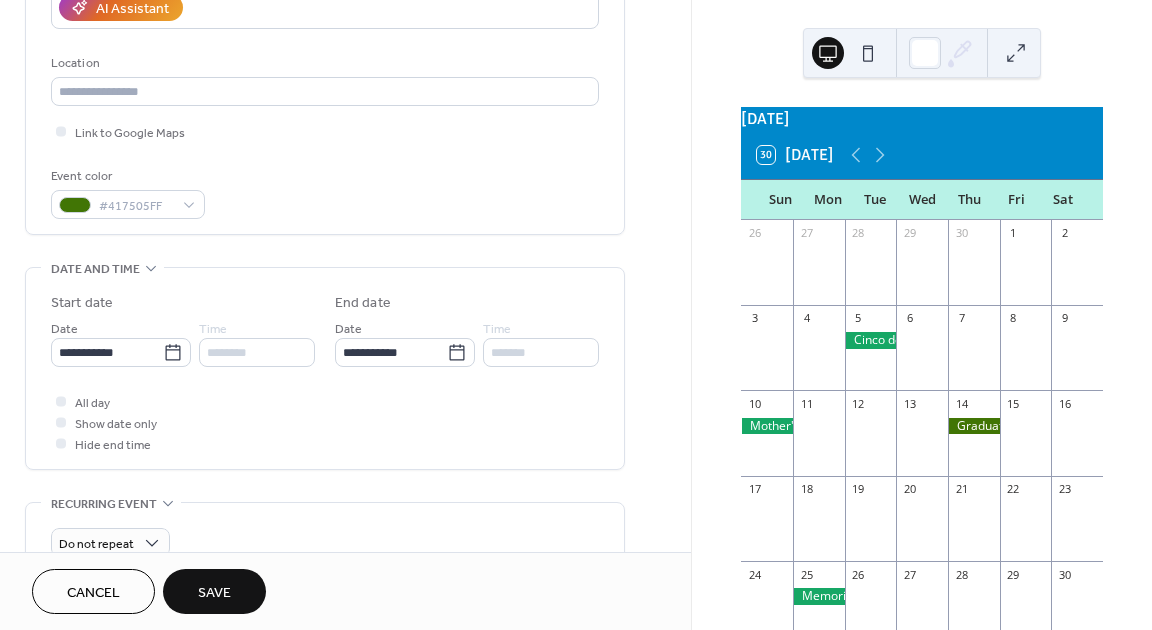 click on "All day Show date only Hide end time" at bounding box center [325, 422] 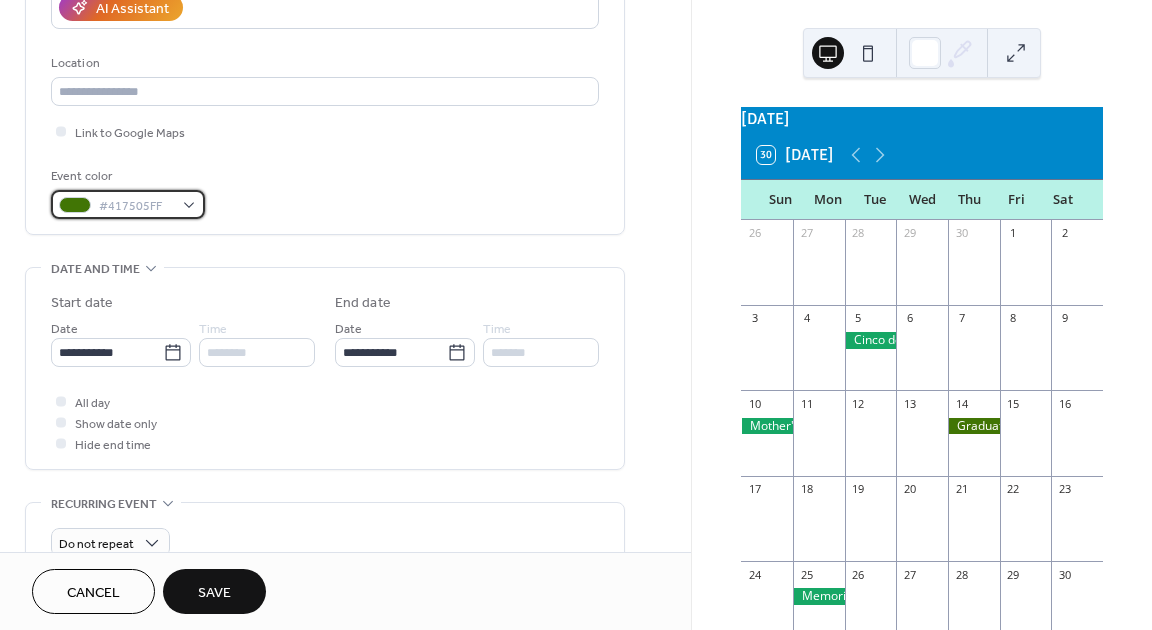 click at bounding box center [75, 205] 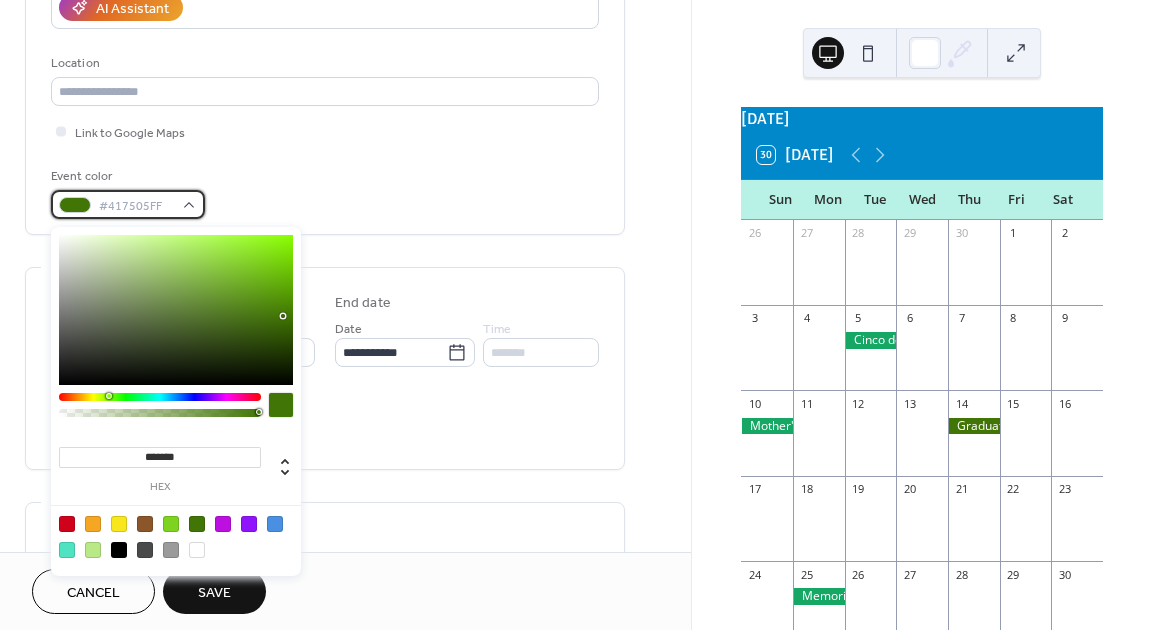 click at bounding box center (75, 205) 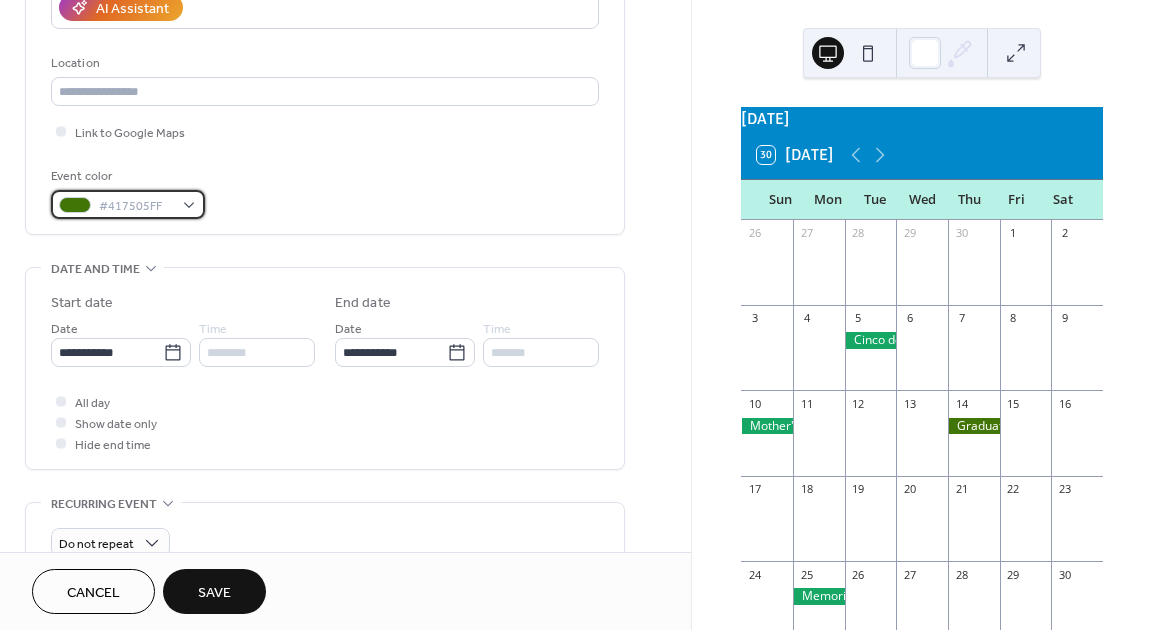 click on "#417505FF" at bounding box center (128, 204) 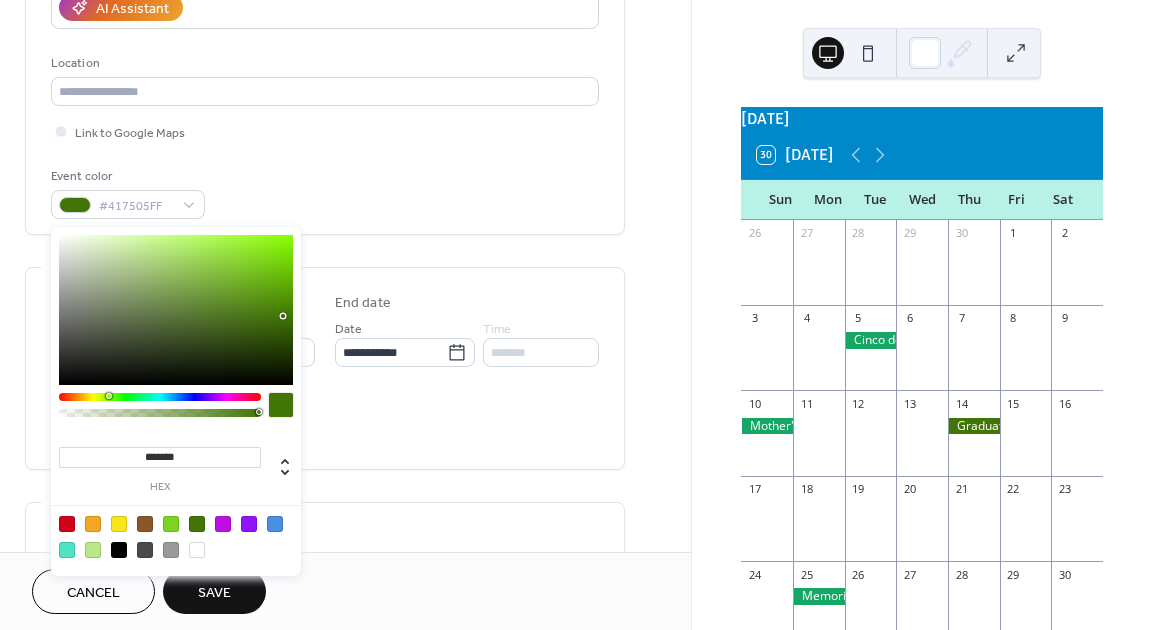 click at bounding box center [197, 550] 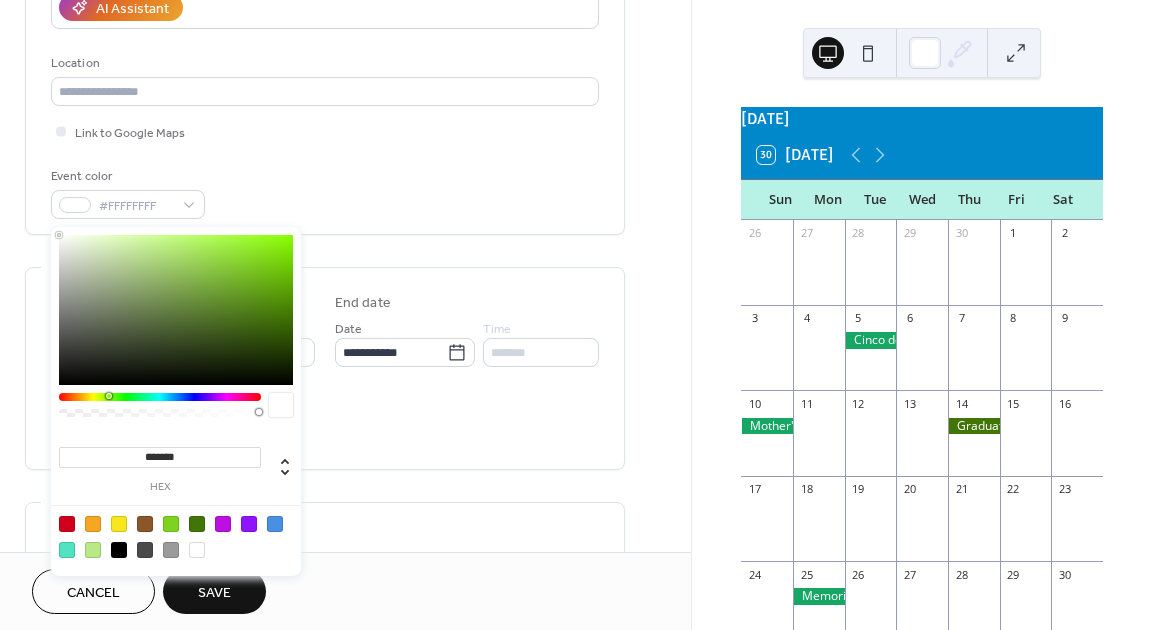 click at bounding box center [275, 524] 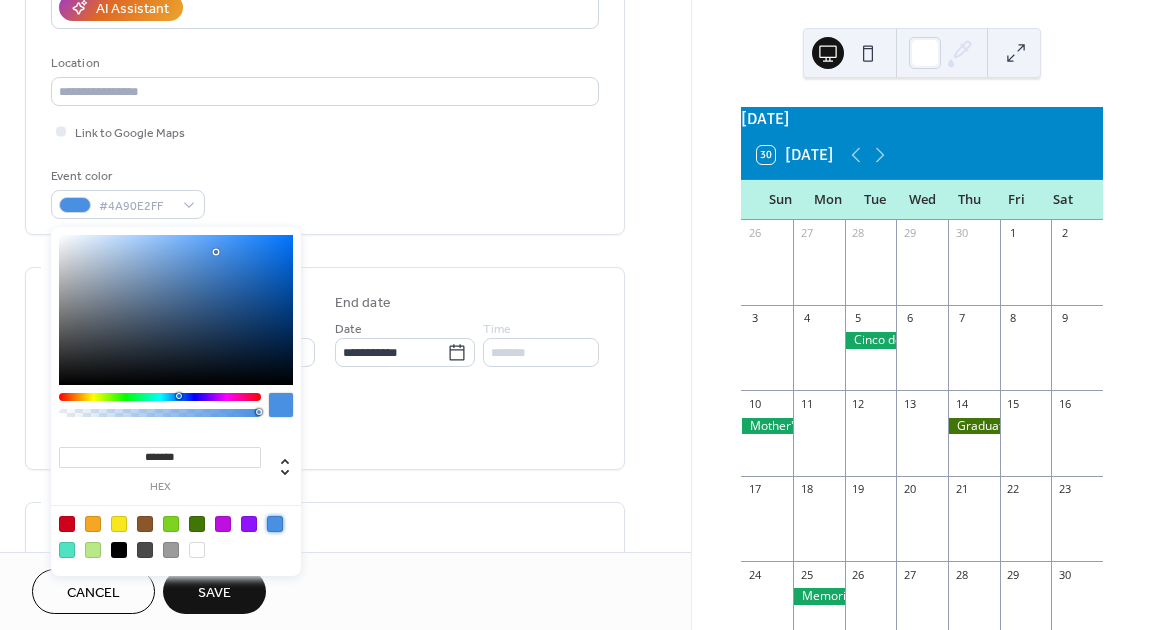 type on "*******" 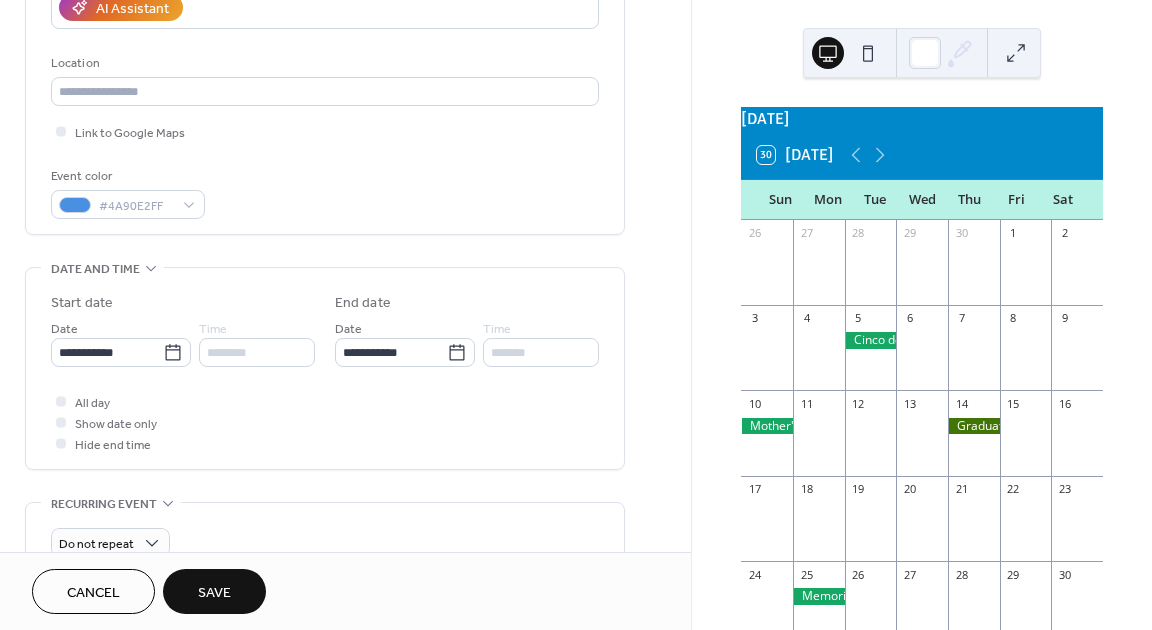 click on "Save" at bounding box center (214, 591) 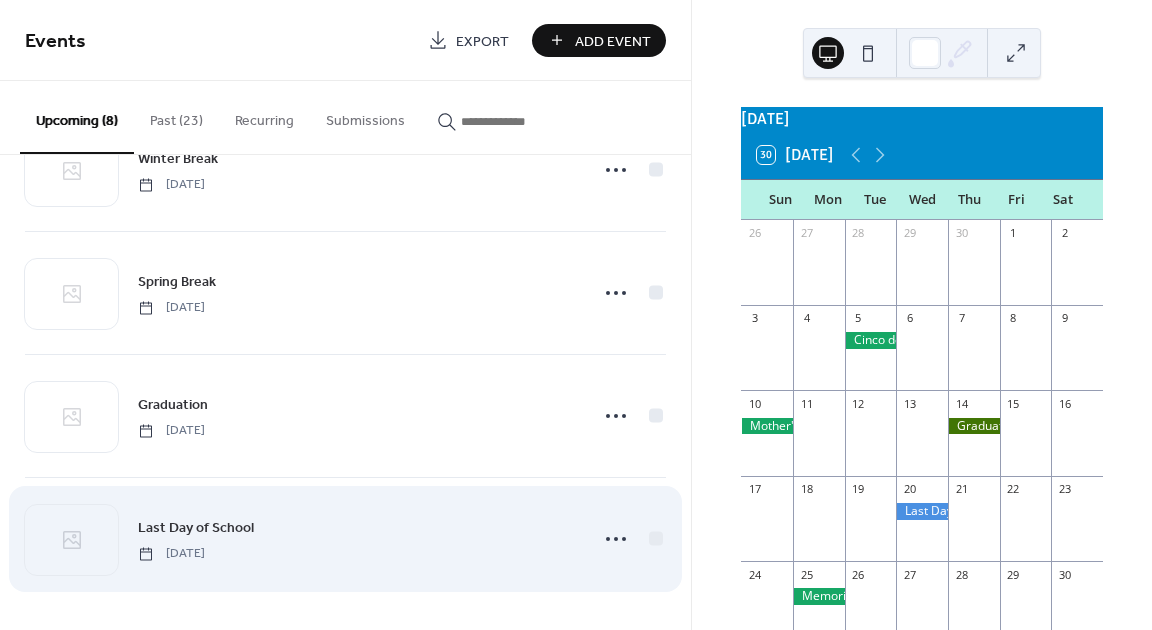 scroll, scrollTop: 568, scrollLeft: 0, axis: vertical 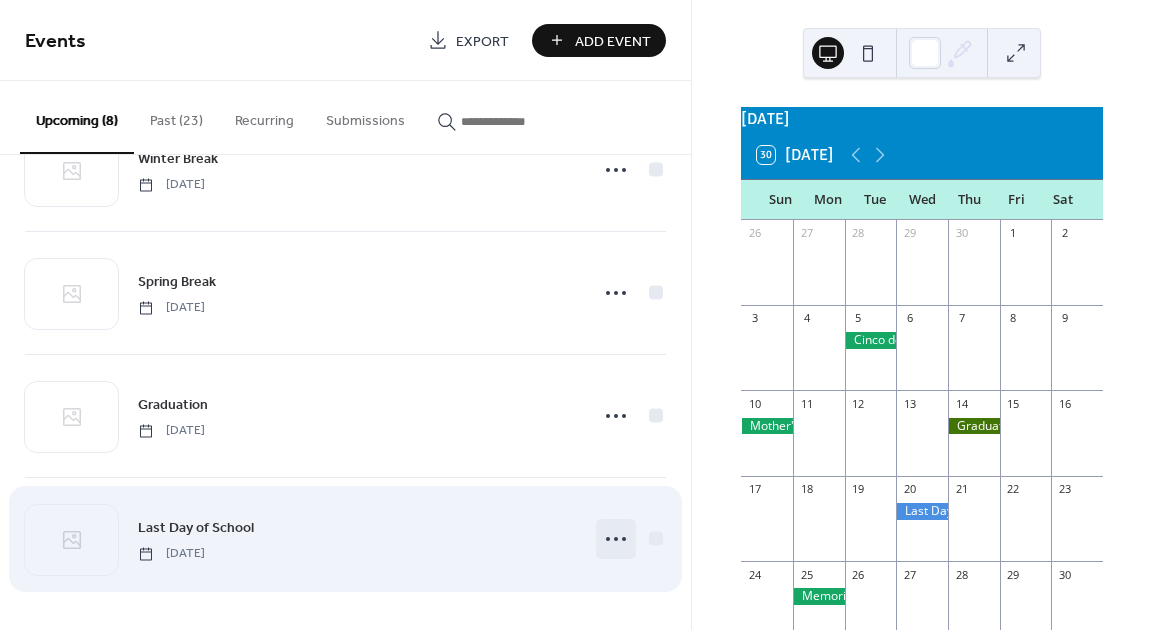 click 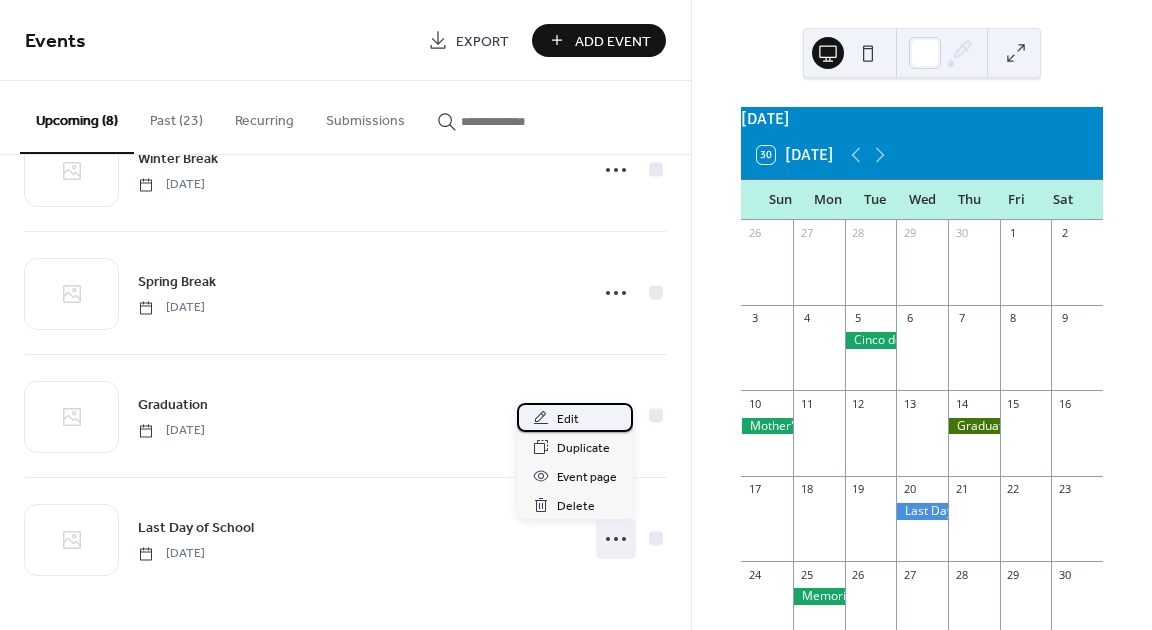 click on "Edit" at bounding box center [575, 417] 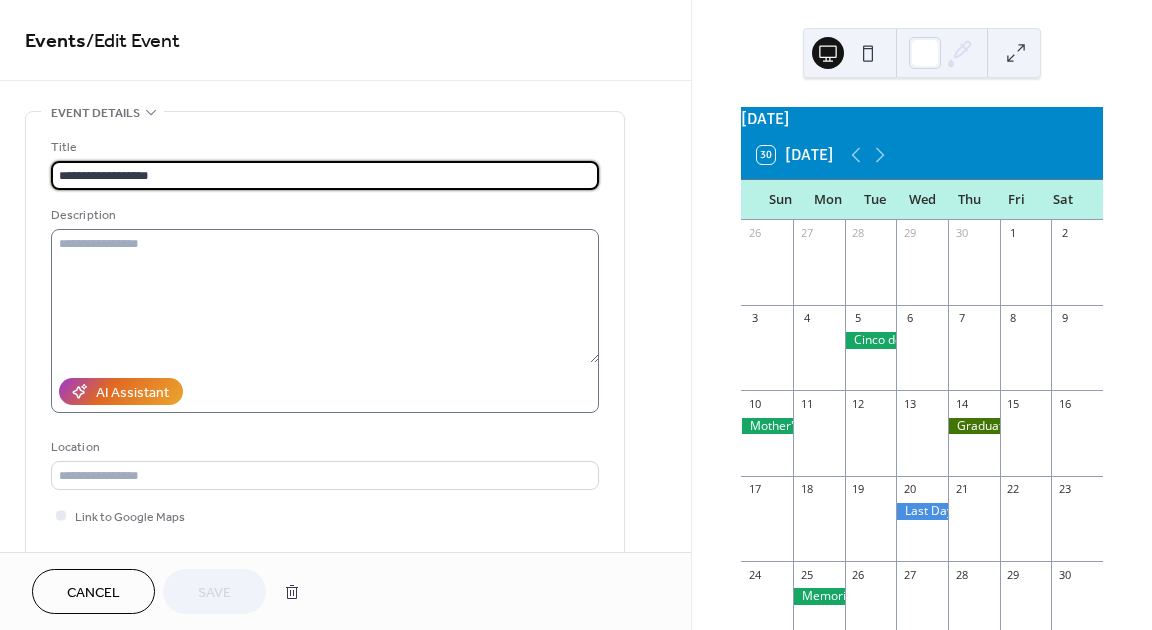 scroll, scrollTop: 0, scrollLeft: 0, axis: both 